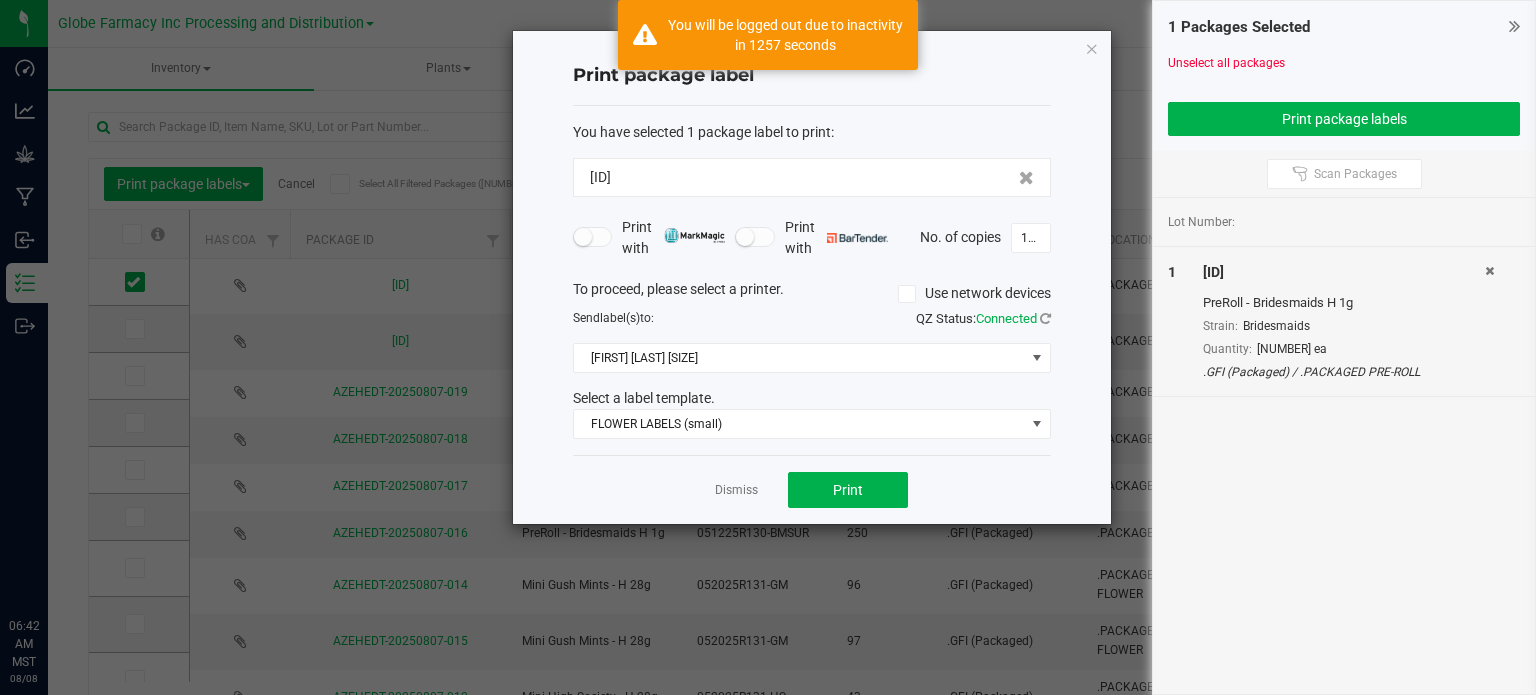 scroll, scrollTop: 0, scrollLeft: 0, axis: both 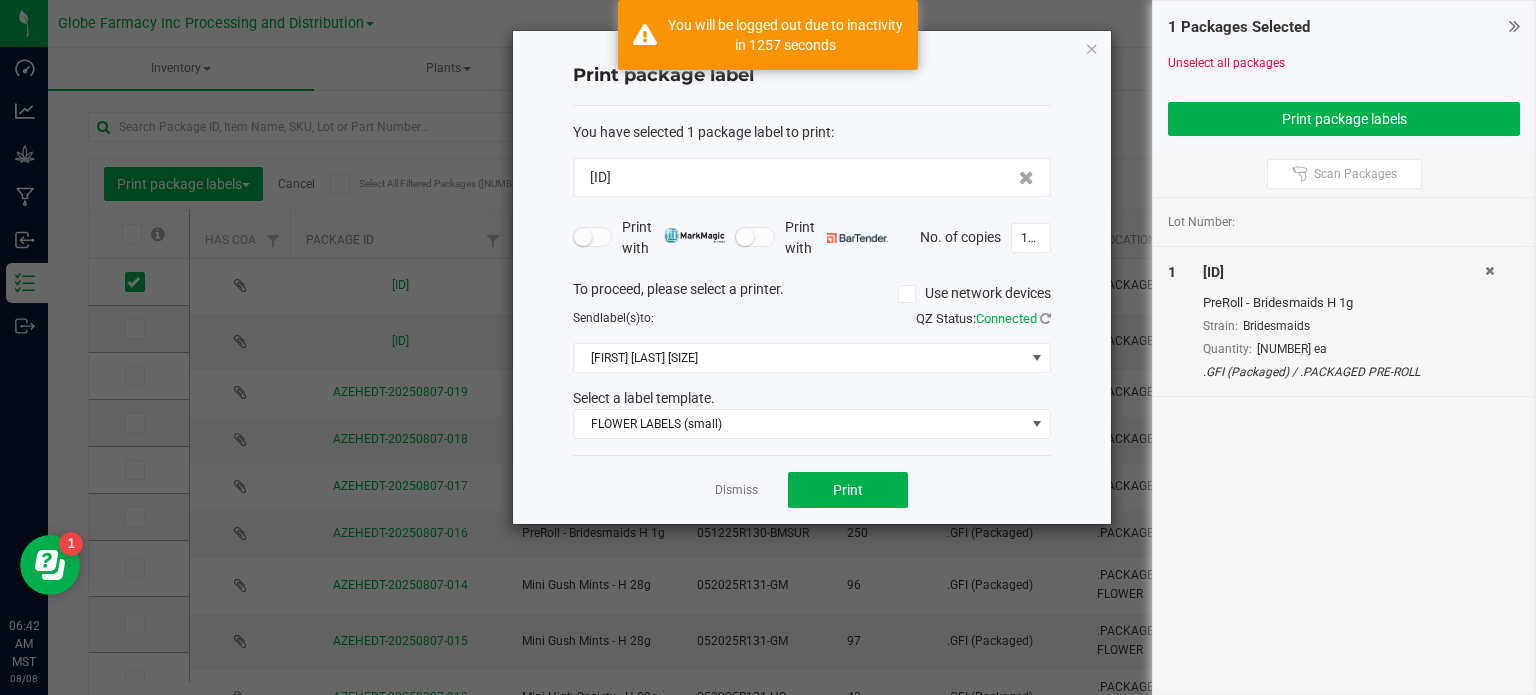 drag, startPoint x: 1092, startPoint y: 46, endPoint x: 1034, endPoint y: 38, distance: 58.549126 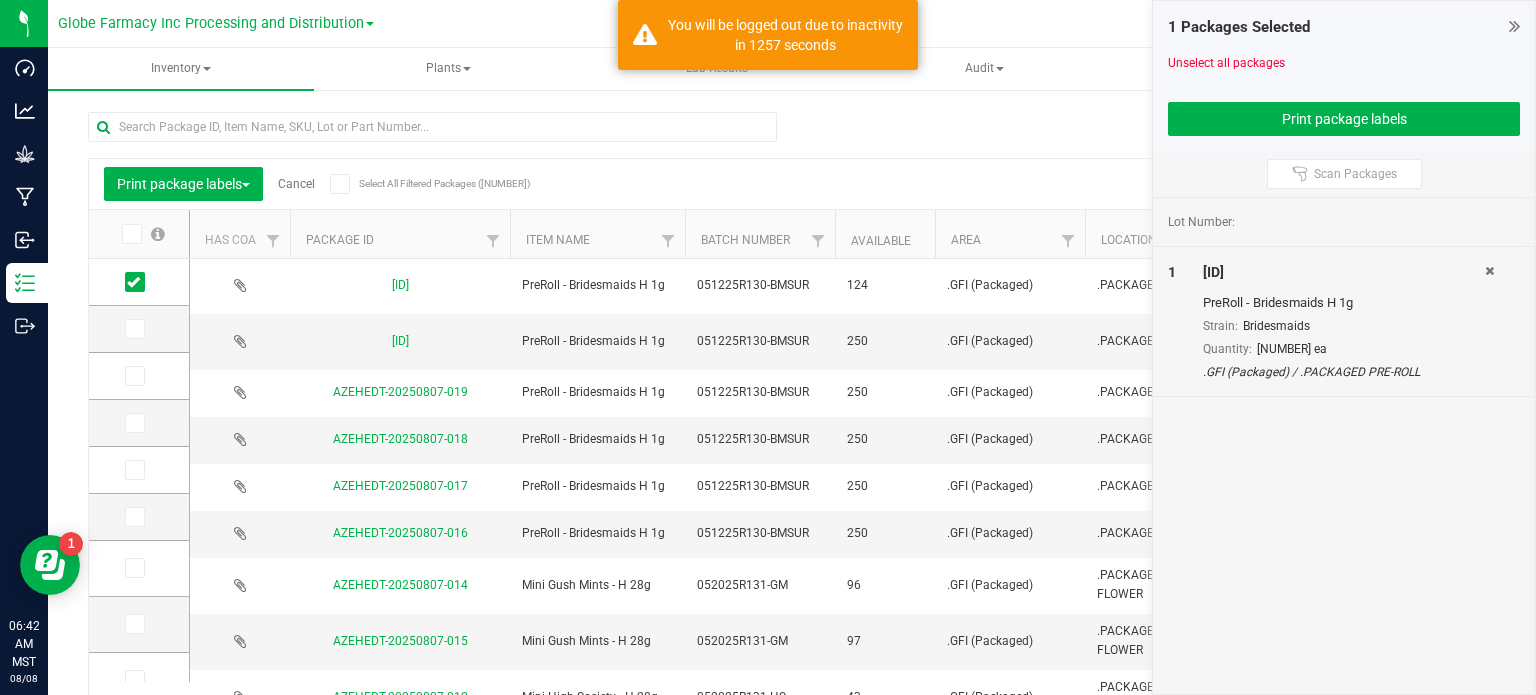 click on "Cancel" at bounding box center (296, 184) 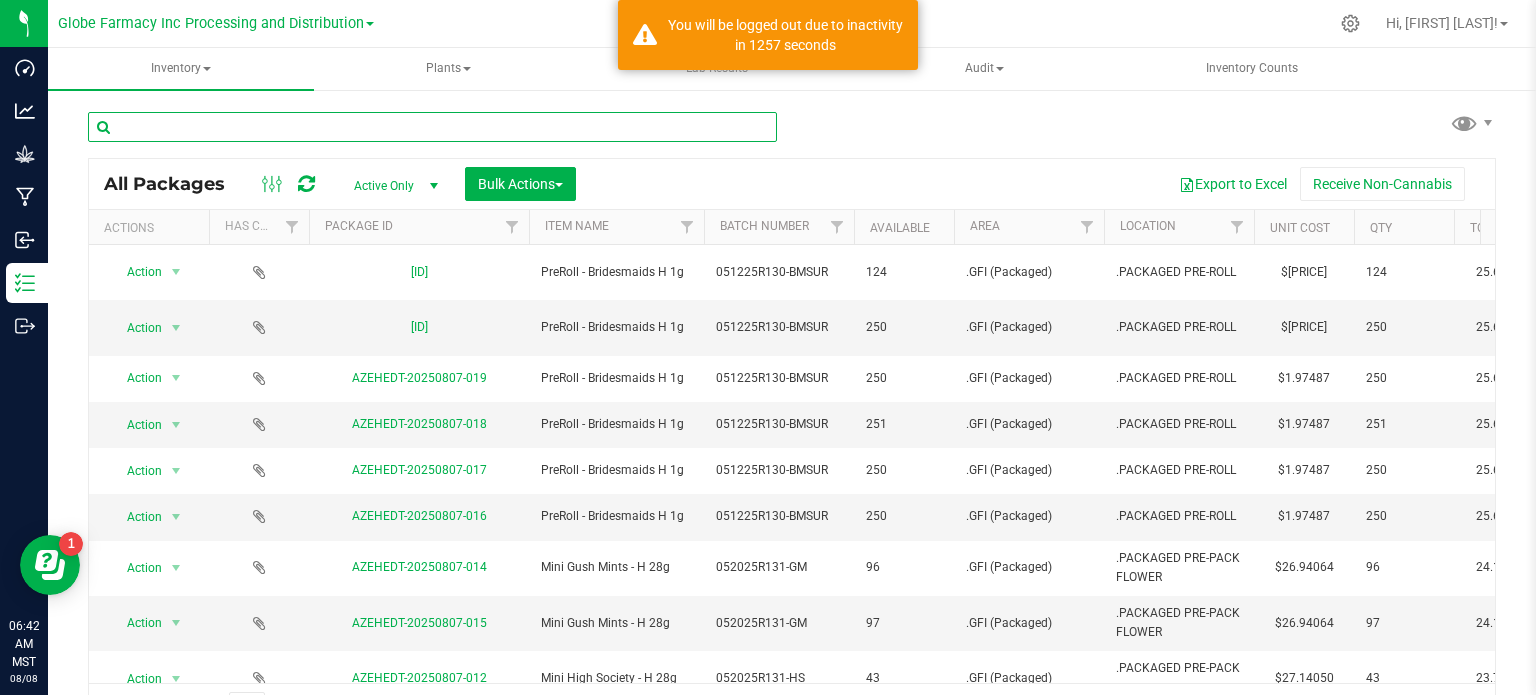 click at bounding box center (432, 127) 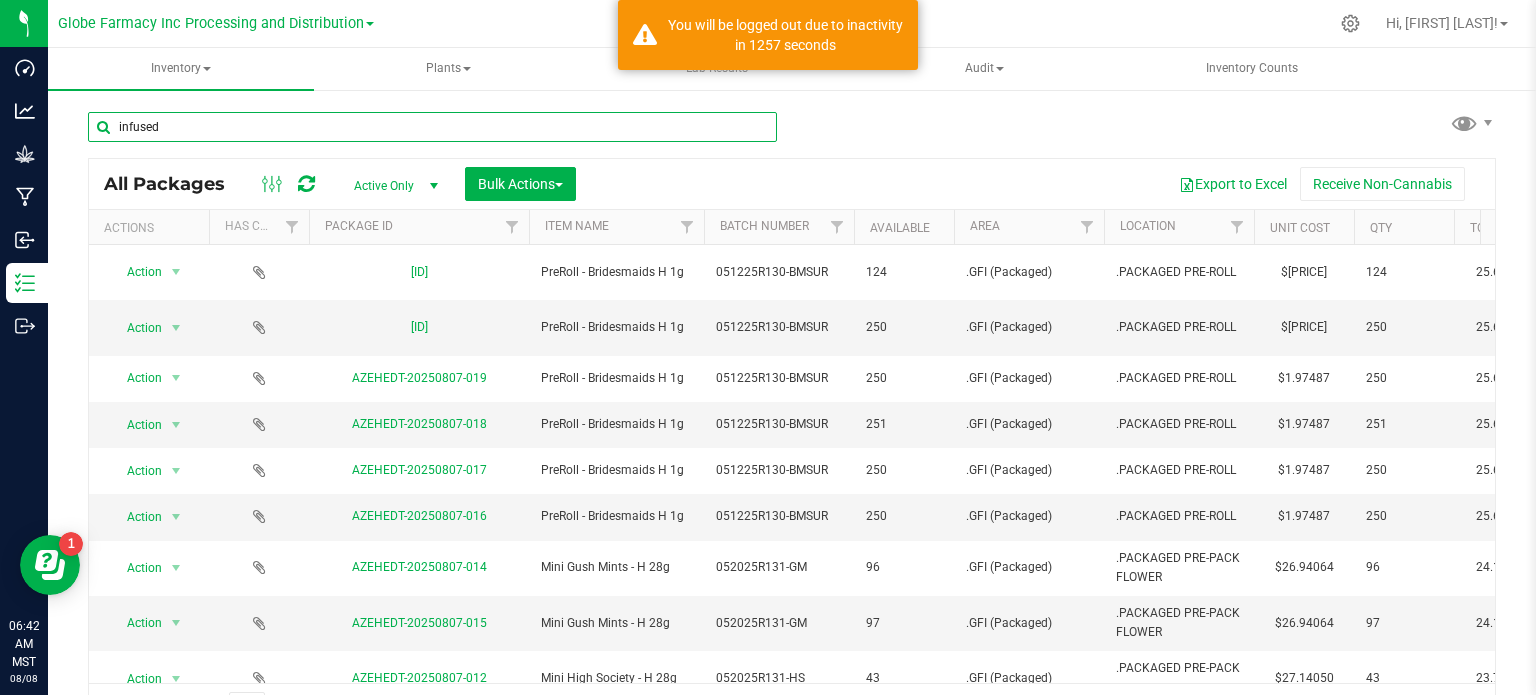 type on "infused" 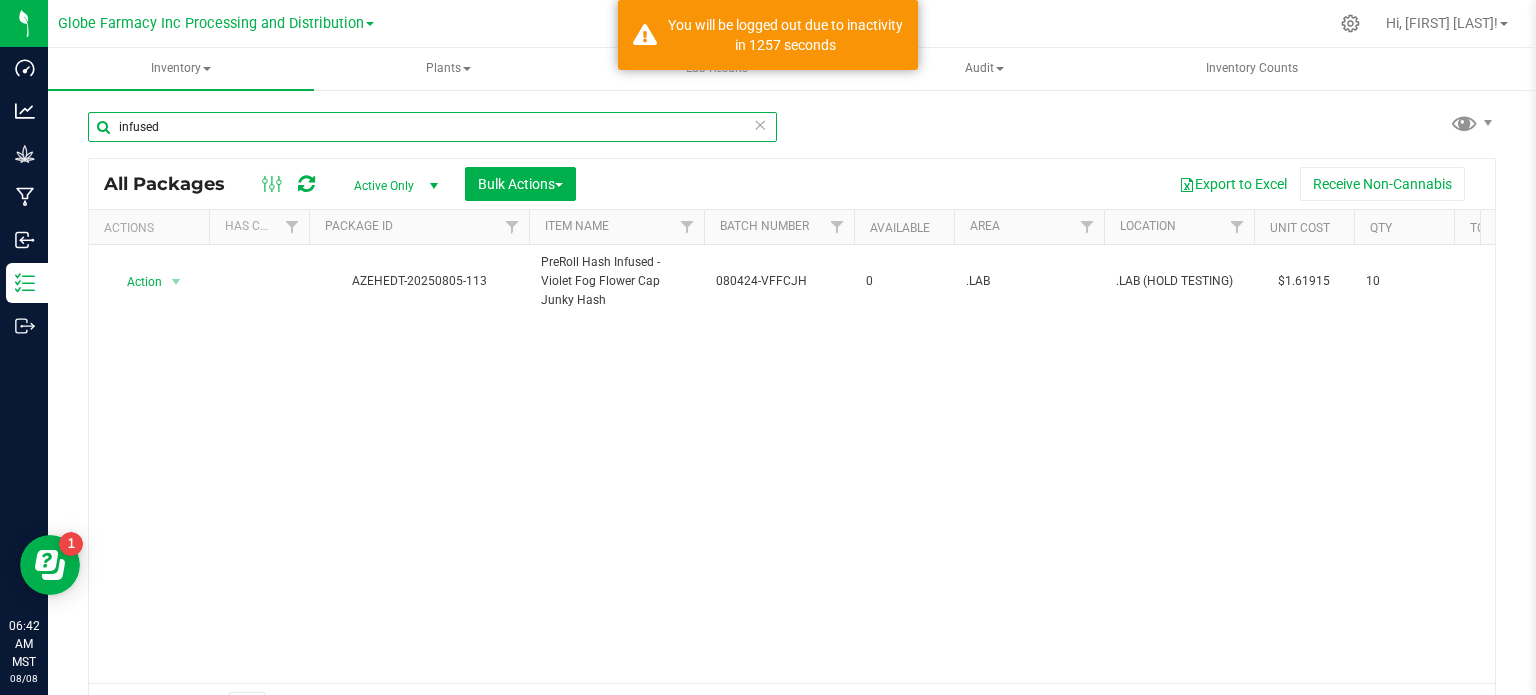 click on "infused" at bounding box center [432, 127] 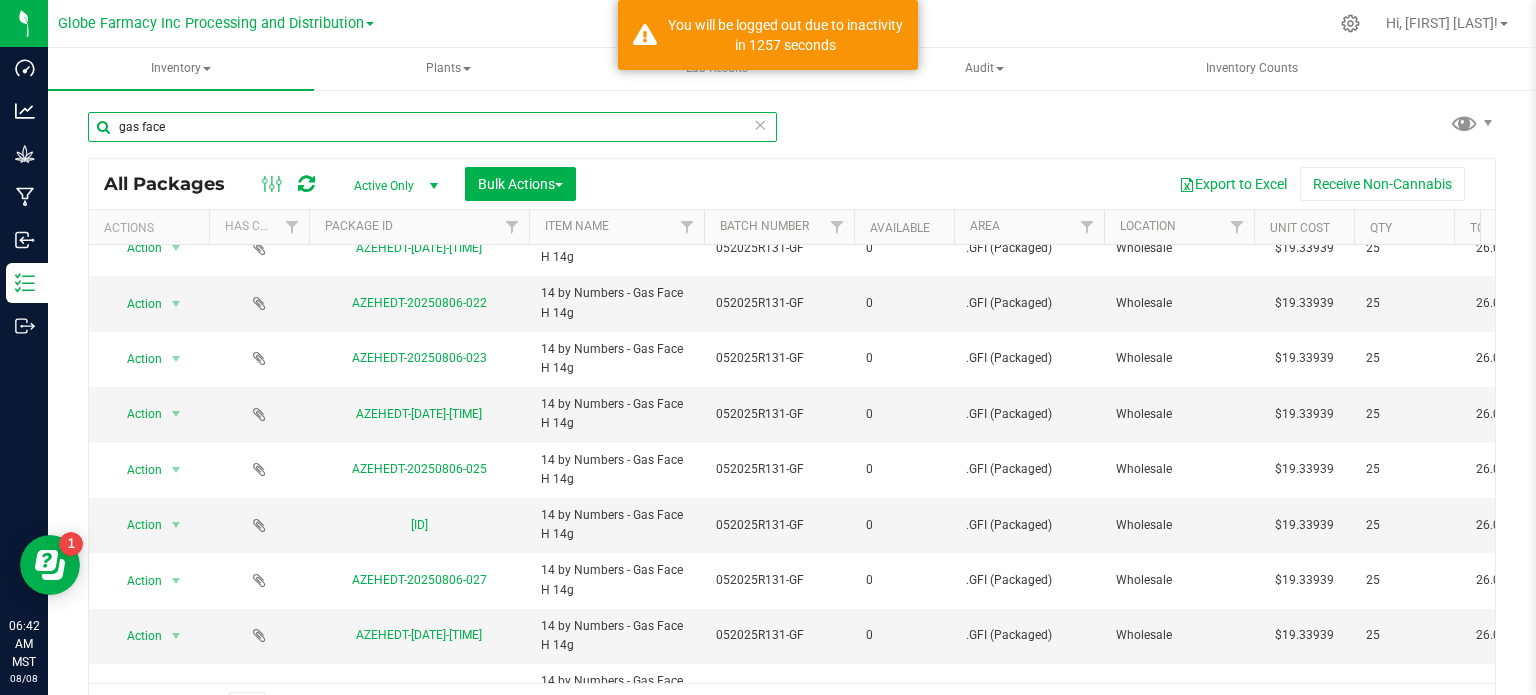 scroll, scrollTop: 624, scrollLeft: 0, axis: vertical 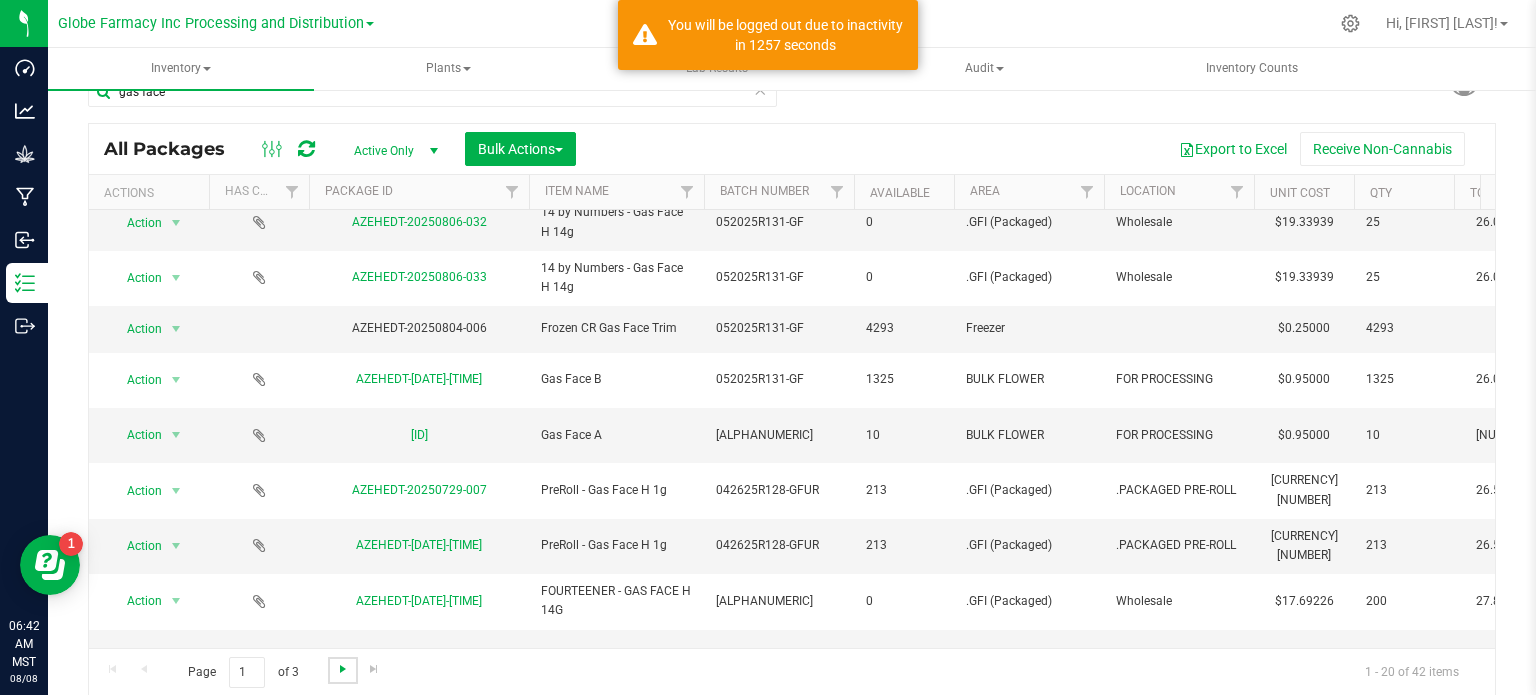 click at bounding box center (343, 669) 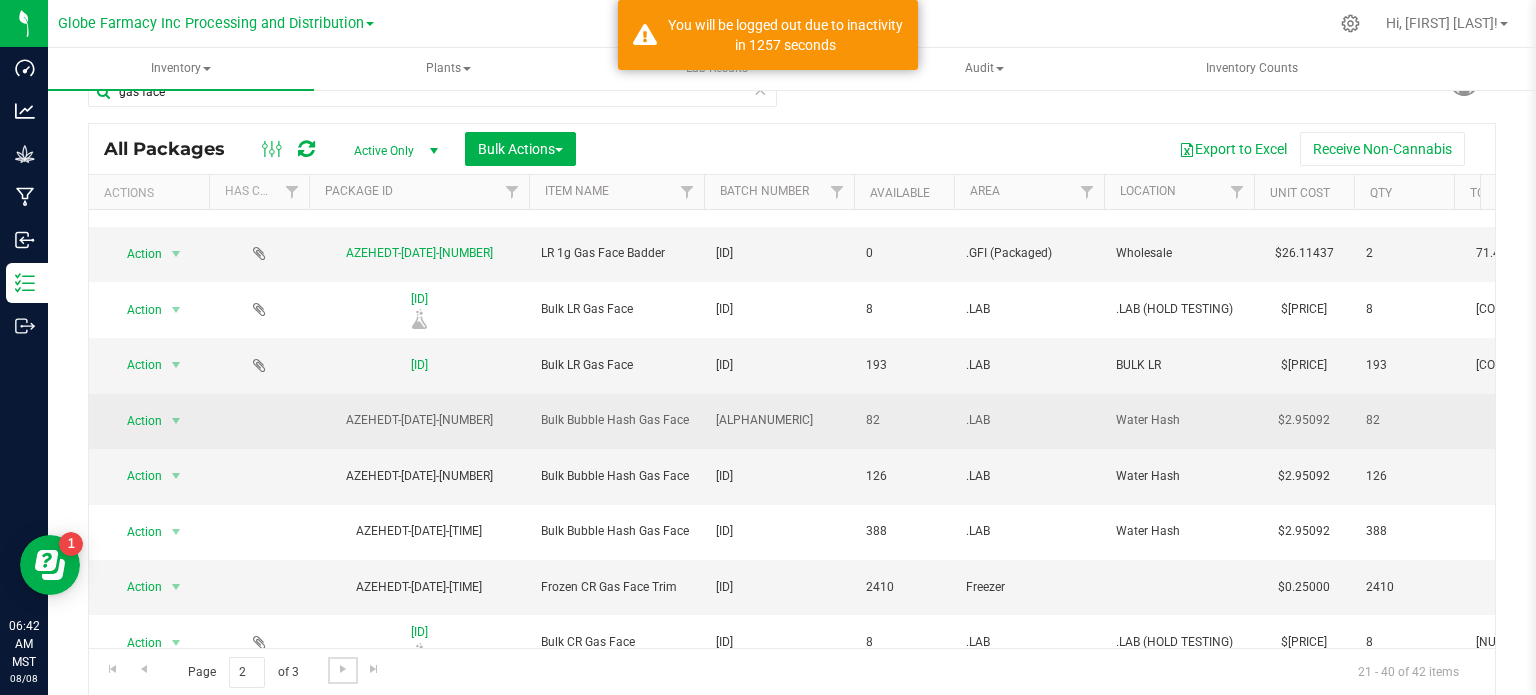 scroll, scrollTop: 535, scrollLeft: 0, axis: vertical 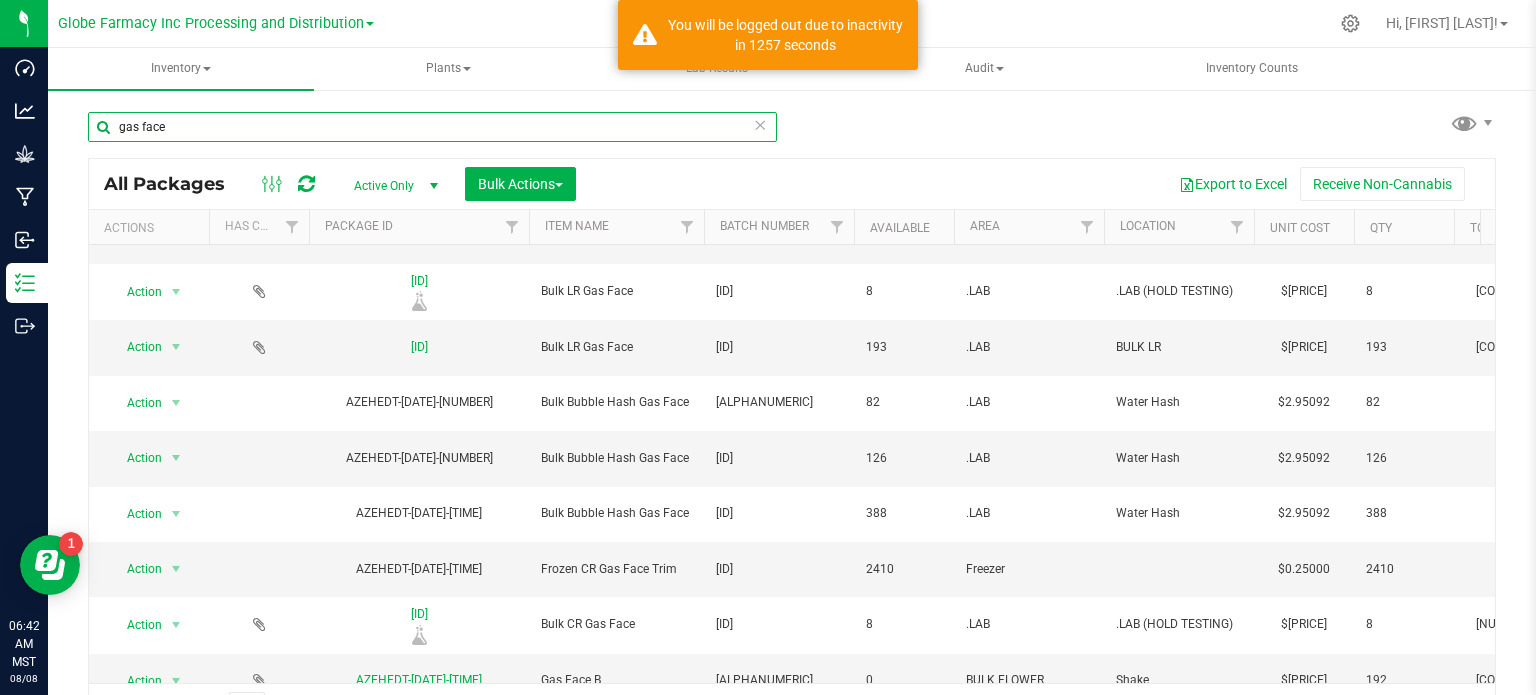 click on "gas face" at bounding box center (432, 127) 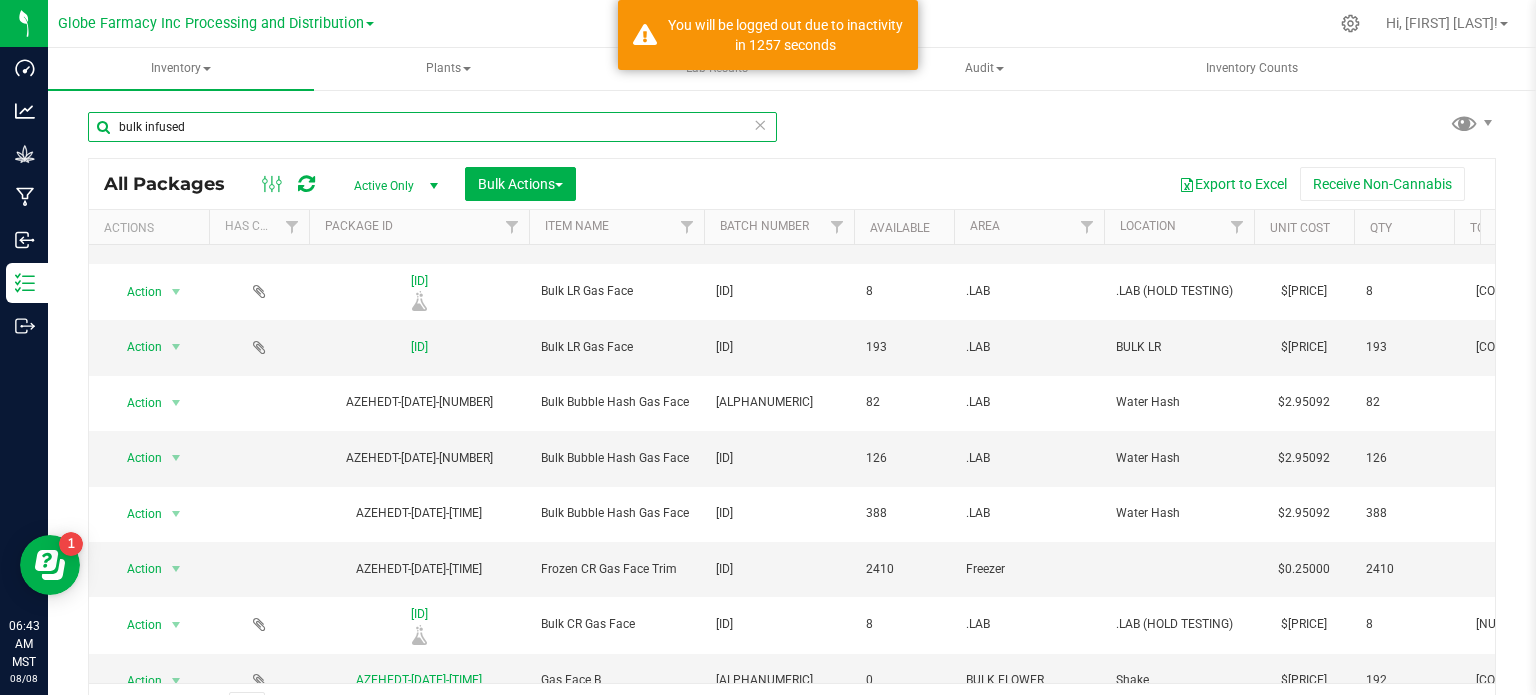 type on "bulk infused" 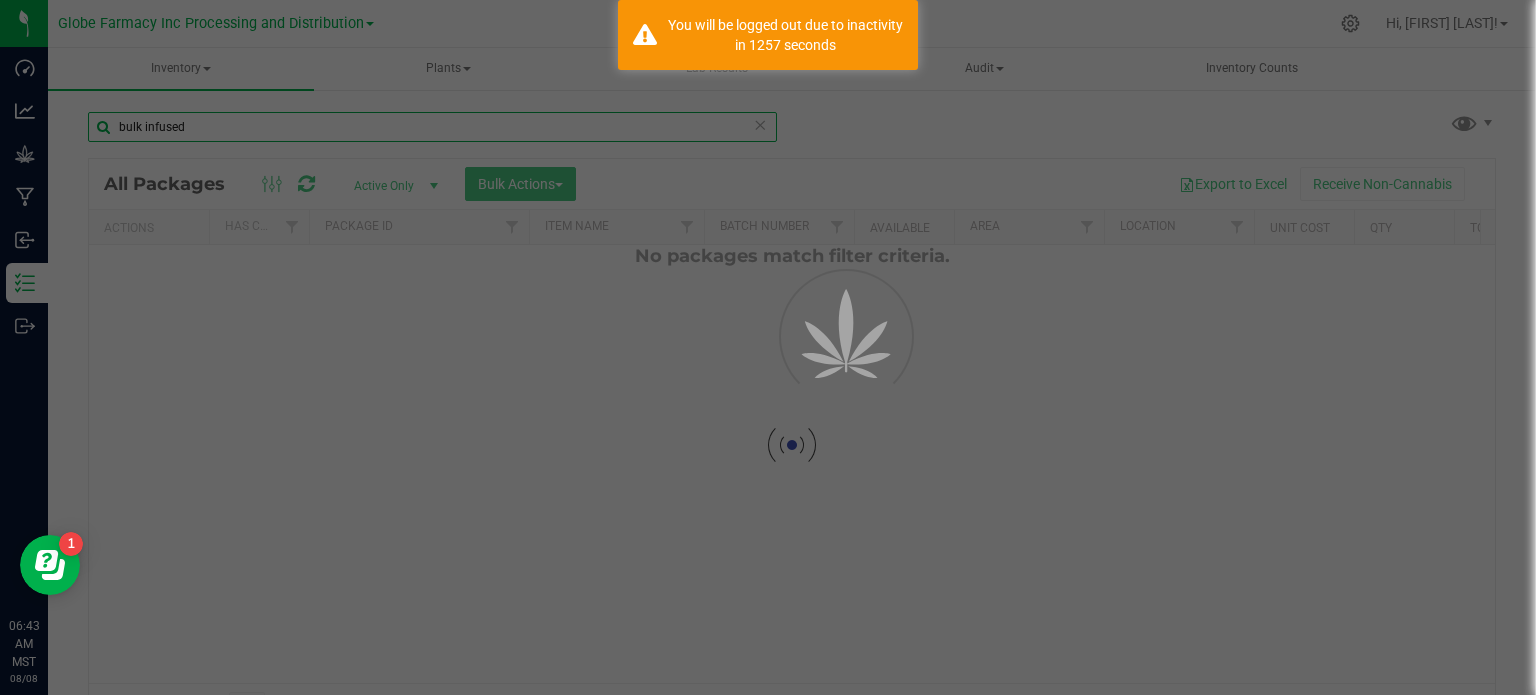 scroll, scrollTop: 0, scrollLeft: 0, axis: both 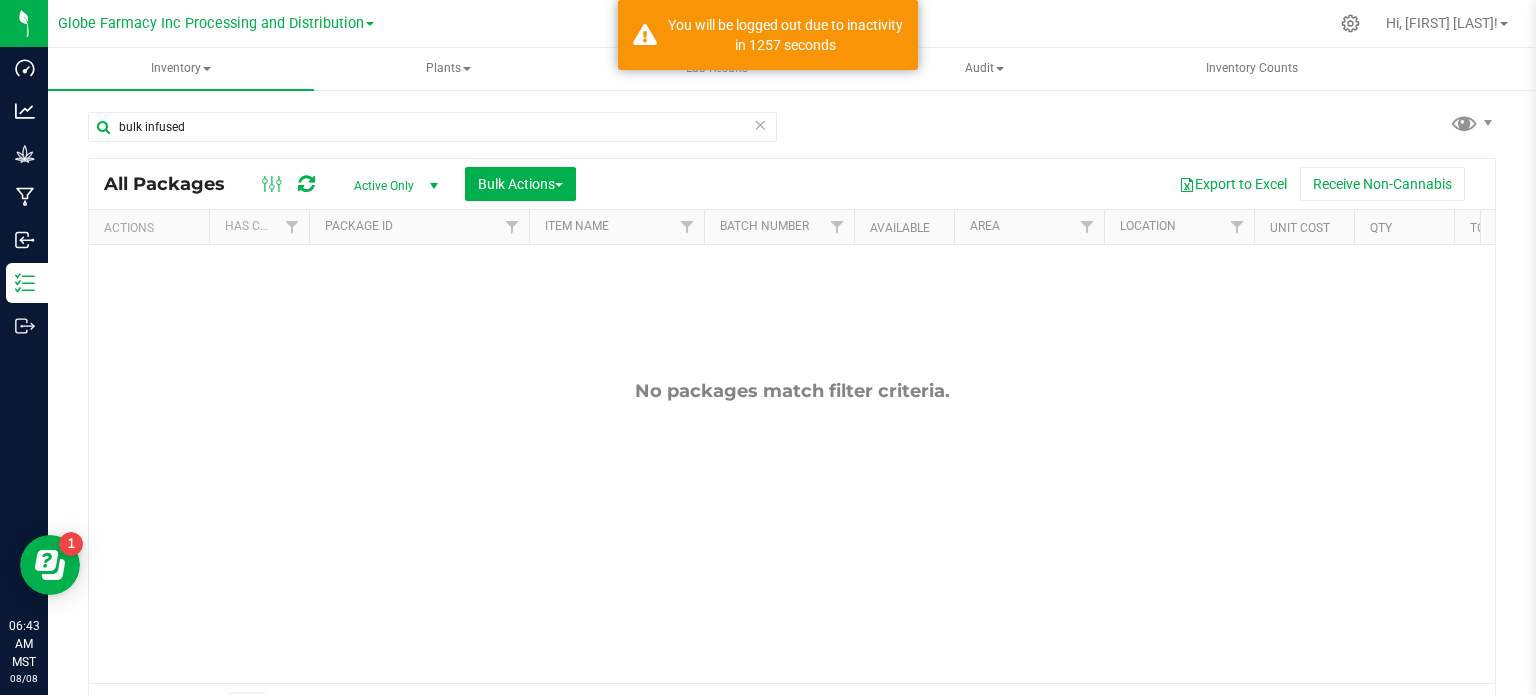click at bounding box center [760, 124] 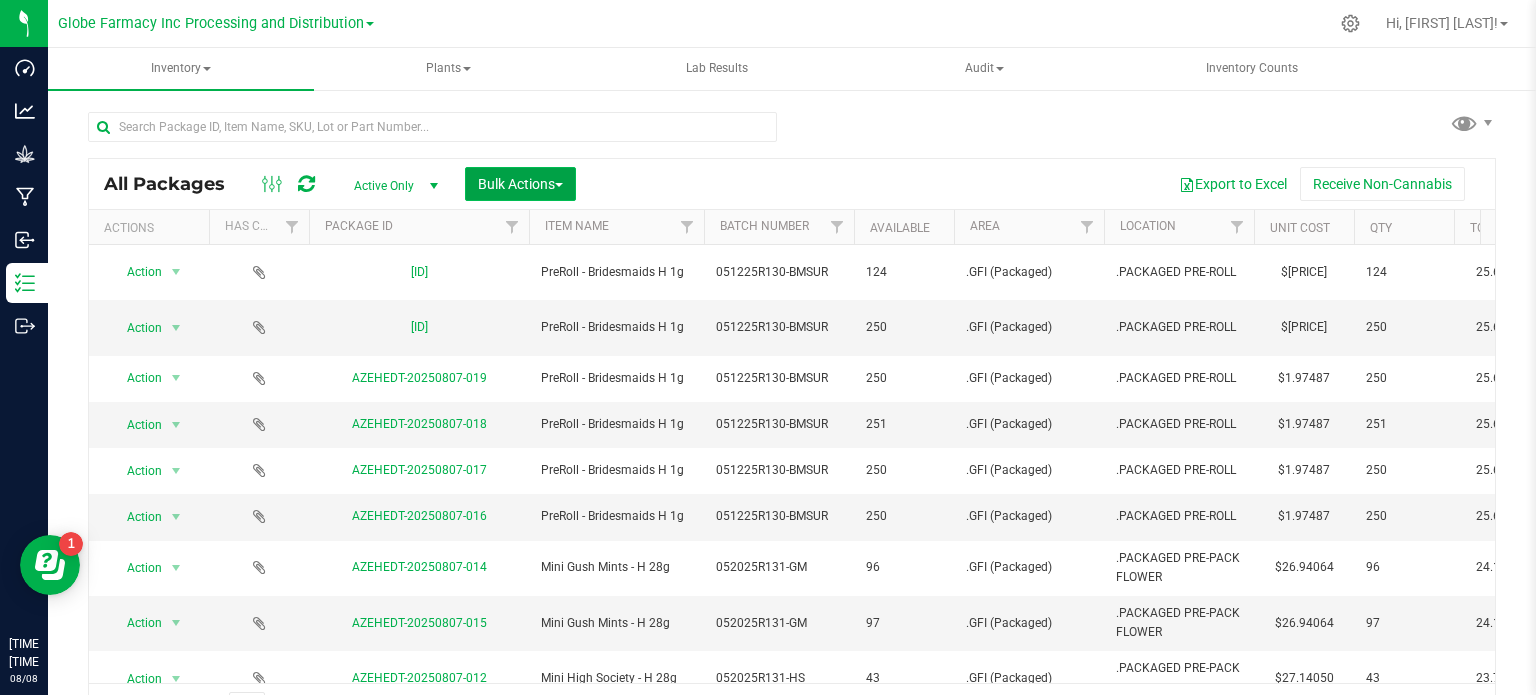 click on "Bulk Actions" at bounding box center [520, 184] 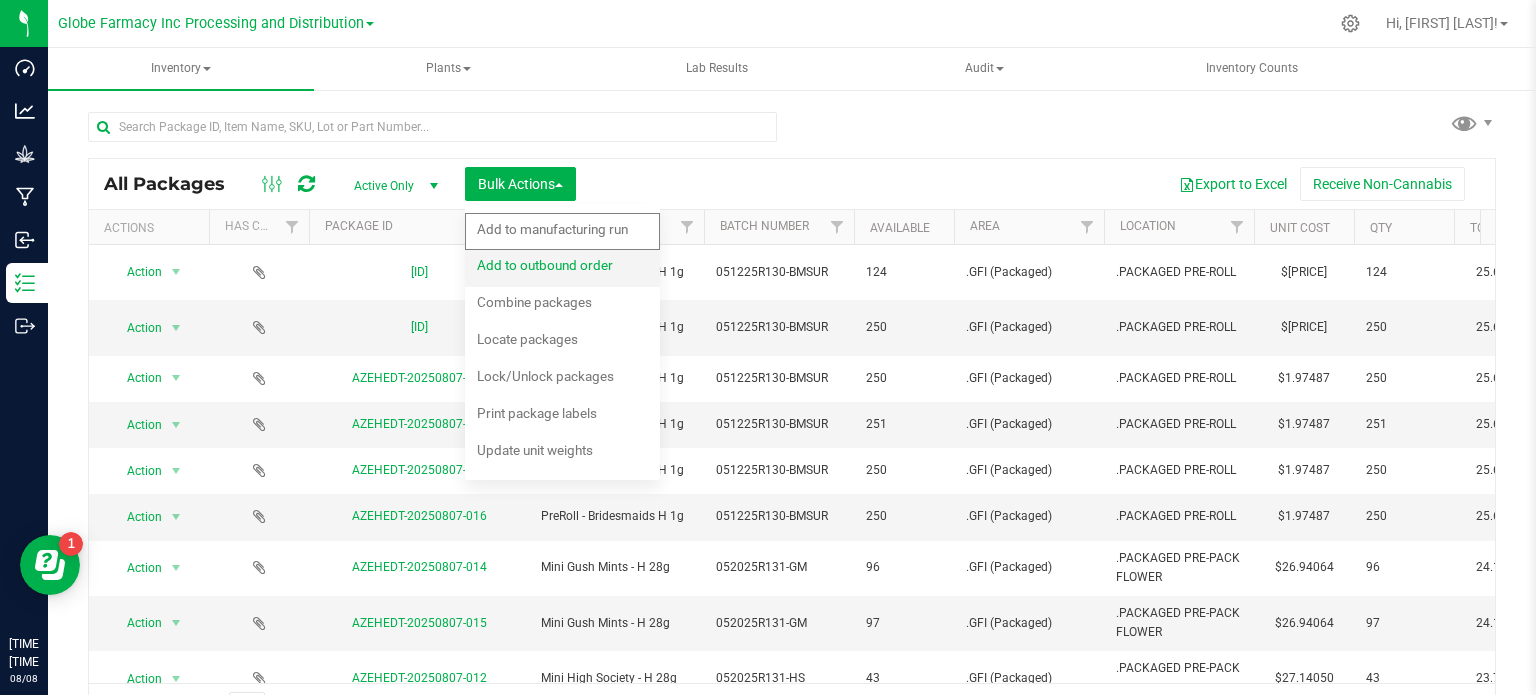click on "Add to outbound order" at bounding box center (558, 268) 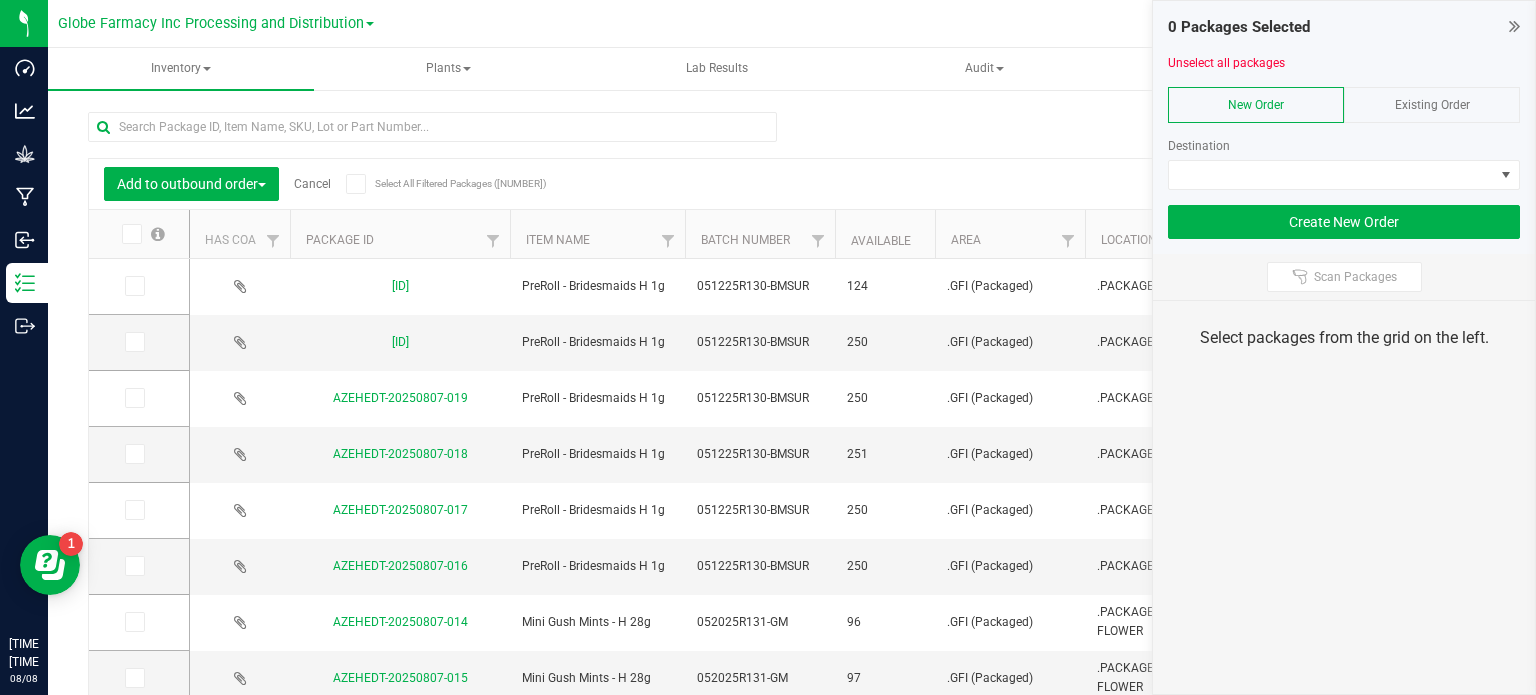 click at bounding box center [1514, 26] 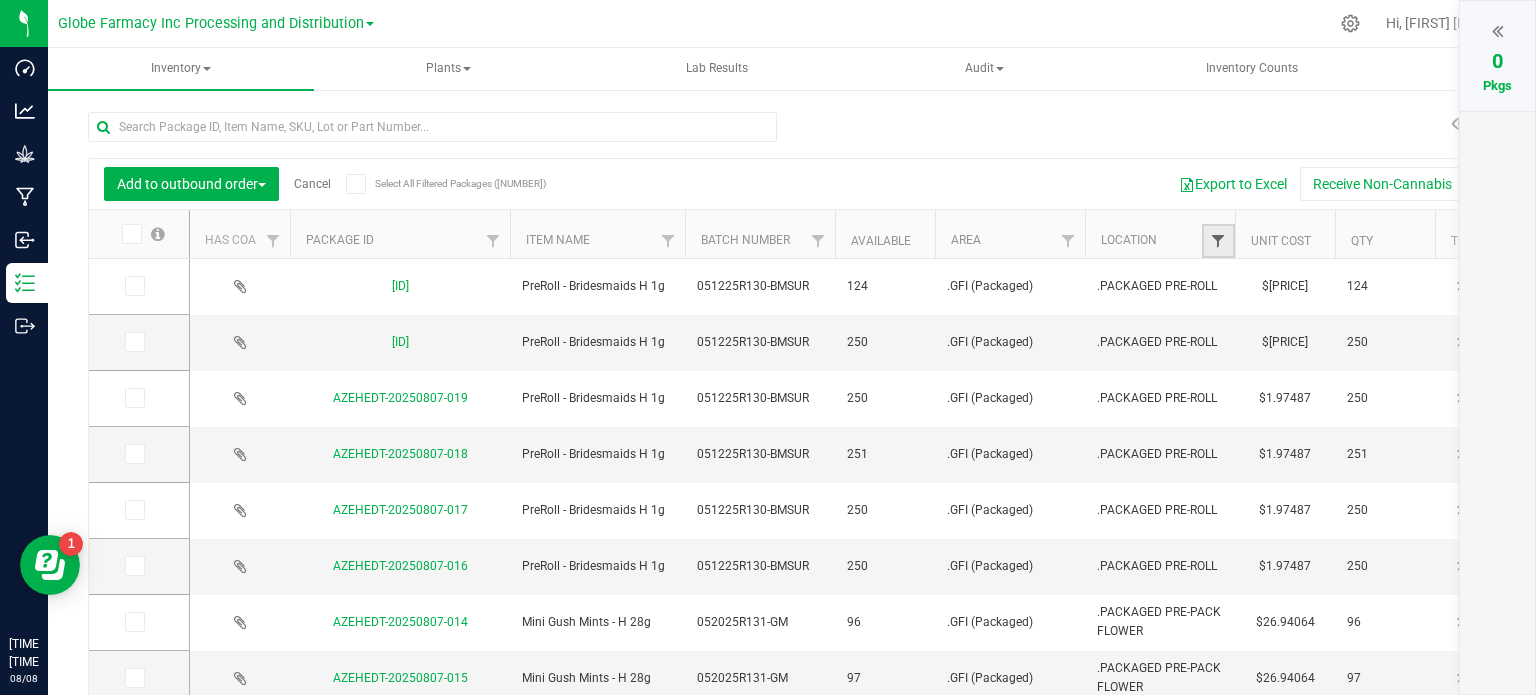 click at bounding box center [1218, 241] 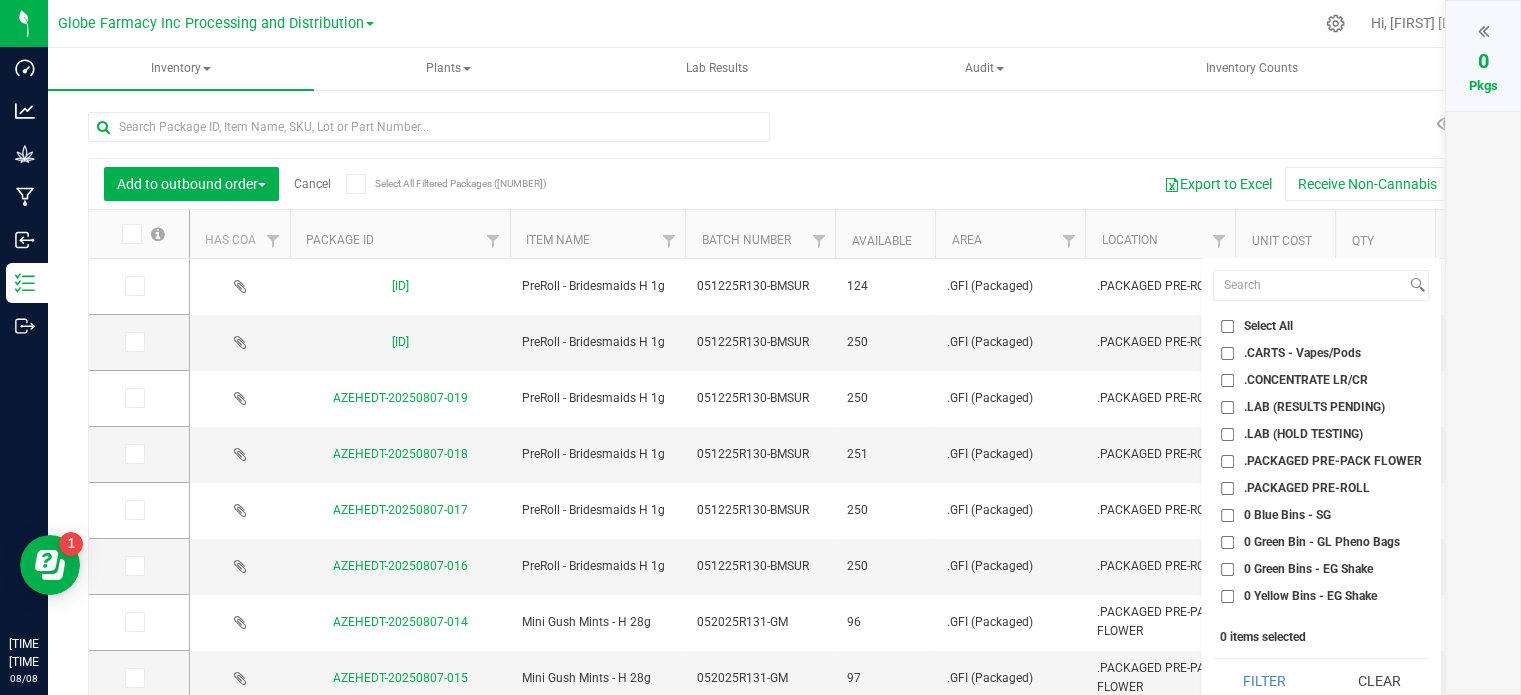 click on ".CARTS - Vapes/Pods" at bounding box center [1227, 353] 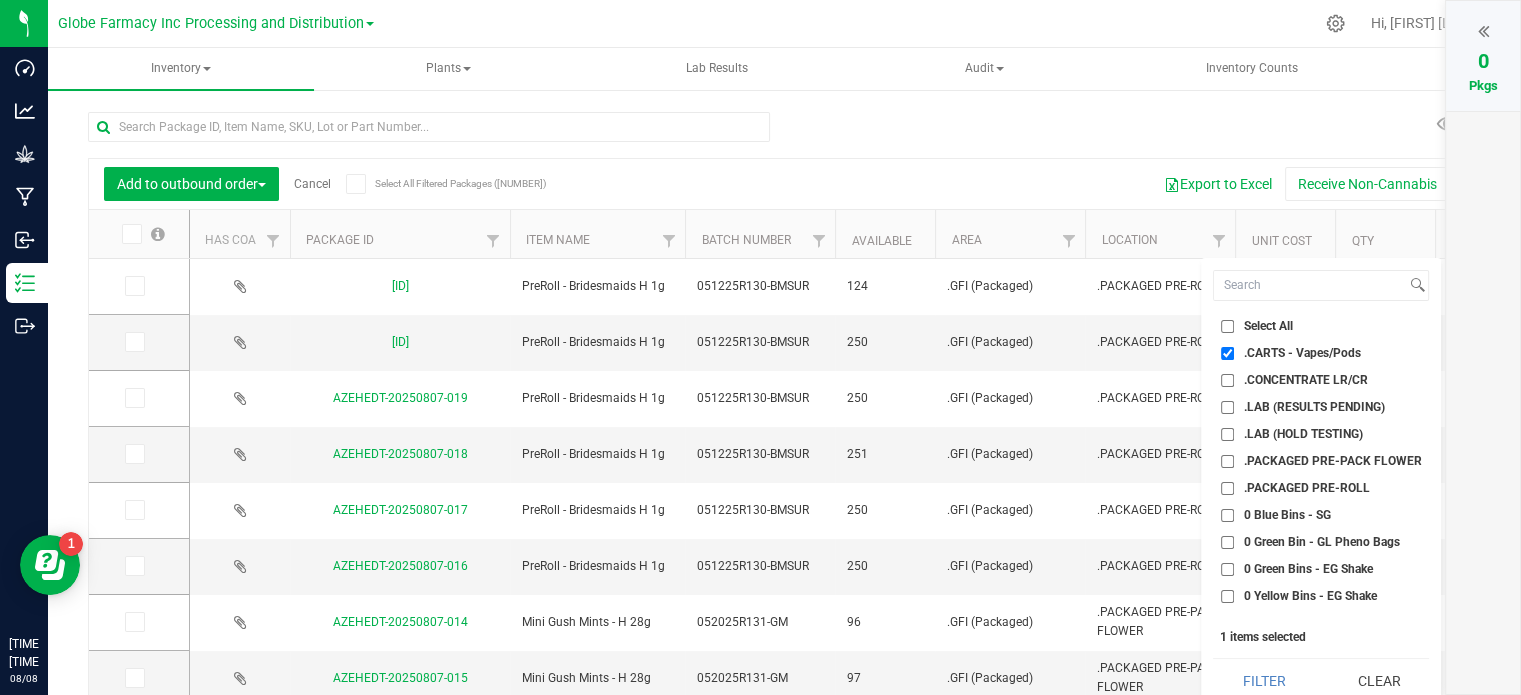 click on ".CONCENTRATE LR/CR" at bounding box center [1227, 380] 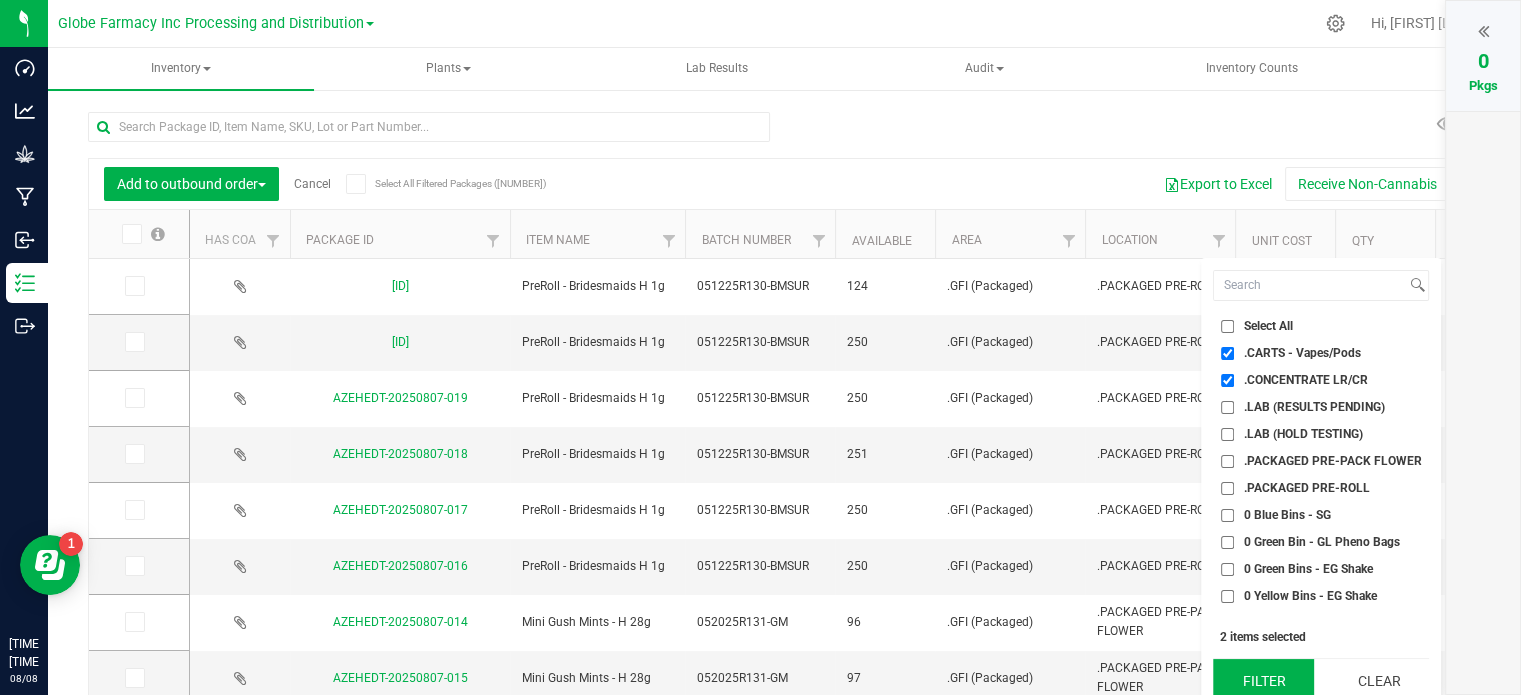 click on "Filter" at bounding box center [1263, 681] 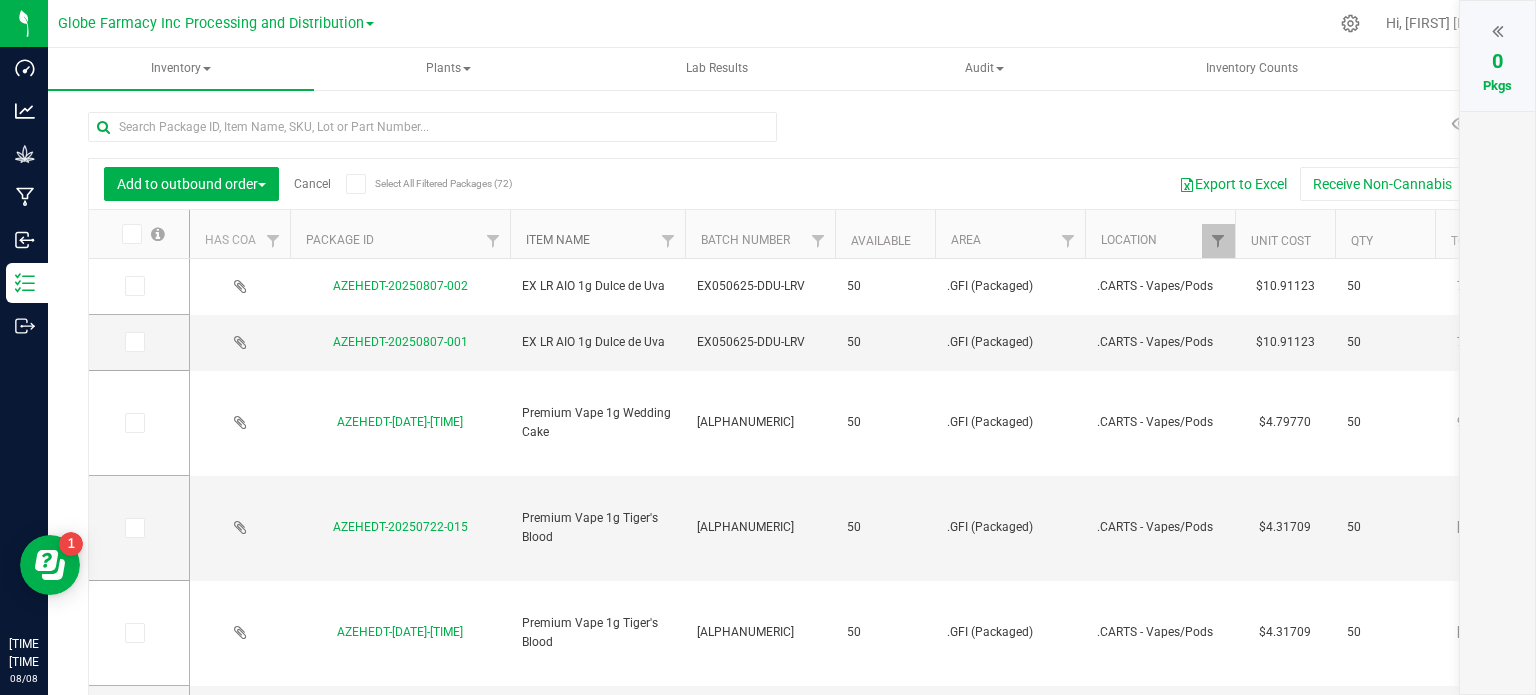 click on "Item Name" at bounding box center [558, 240] 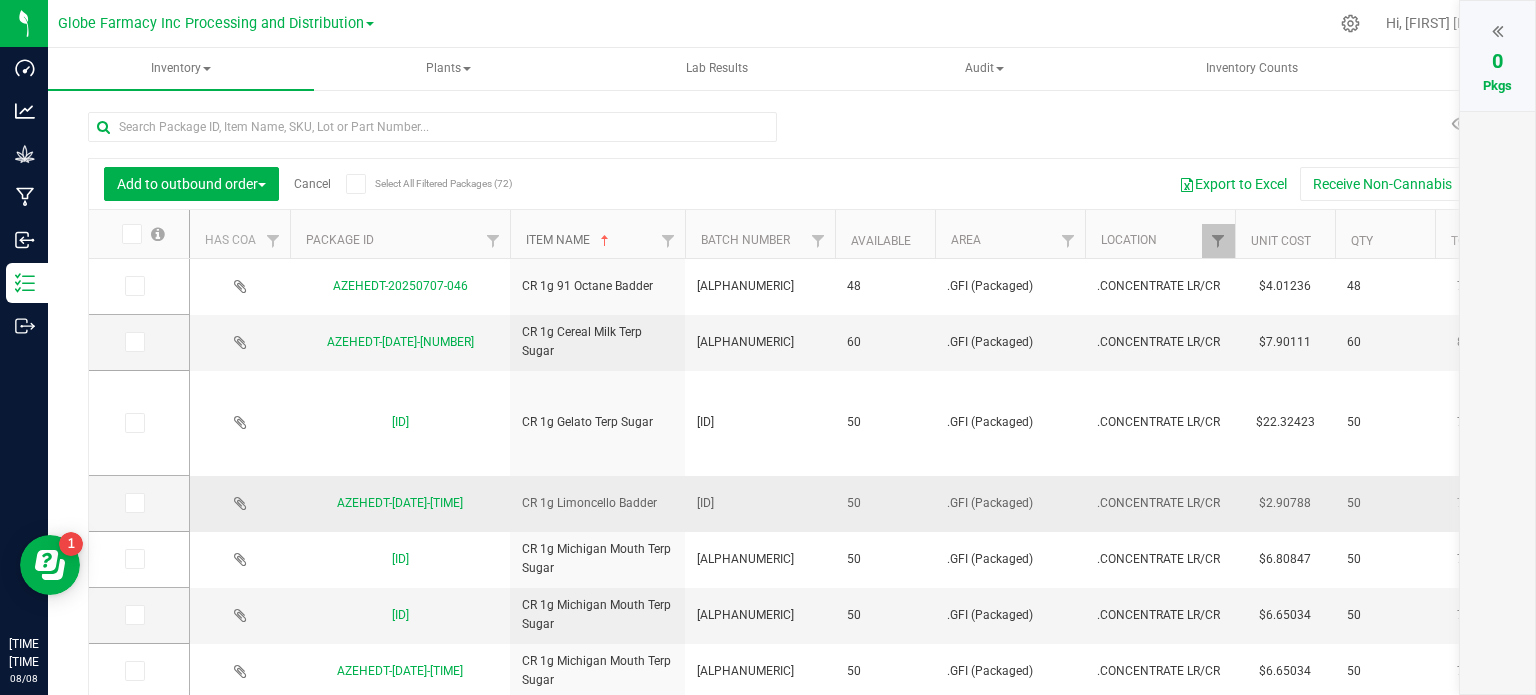 scroll, scrollTop: 69, scrollLeft: 0, axis: vertical 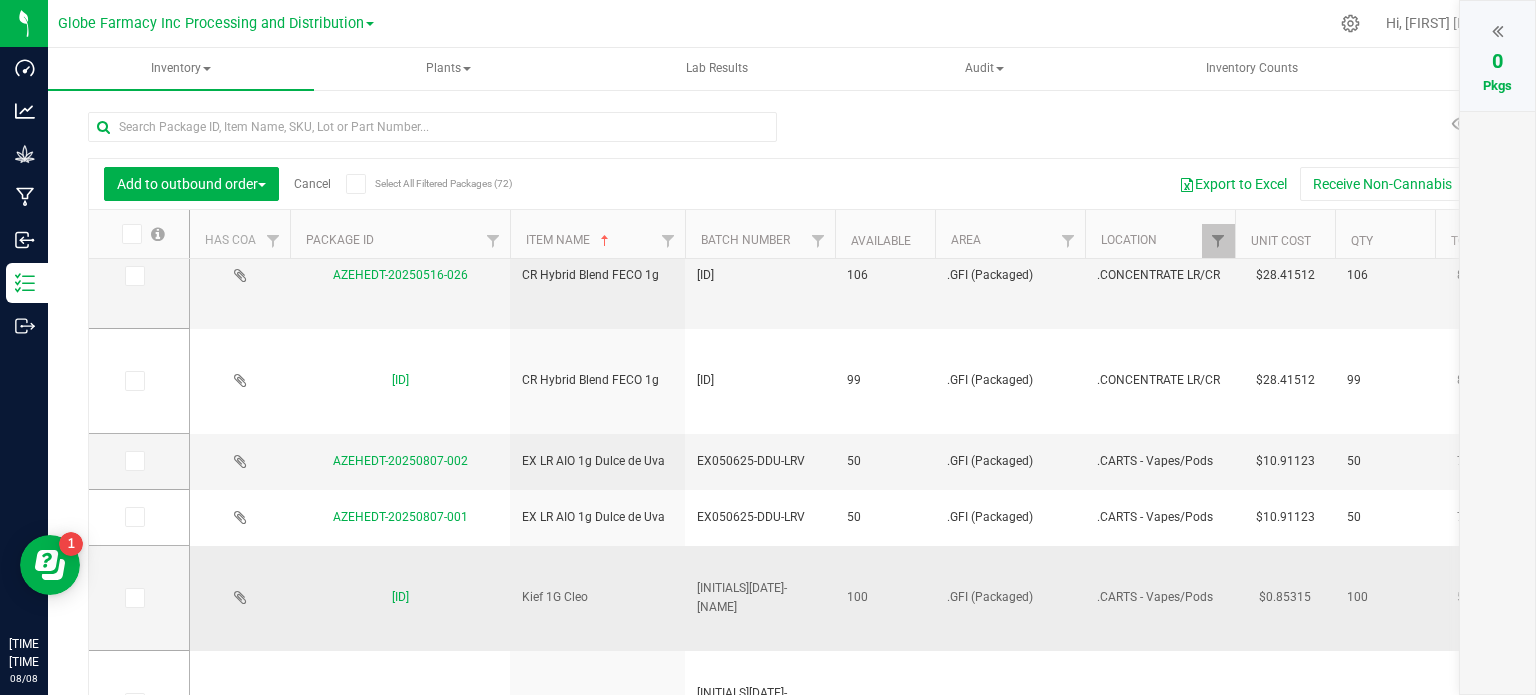 drag, startPoint x: 134, startPoint y: 516, endPoint x: 296, endPoint y: 550, distance: 165.52945 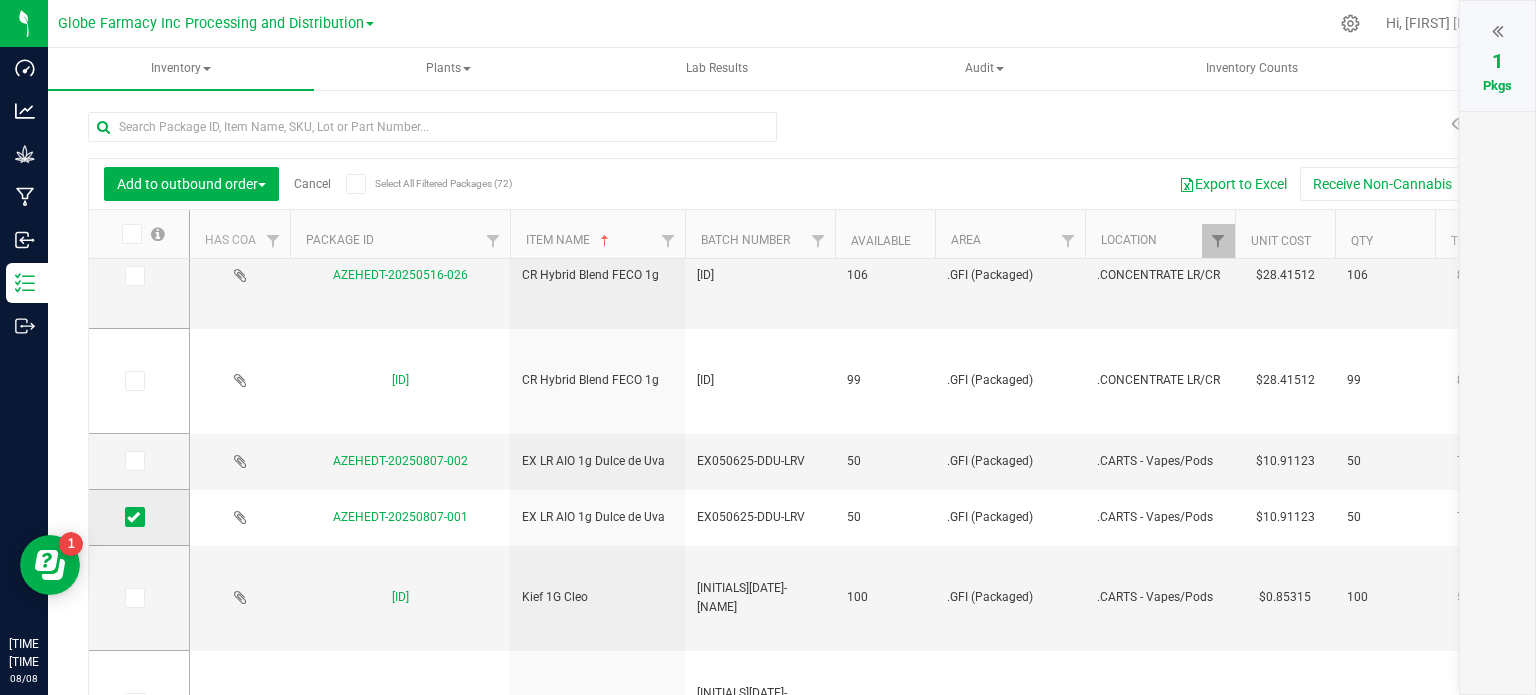 click at bounding box center [135, 517] 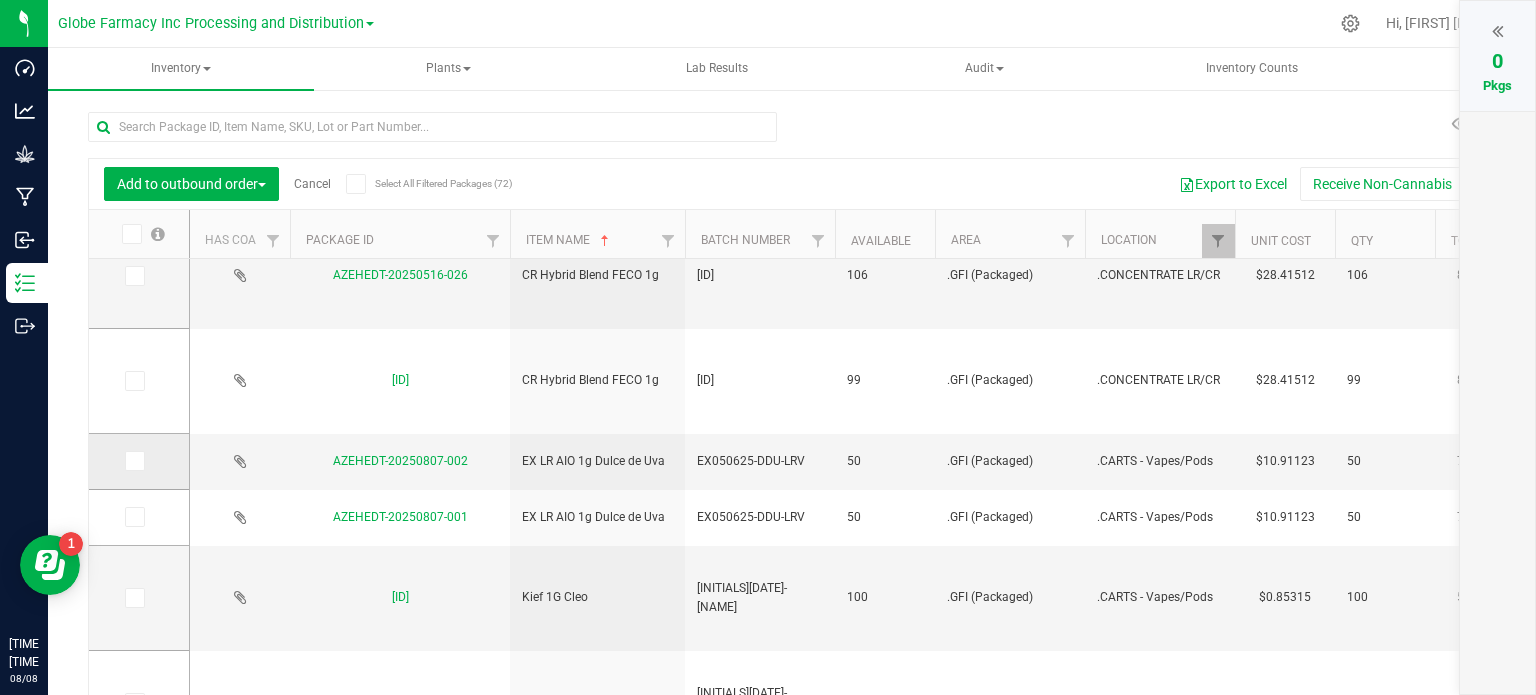 click at bounding box center [133, 461] 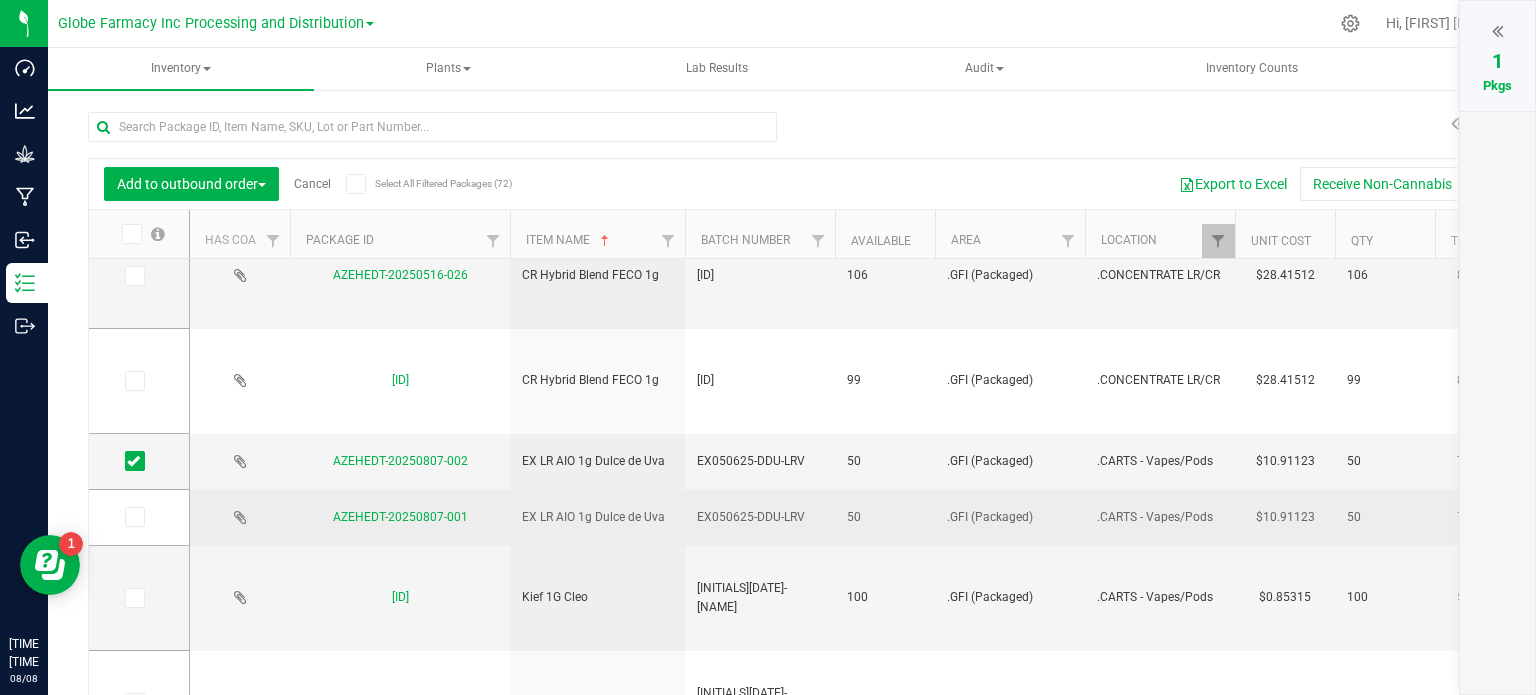 scroll, scrollTop: 800, scrollLeft: 0, axis: vertical 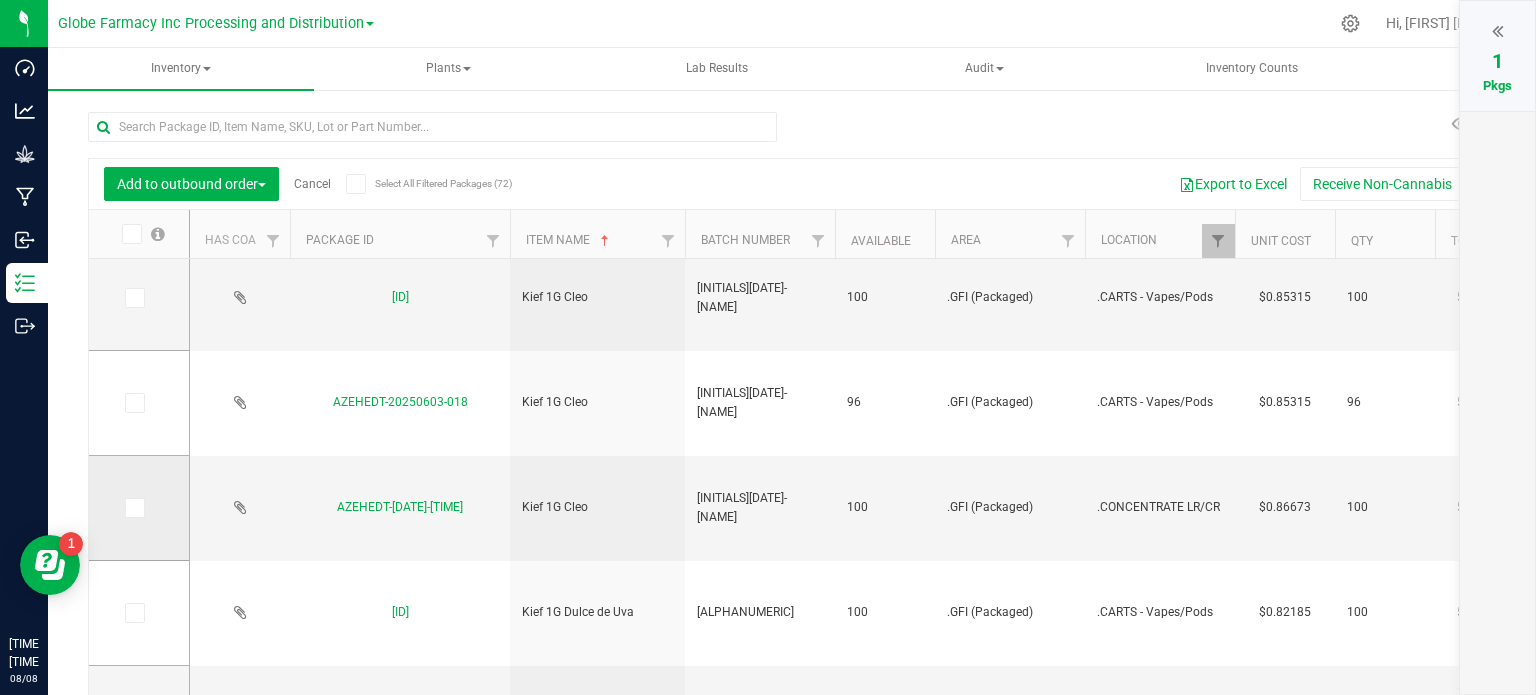 click at bounding box center (133, 508) 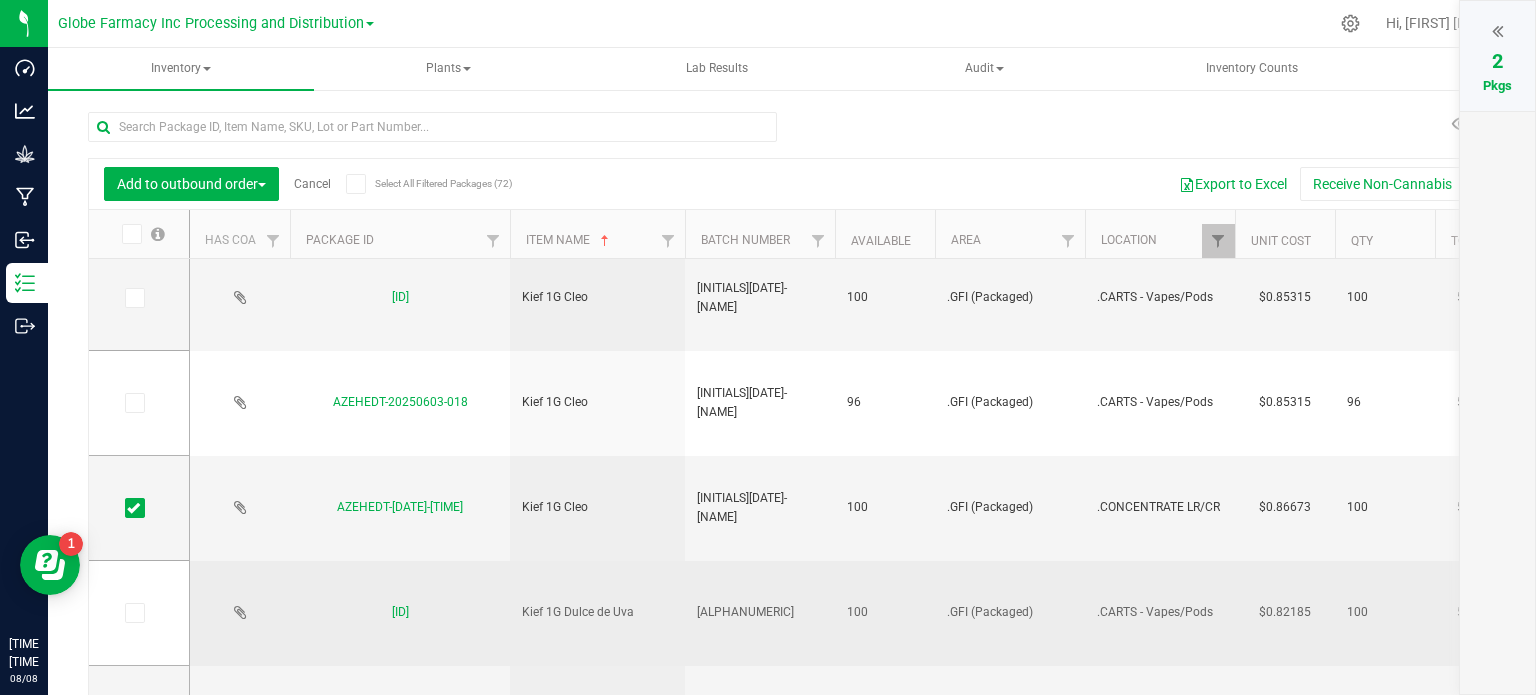 scroll, scrollTop: 1047, scrollLeft: 0, axis: vertical 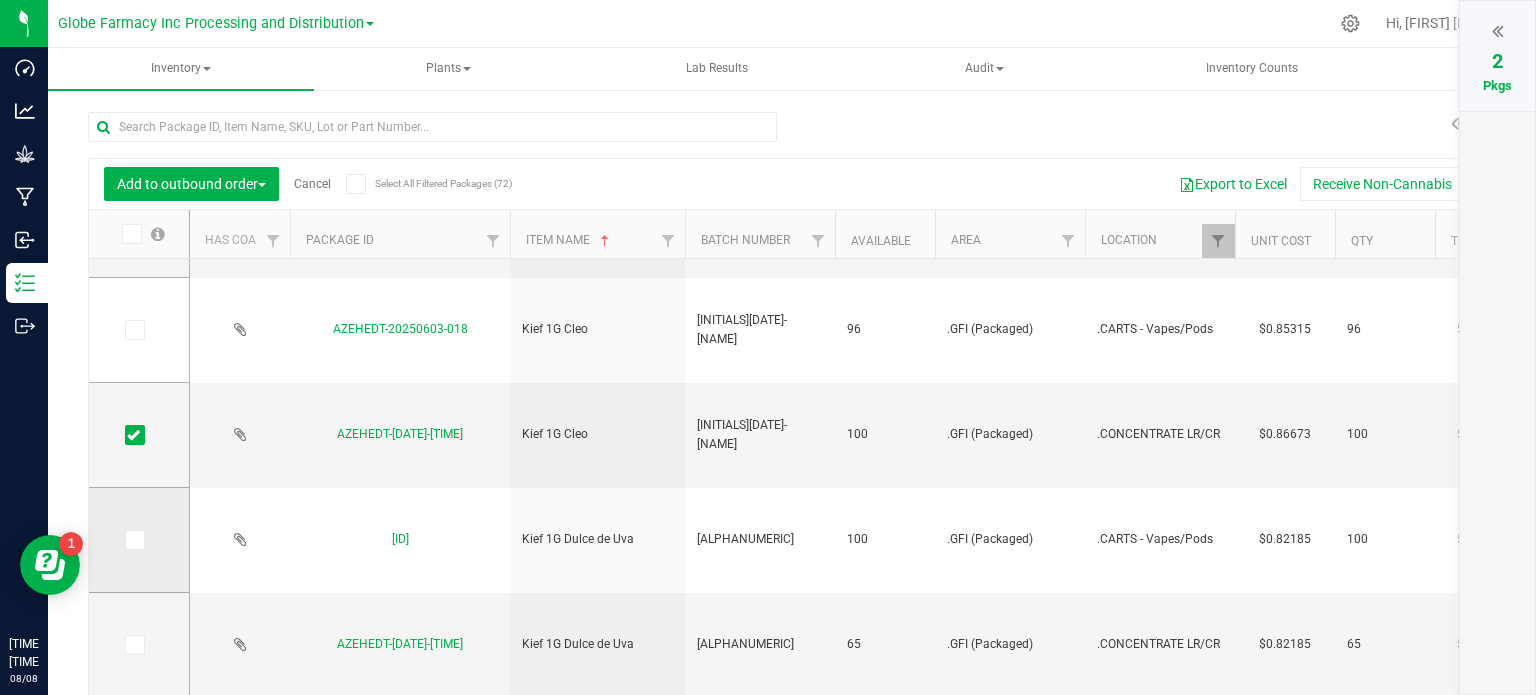 click at bounding box center (133, 540) 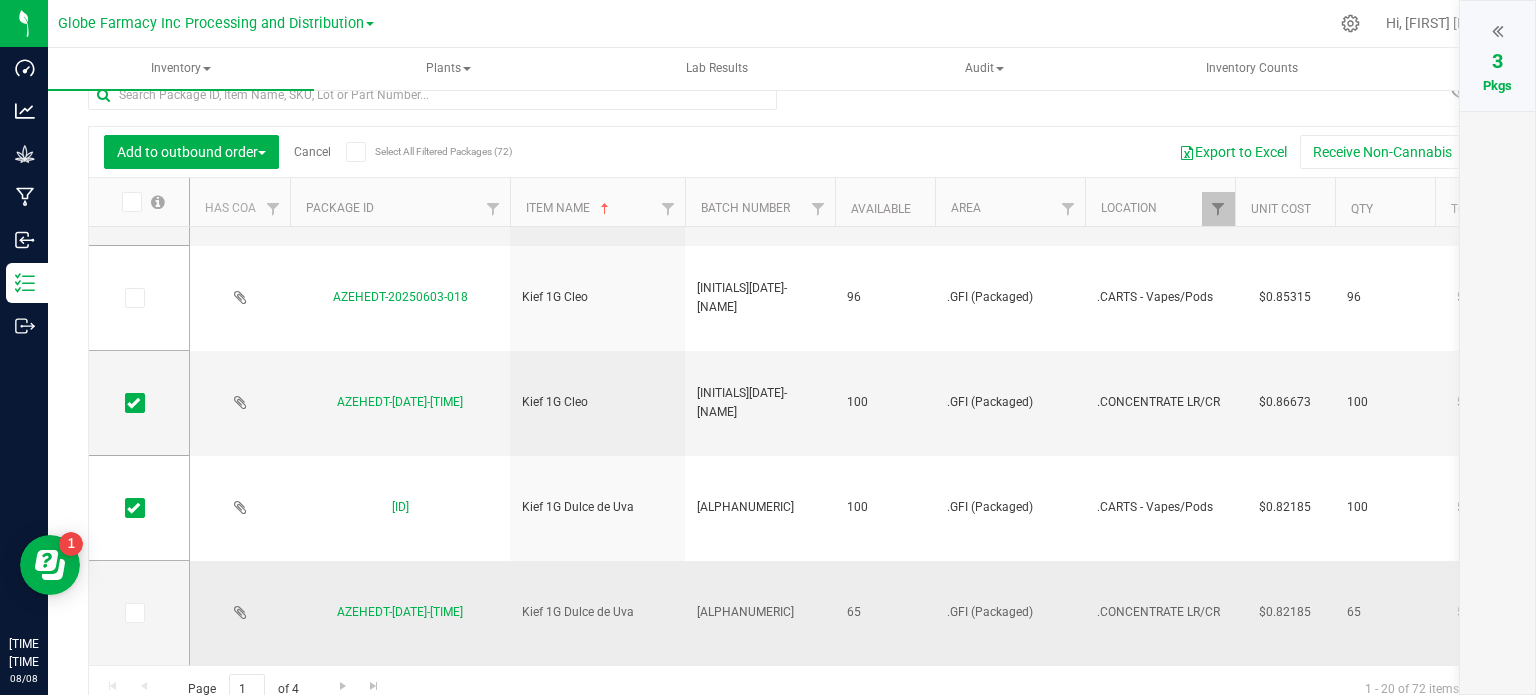 scroll, scrollTop: 49, scrollLeft: 0, axis: vertical 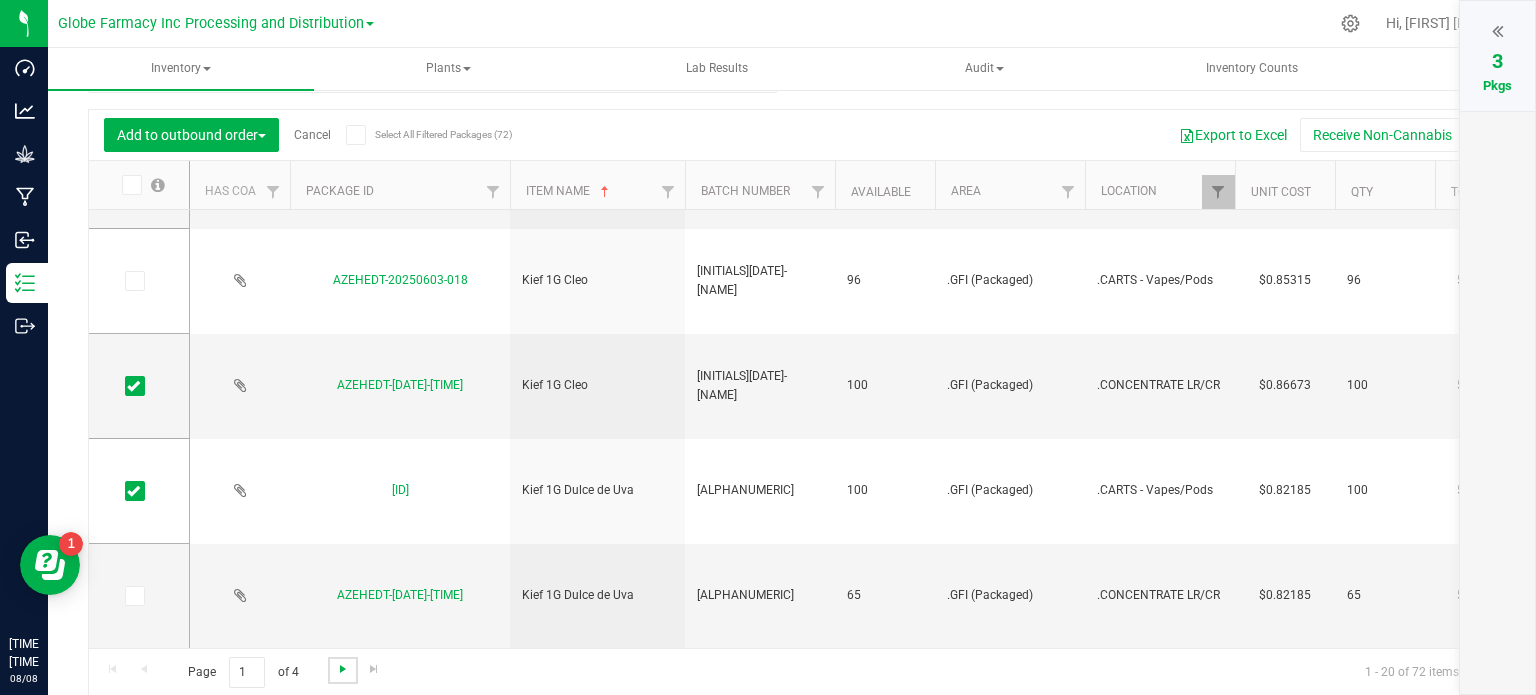 click at bounding box center (343, 669) 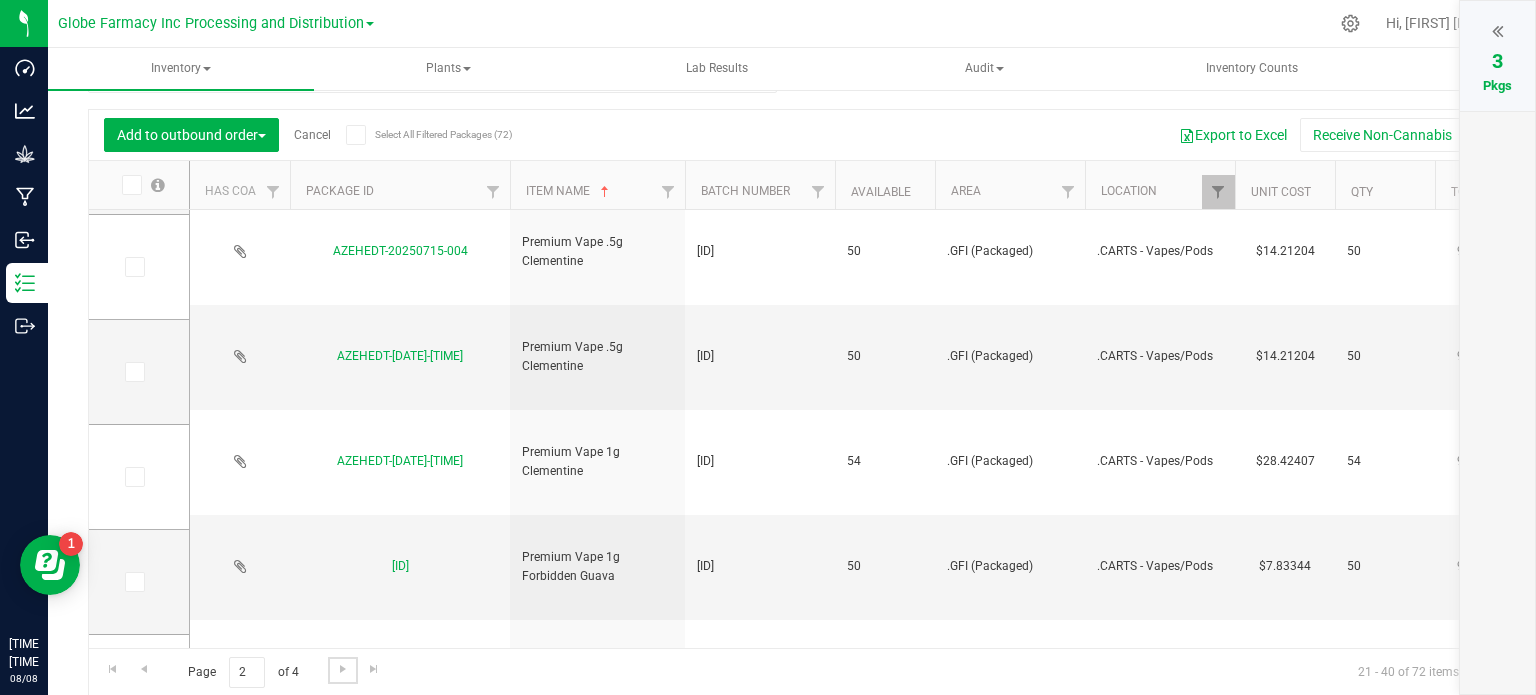 scroll, scrollTop: 0, scrollLeft: 0, axis: both 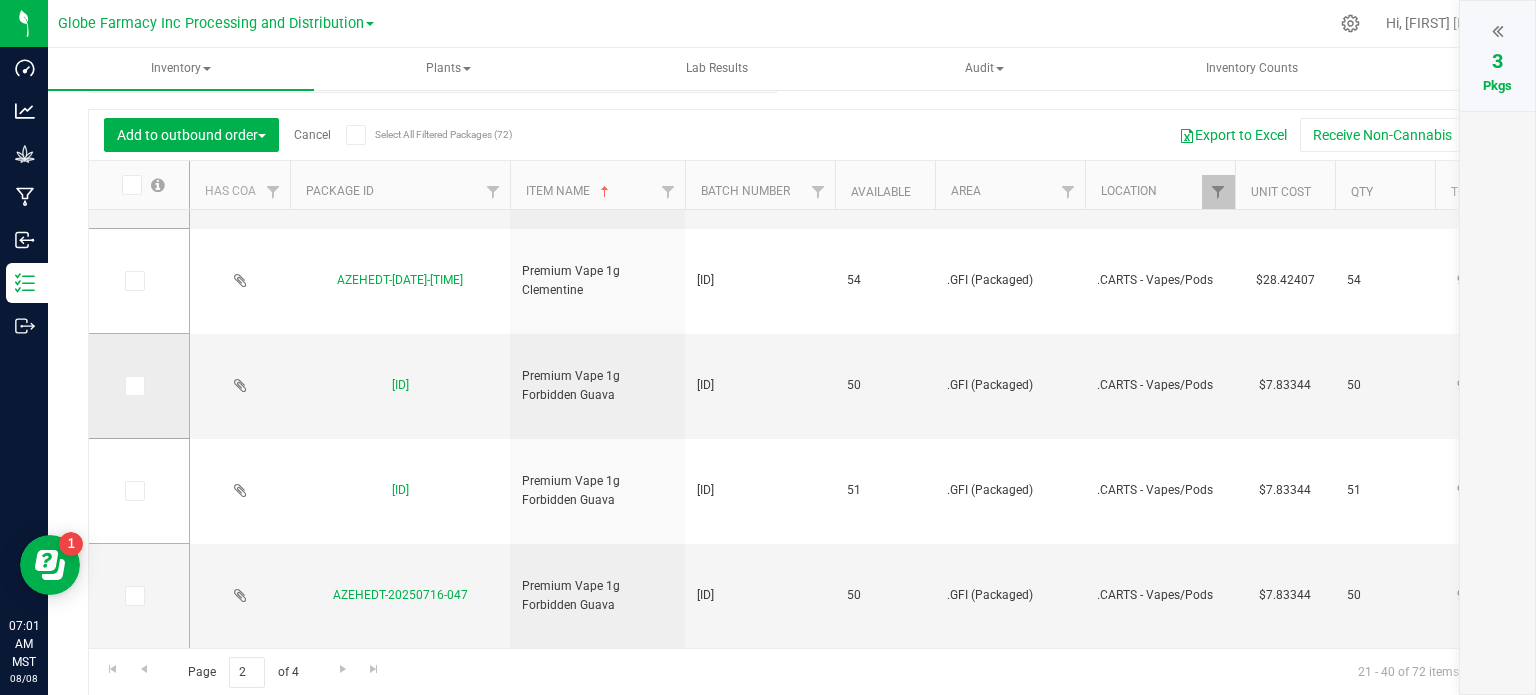 drag, startPoint x: 133, startPoint y: 383, endPoint x: 148, endPoint y: 387, distance: 15.524175 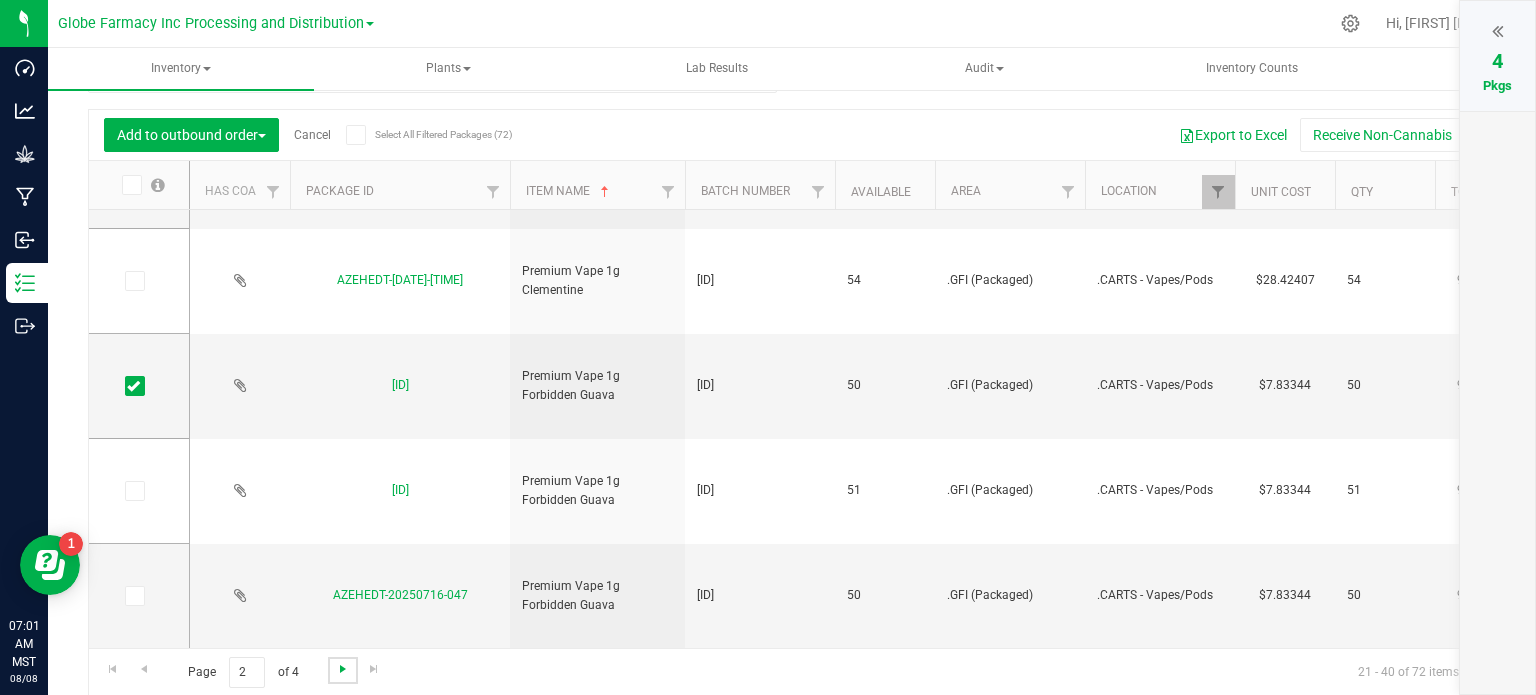 click at bounding box center (343, 669) 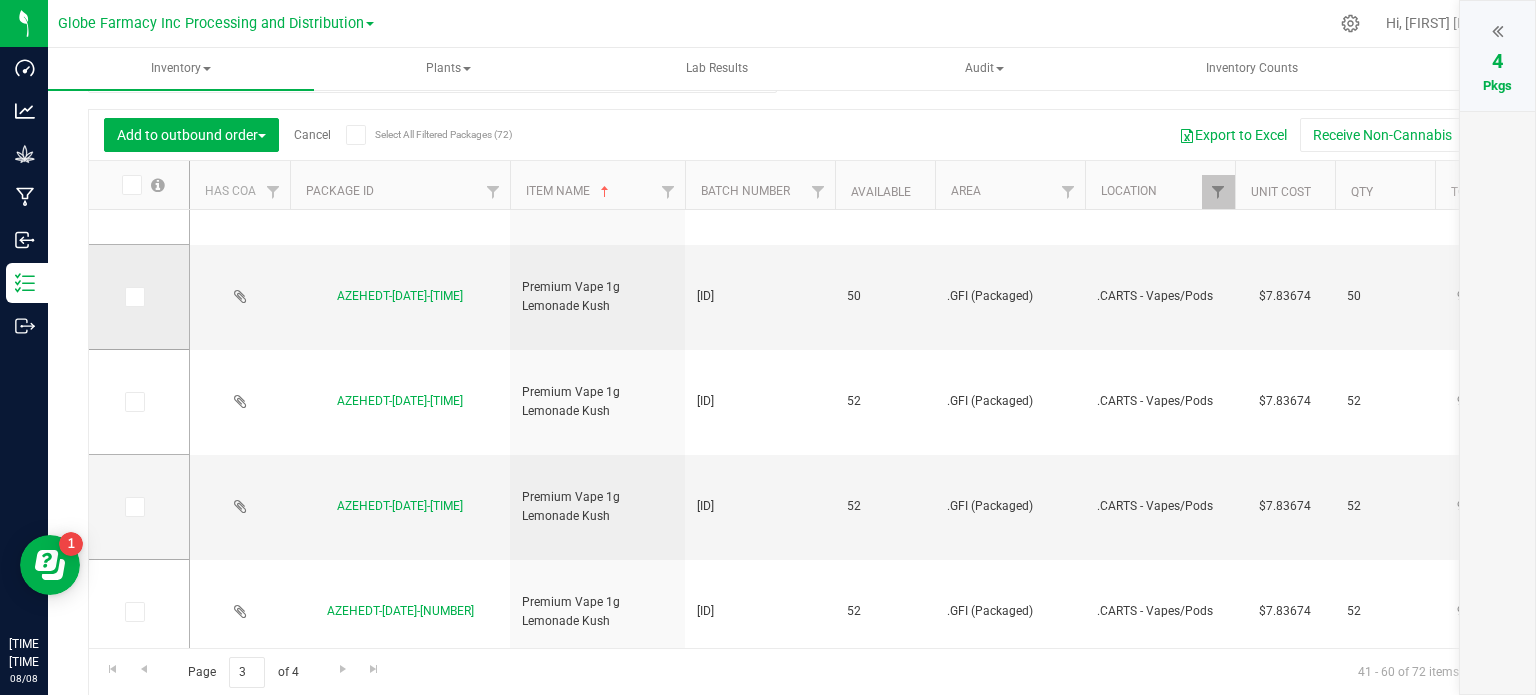 click at bounding box center (133, 297) 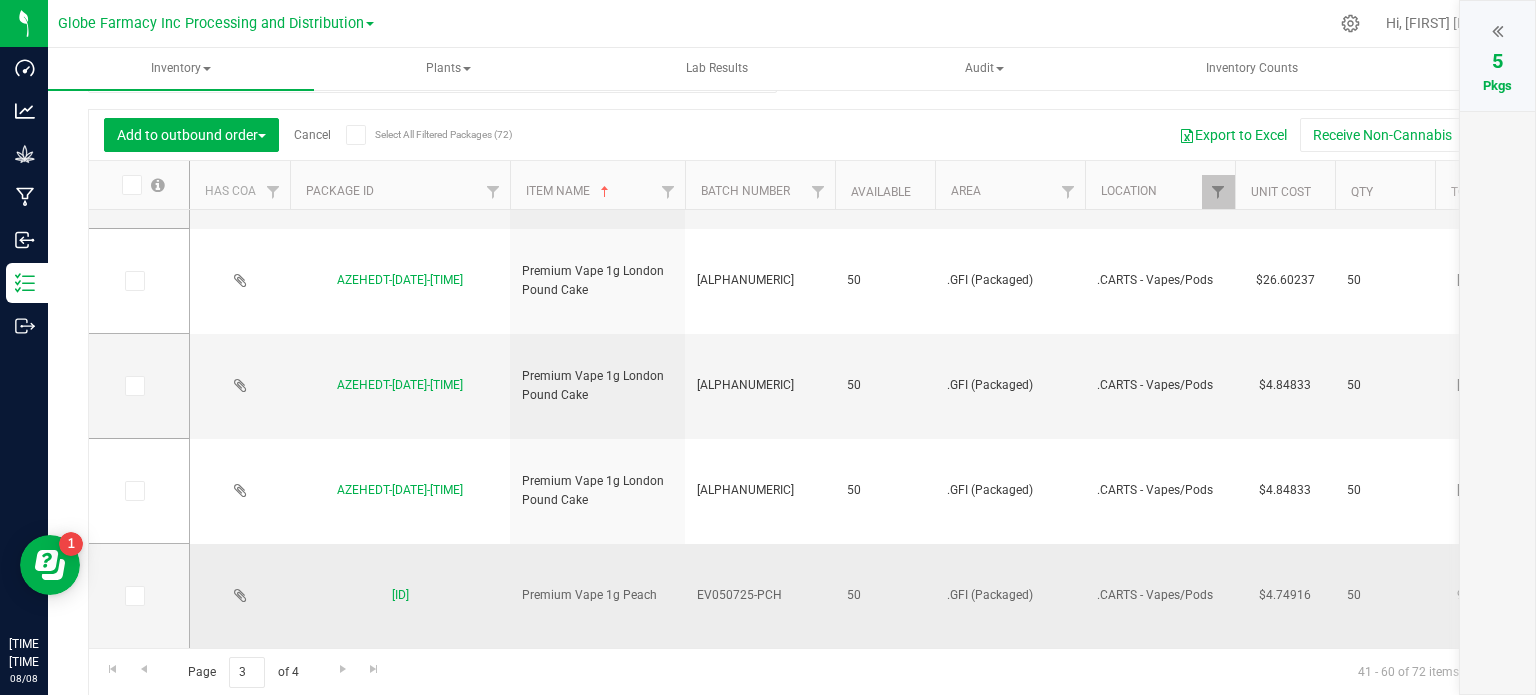 drag, startPoint x: 132, startPoint y: 596, endPoint x: 210, endPoint y: 628, distance: 84.30895 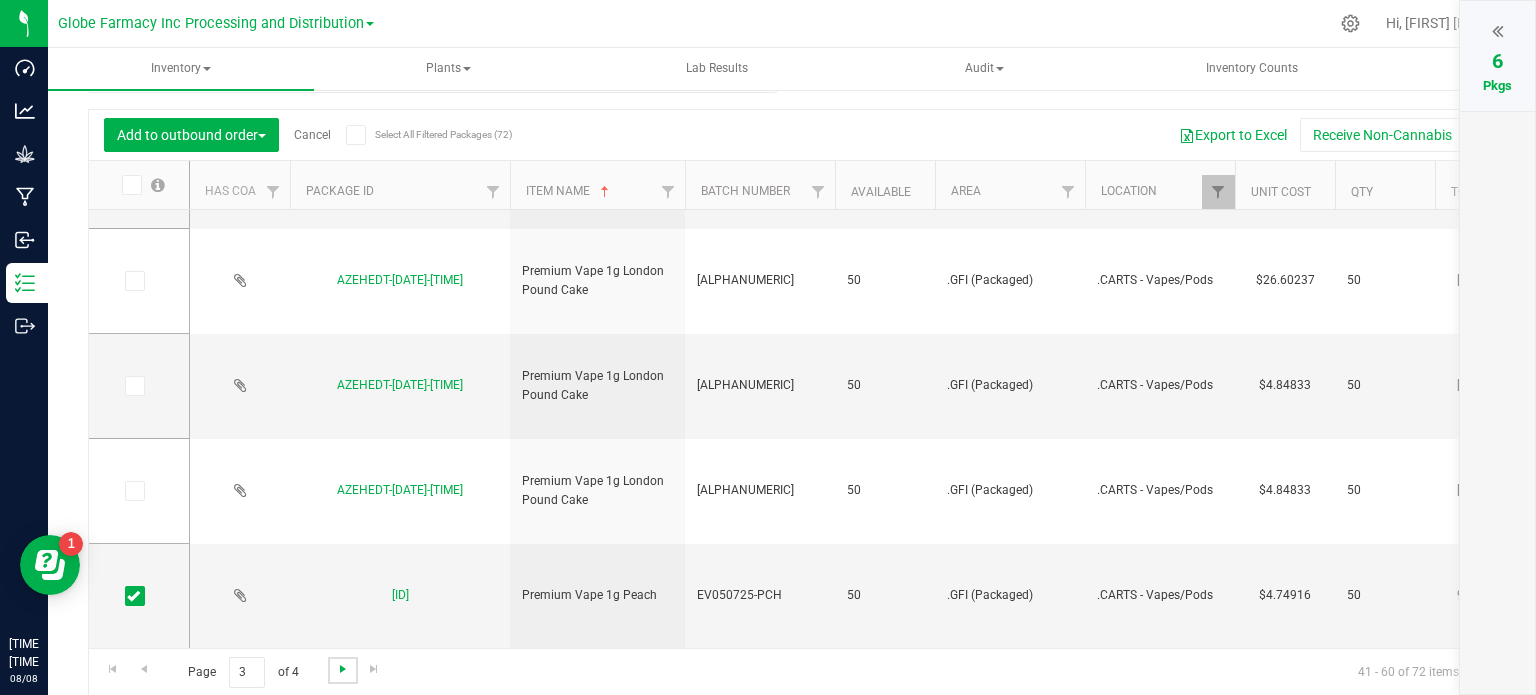 click at bounding box center (343, 669) 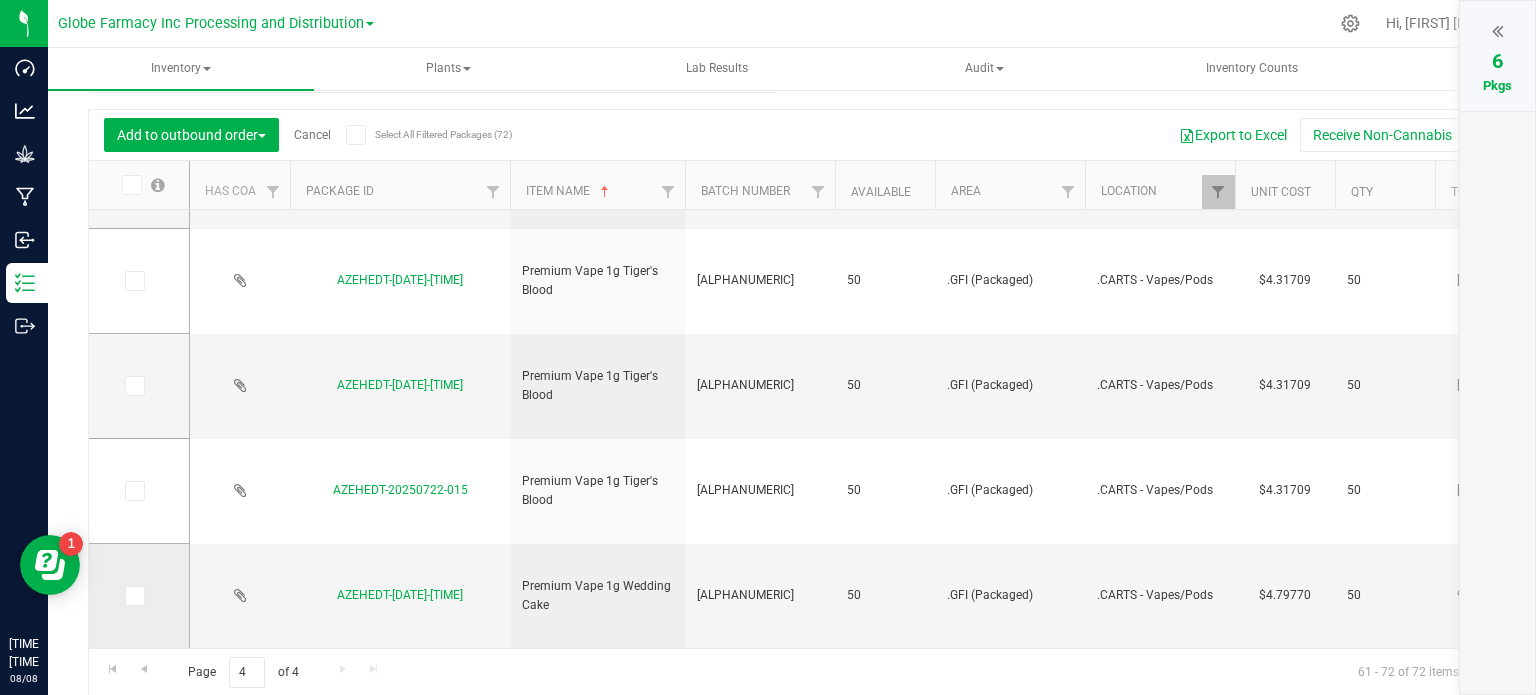 click at bounding box center (133, 596) 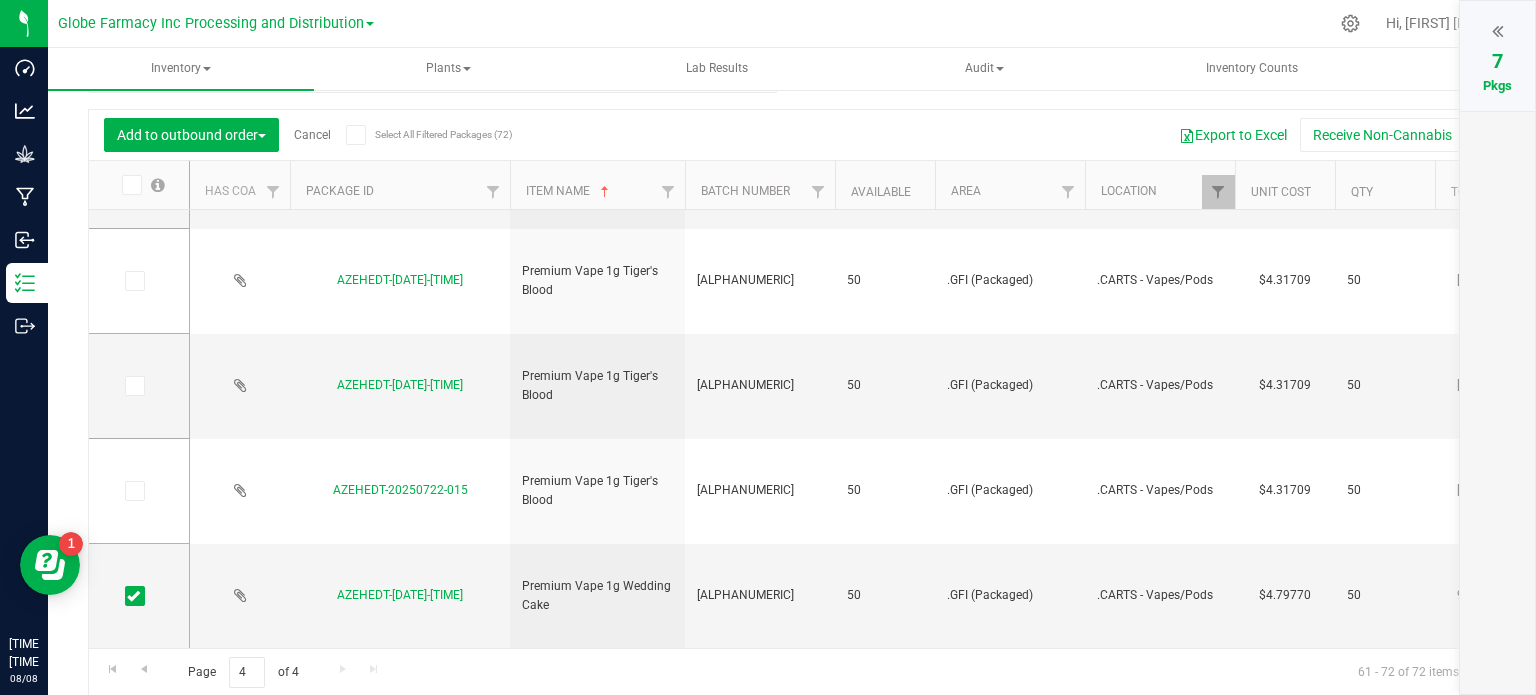 click at bounding box center (1497, 31) 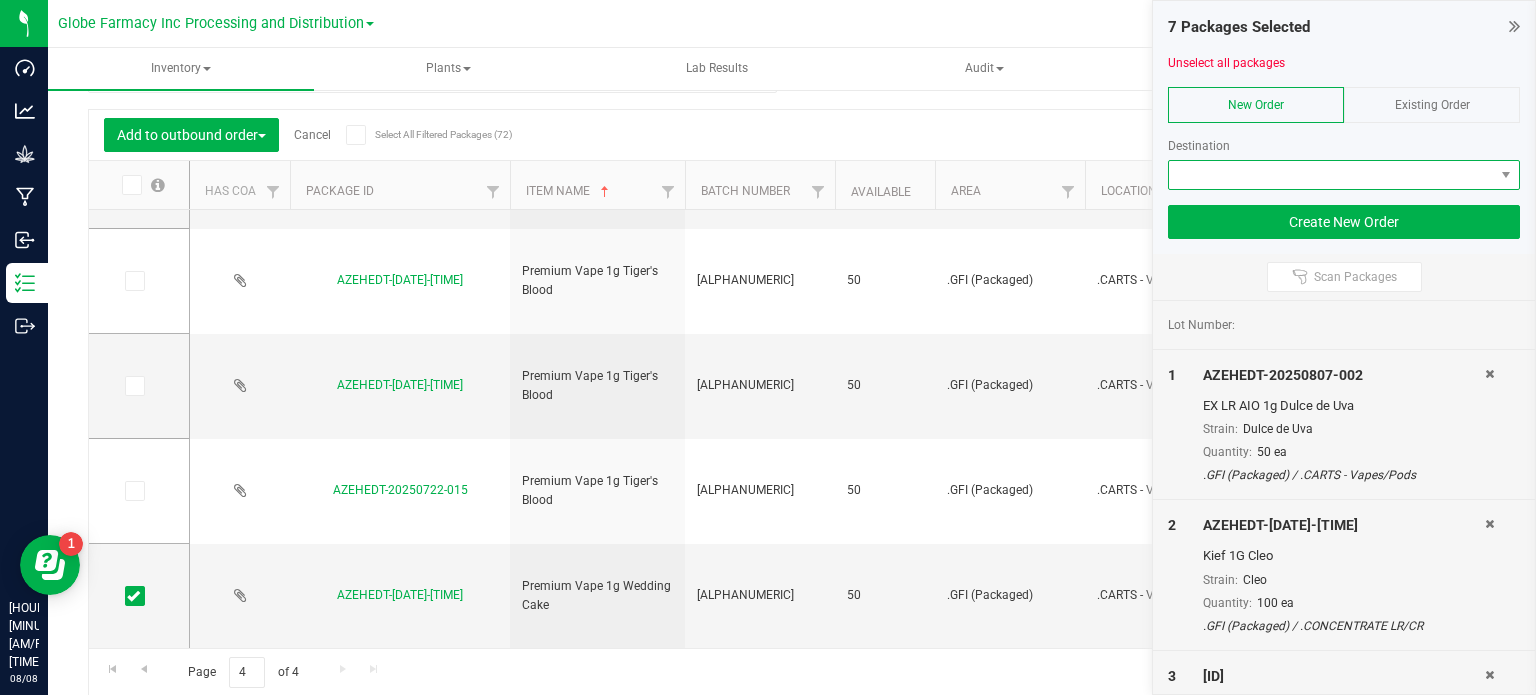 click at bounding box center (1331, 175) 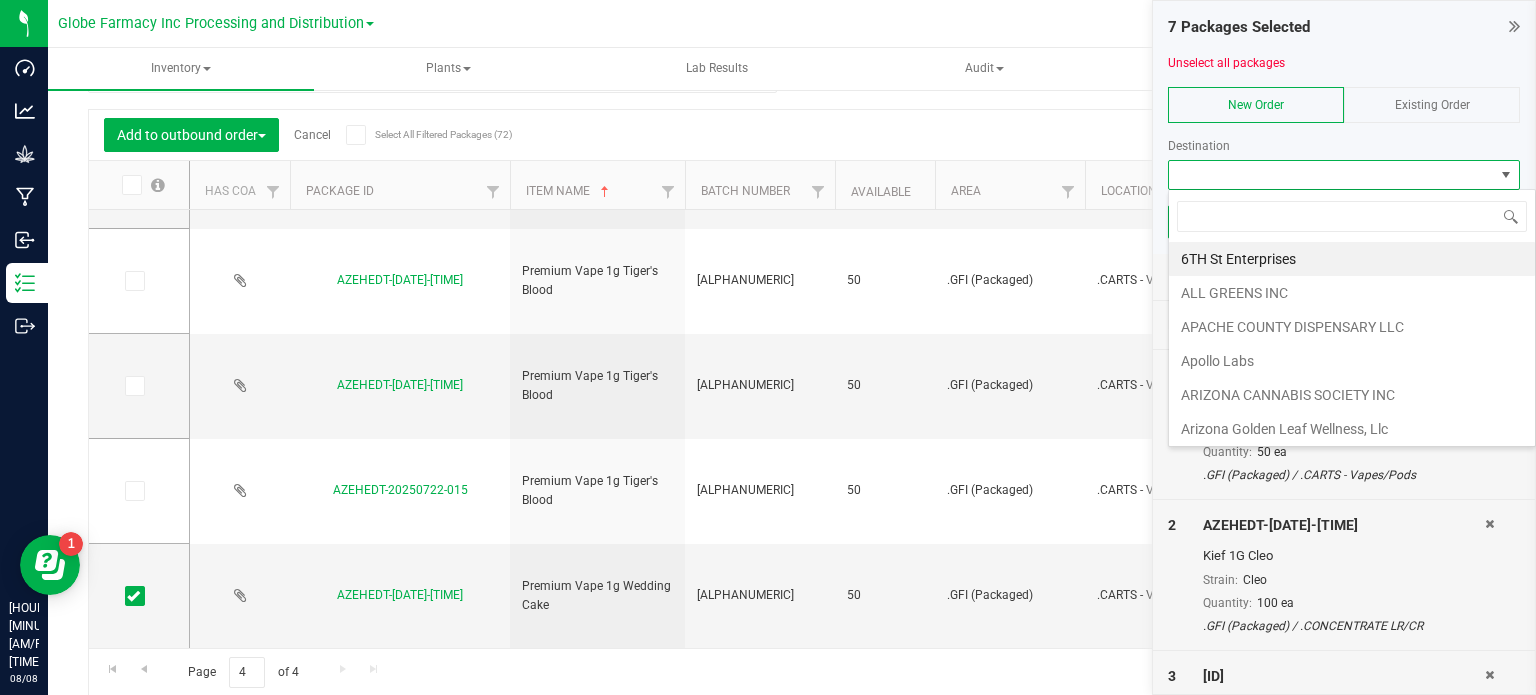 scroll, scrollTop: 99970, scrollLeft: 99647, axis: both 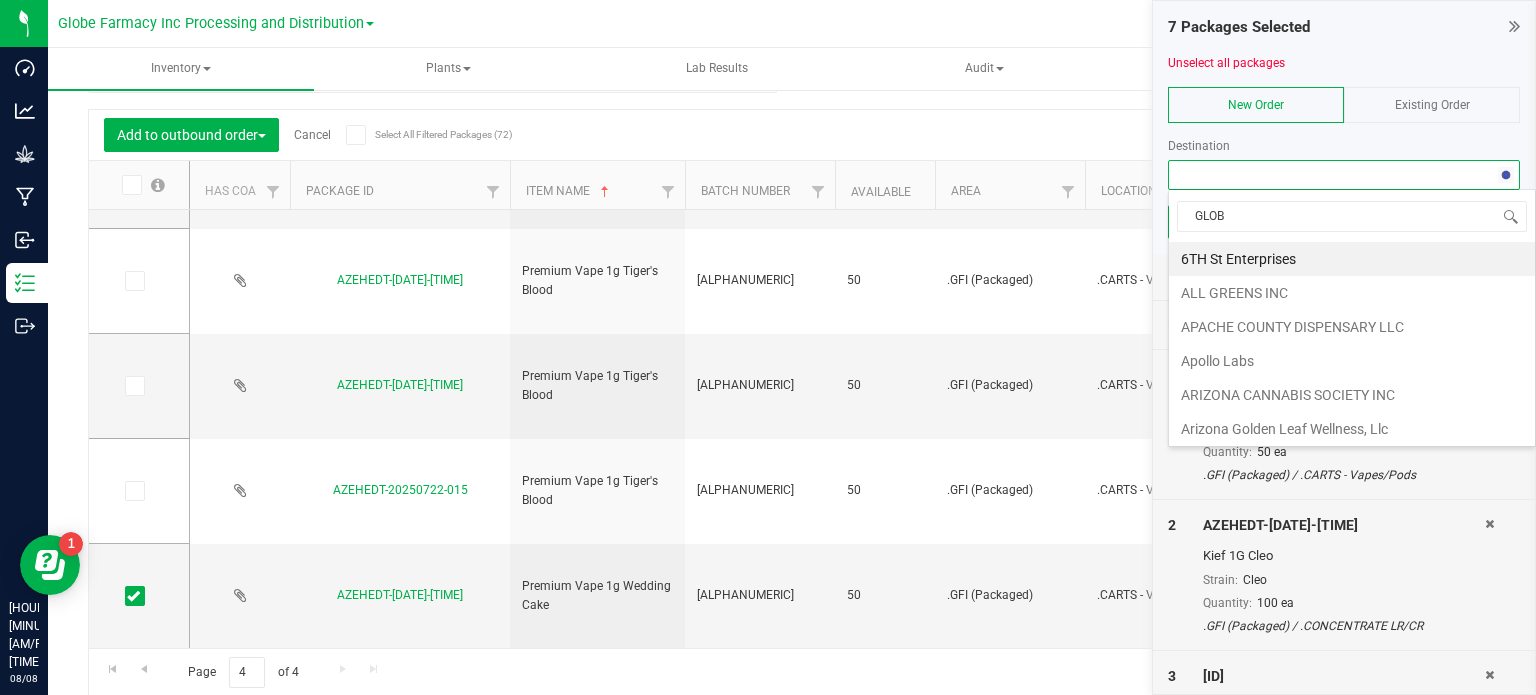 type on "[BRAND]" 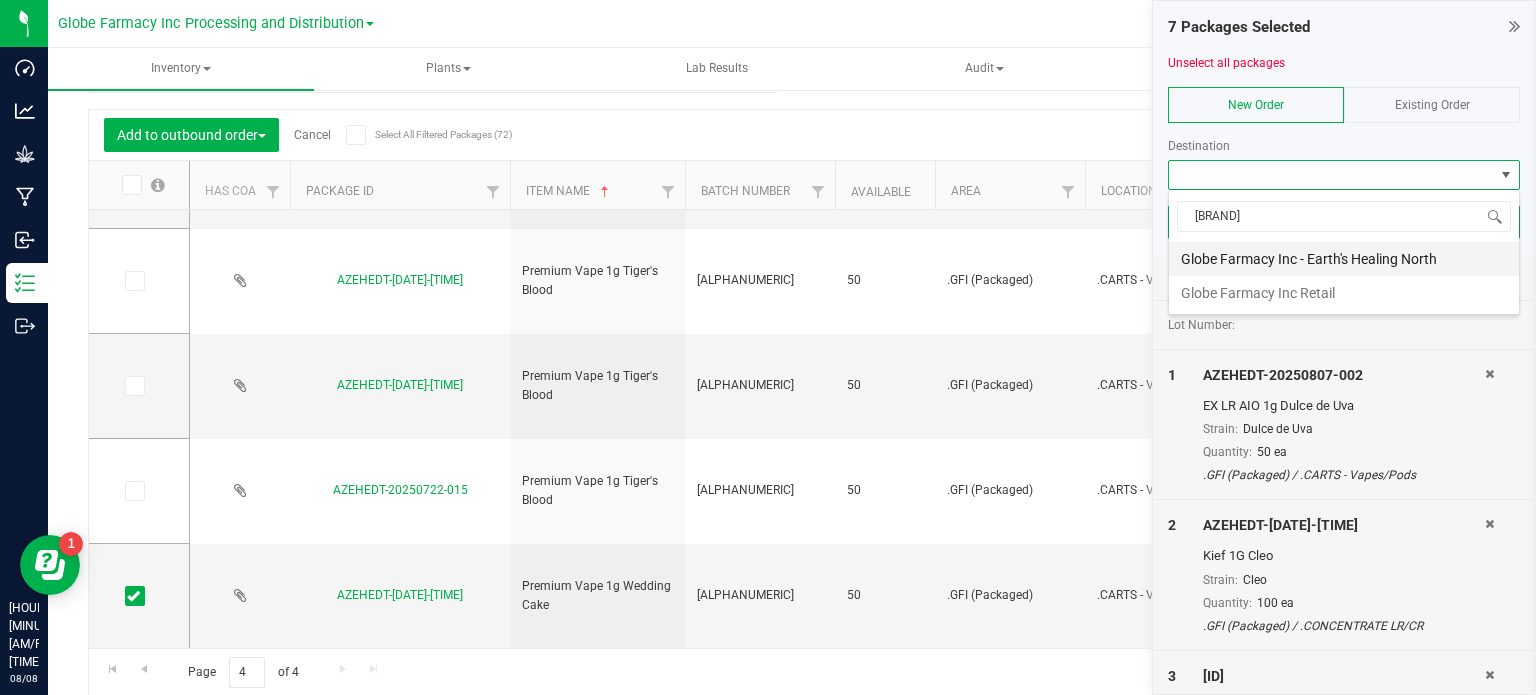 click on "Globe Farmacy Inc - Earth's Healing North" at bounding box center [1344, 259] 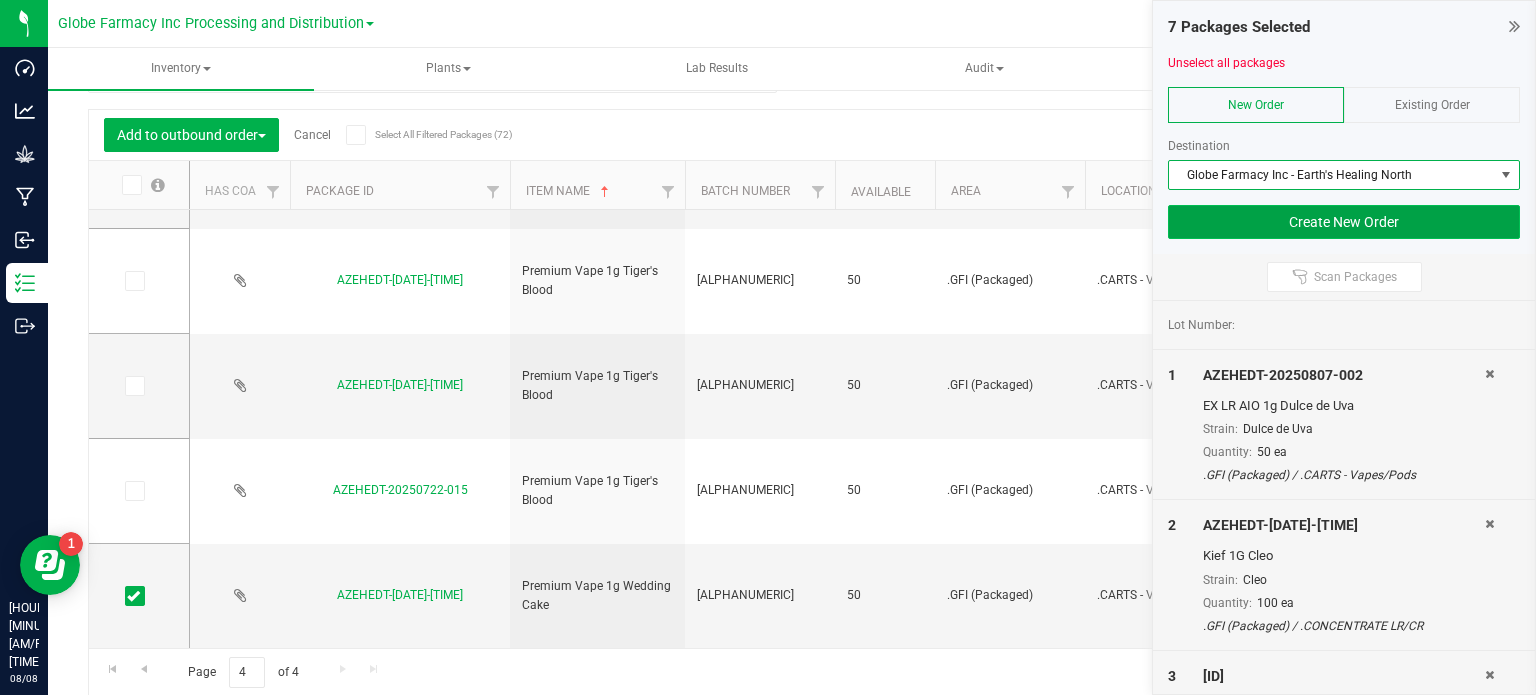 click on "Create New Order" at bounding box center [1344, 222] 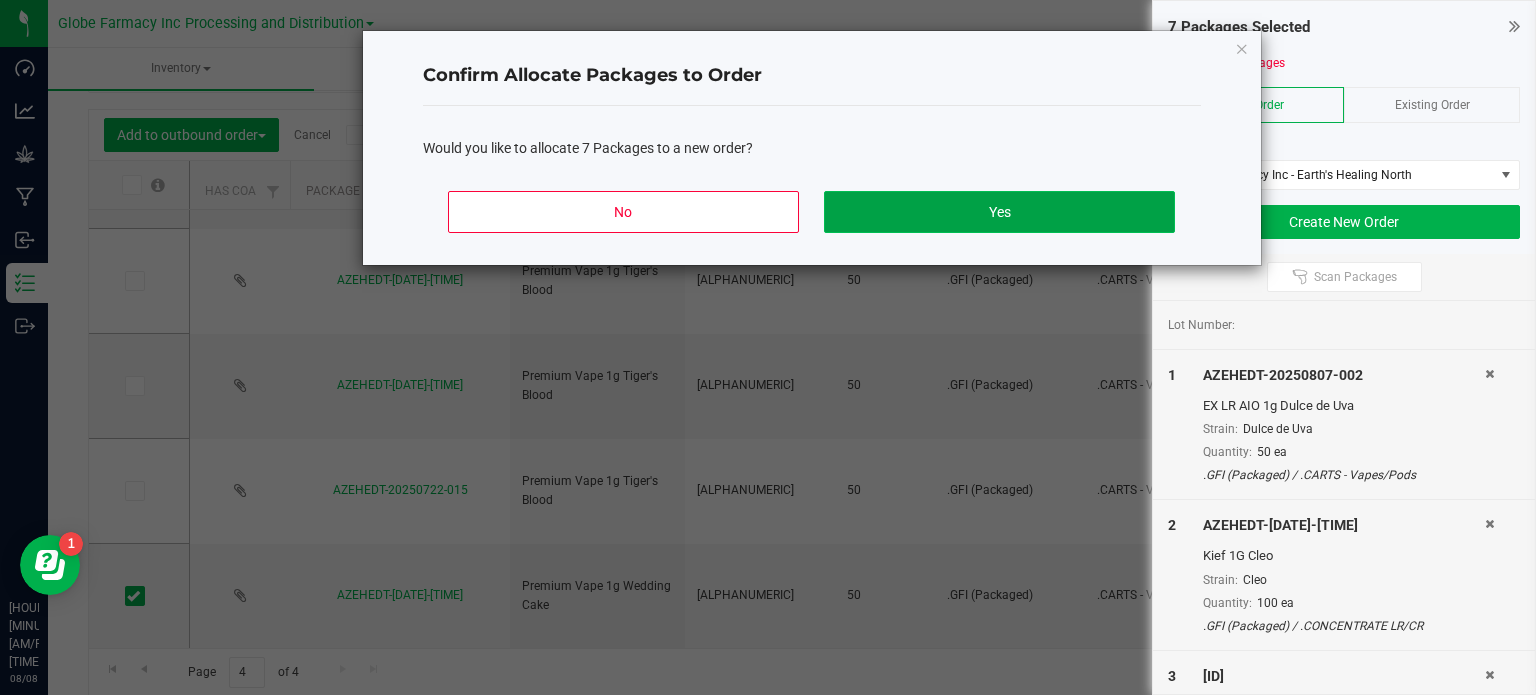 click on "Yes" 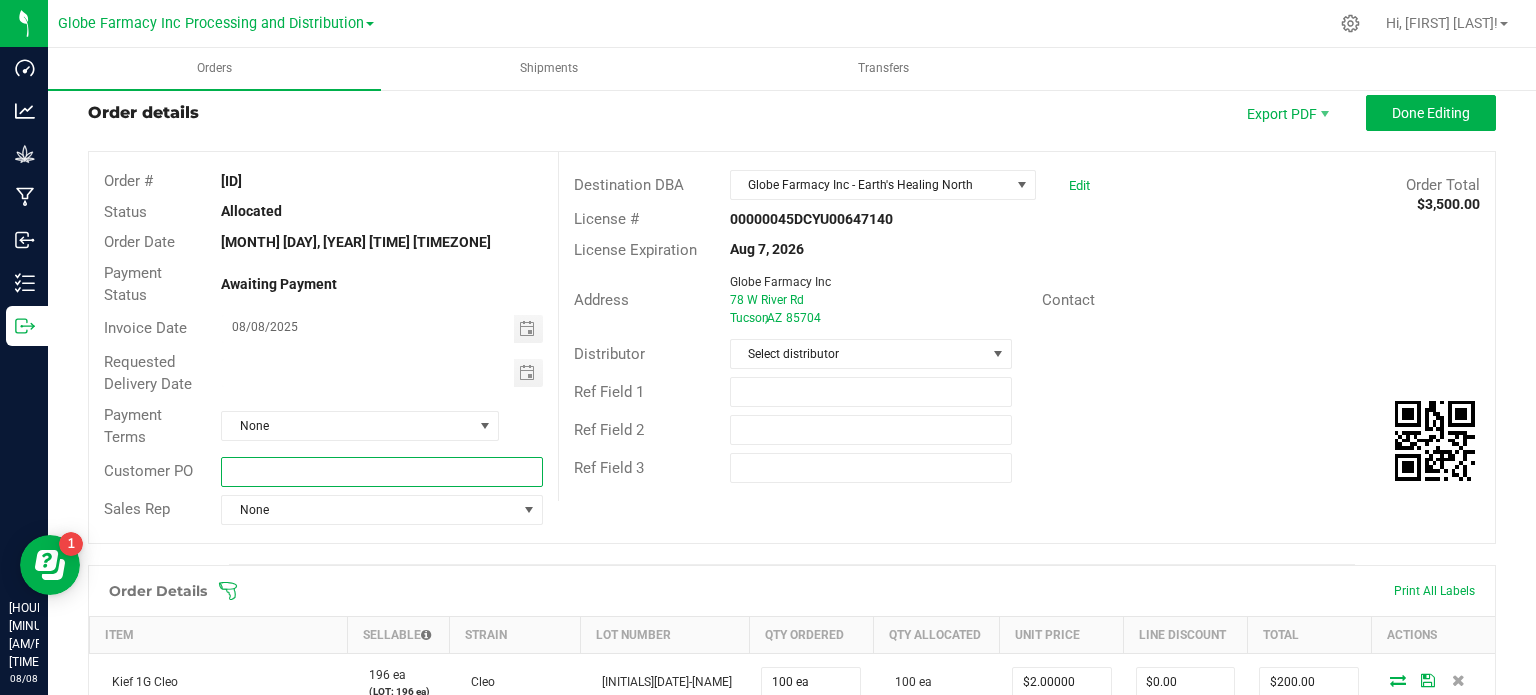 click at bounding box center (381, 472) 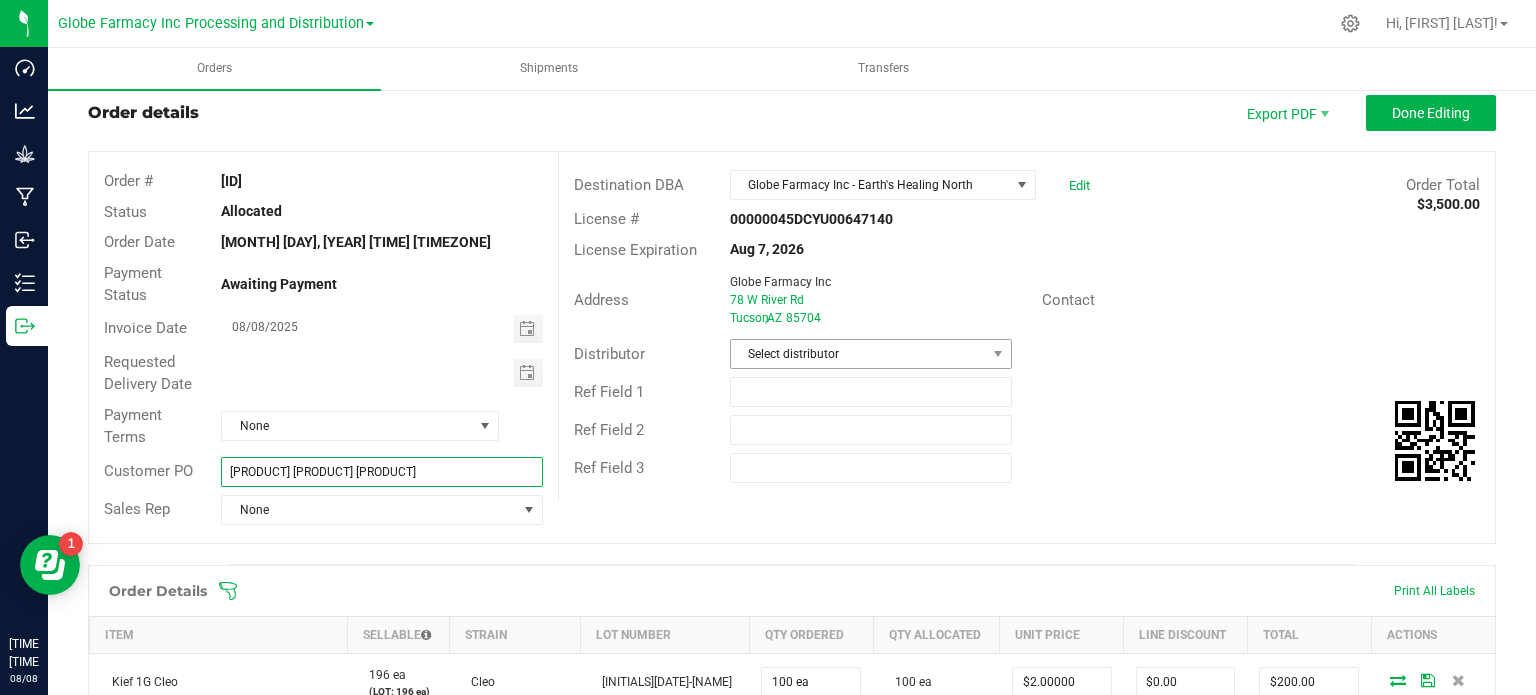 type on "[PRODUCT] [PRODUCT] [PRODUCT]" 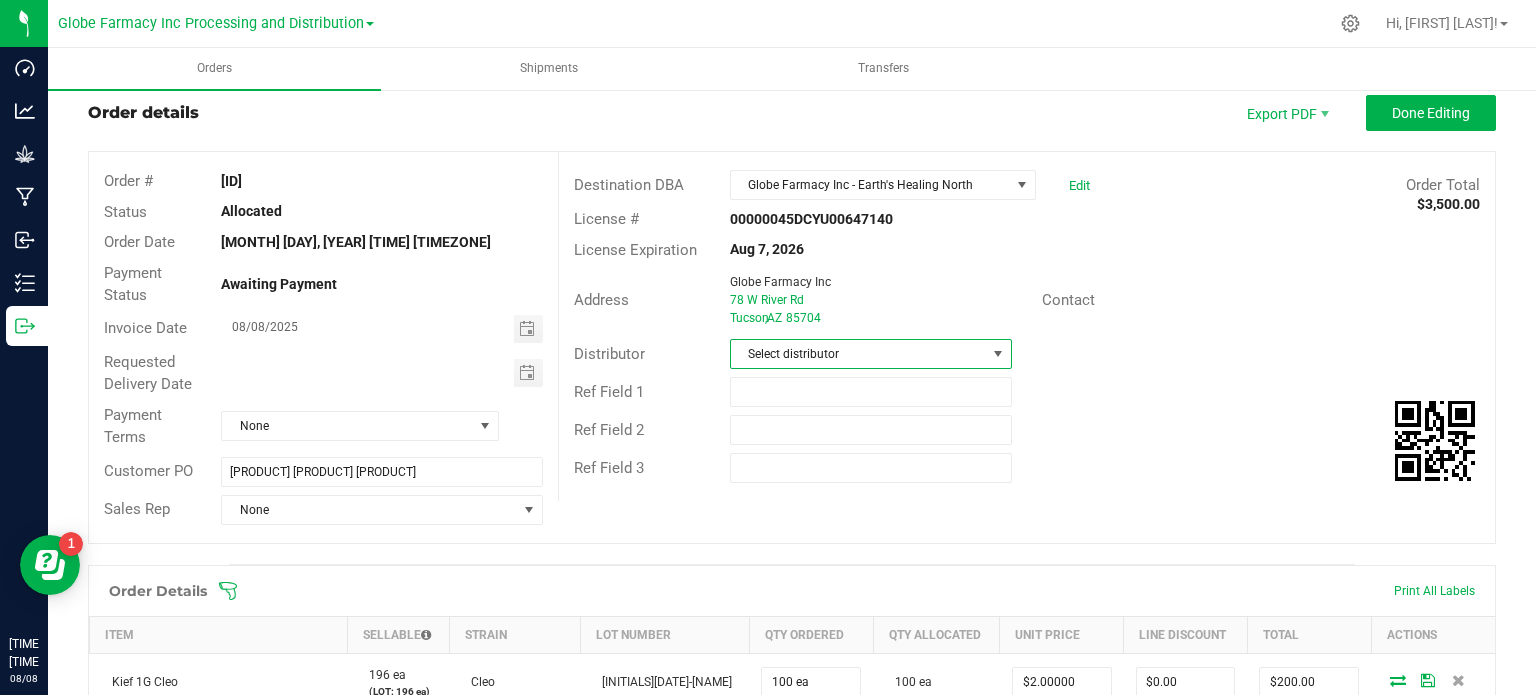 click on "Select distributor" at bounding box center [858, 354] 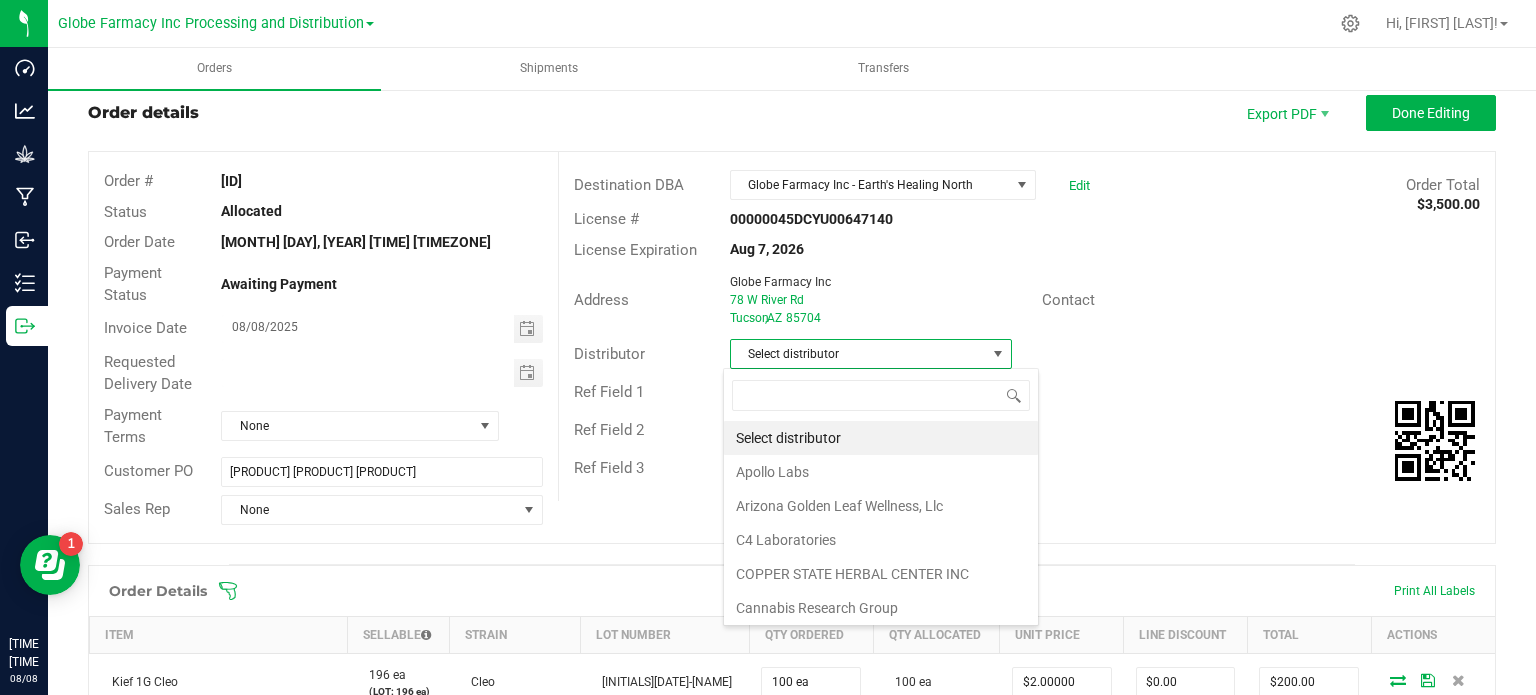 scroll, scrollTop: 99970, scrollLeft: 99720, axis: both 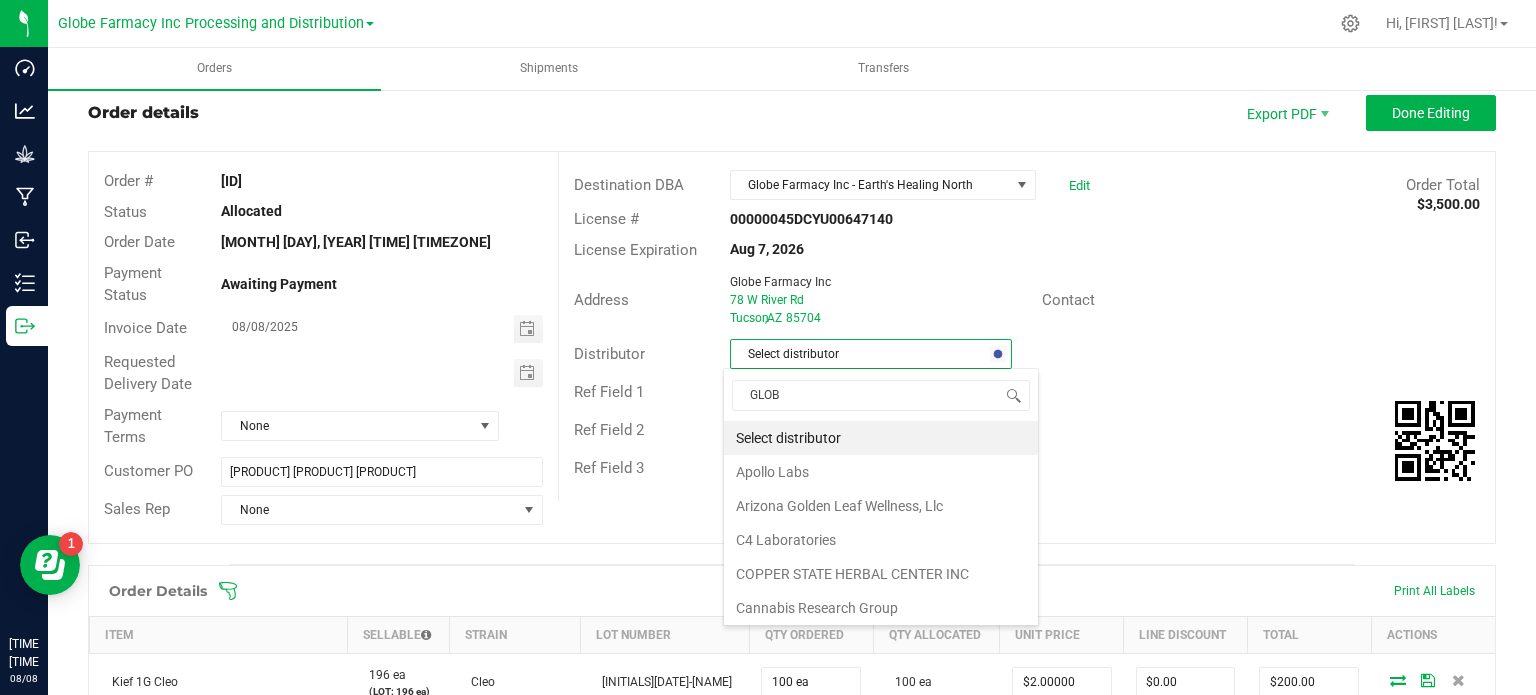 type on "[BRAND]" 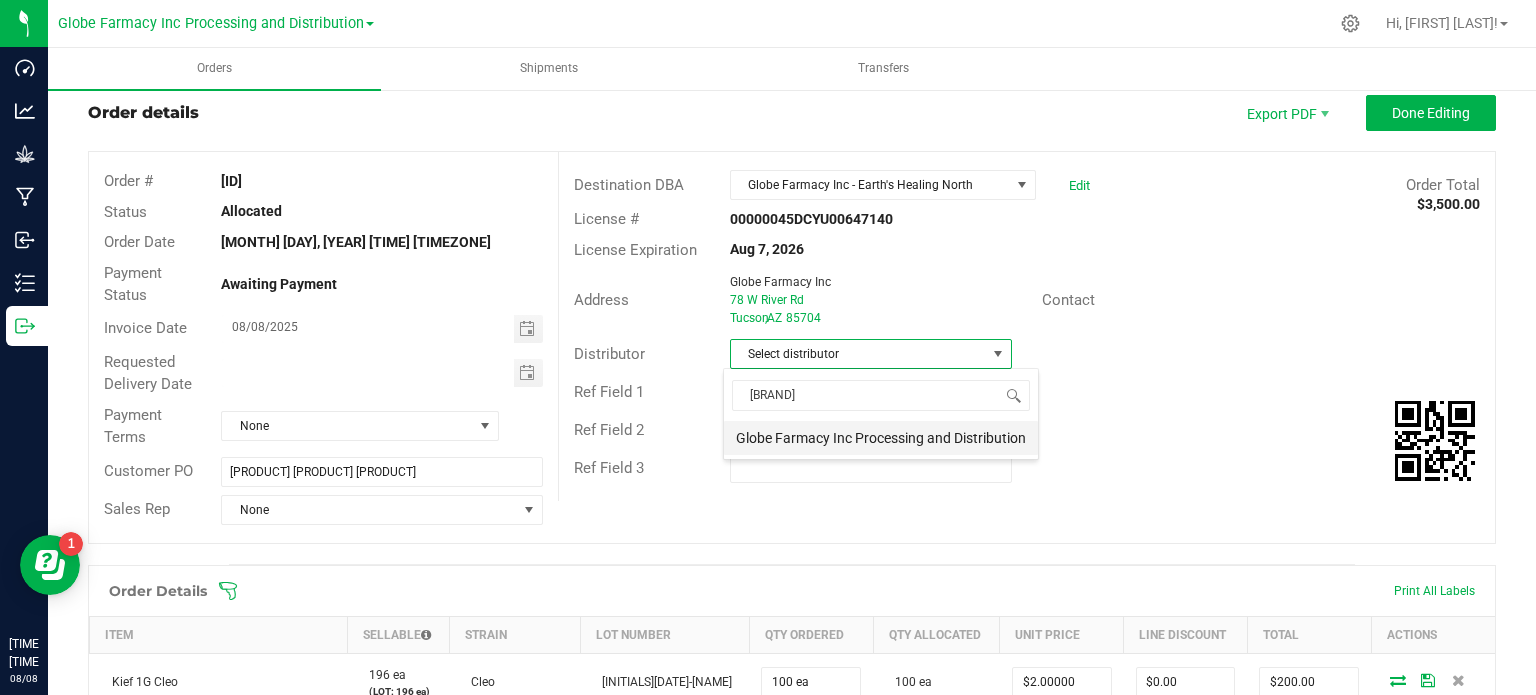 click on "Globe Farmacy Inc Processing and Distribution" at bounding box center [881, 438] 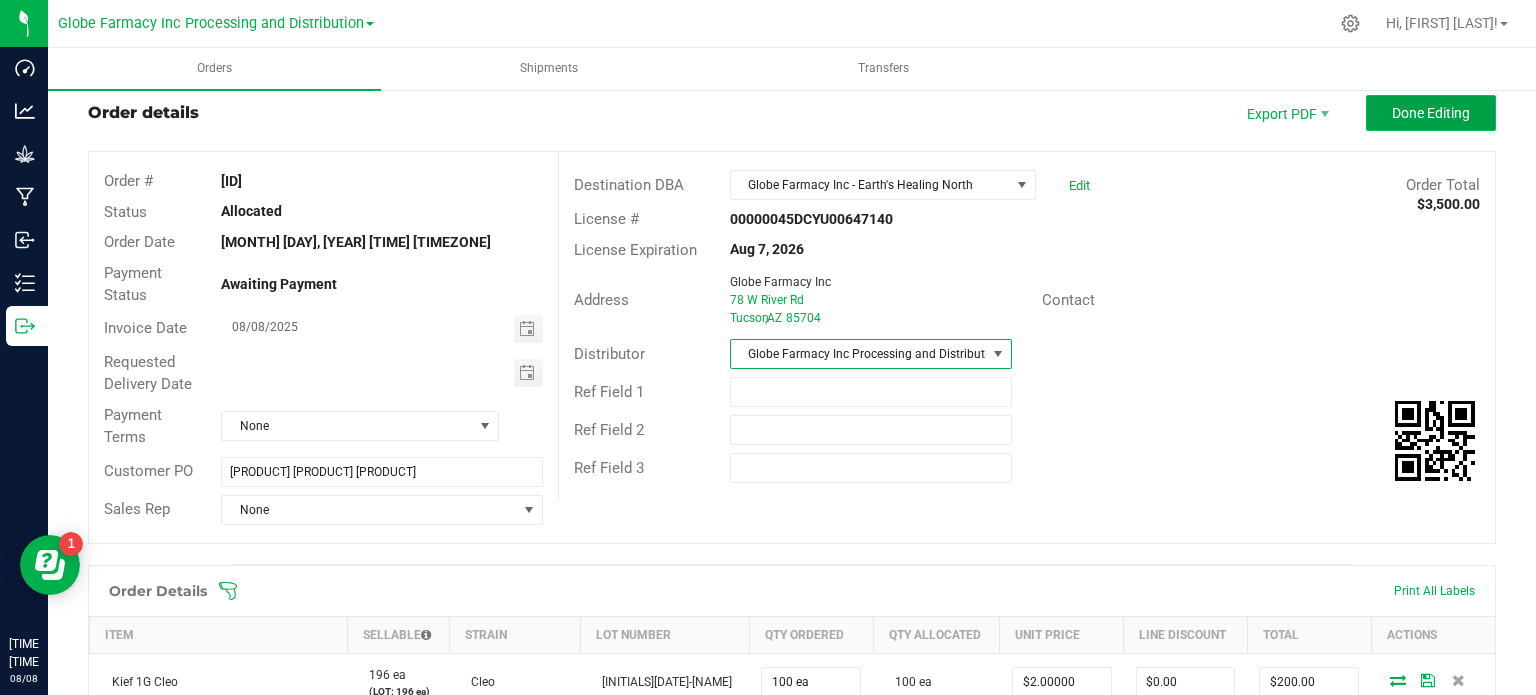 click on "Done Editing" at bounding box center (1431, 113) 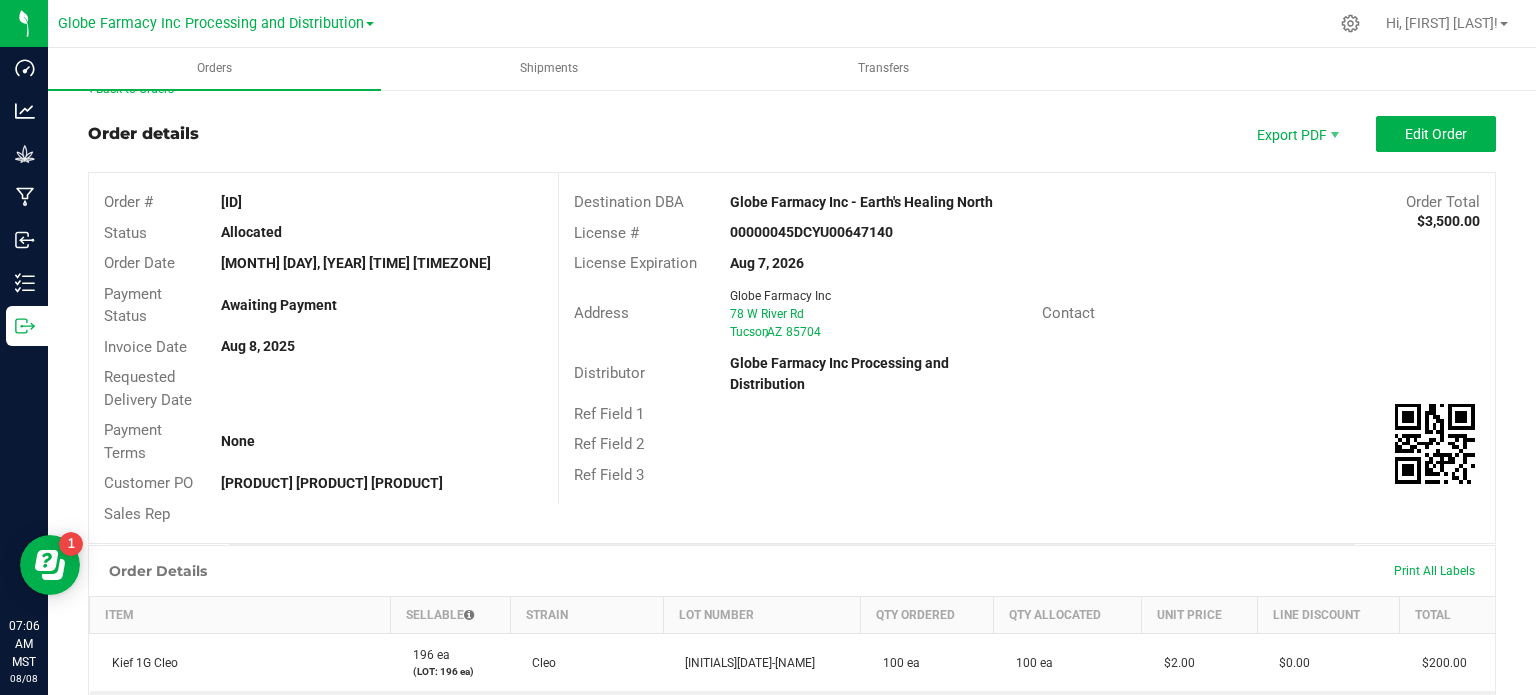 scroll, scrollTop: 12, scrollLeft: 0, axis: vertical 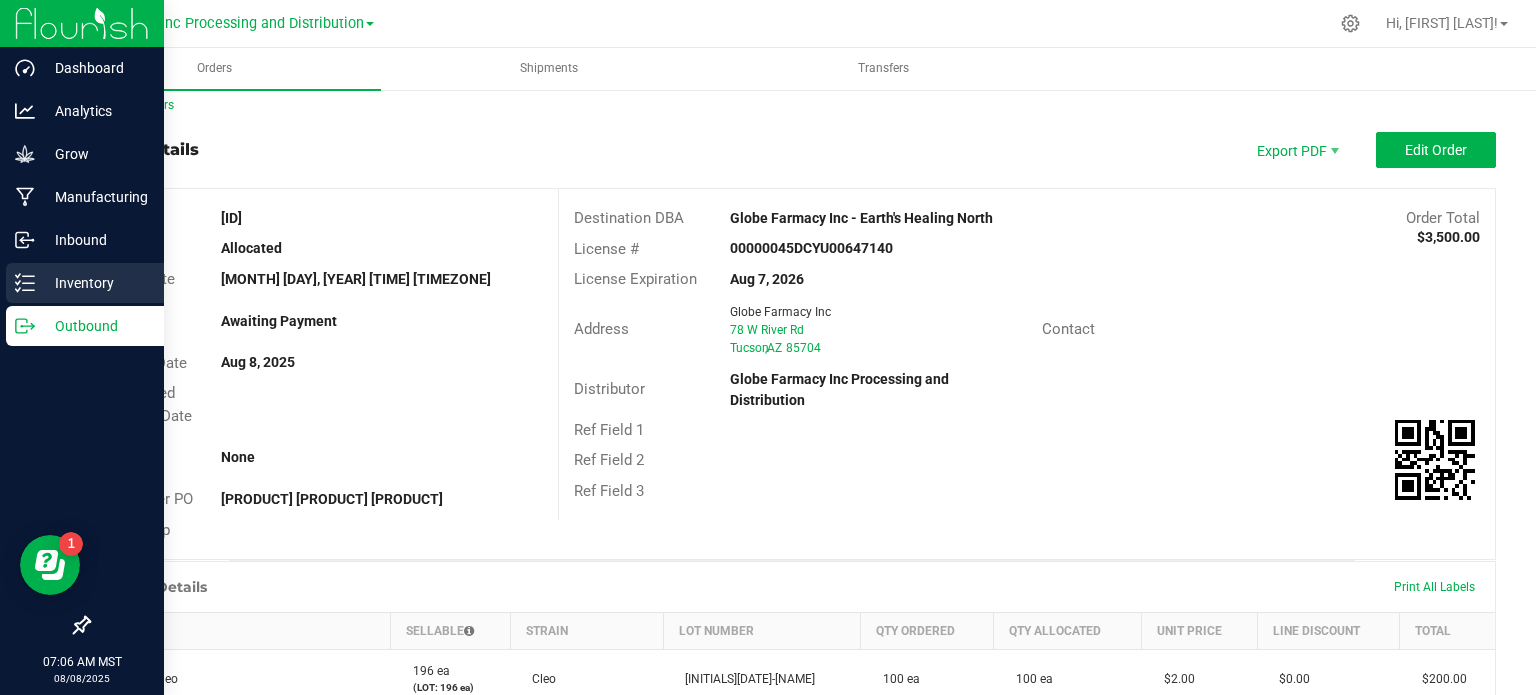 click on "Inventory" at bounding box center [95, 283] 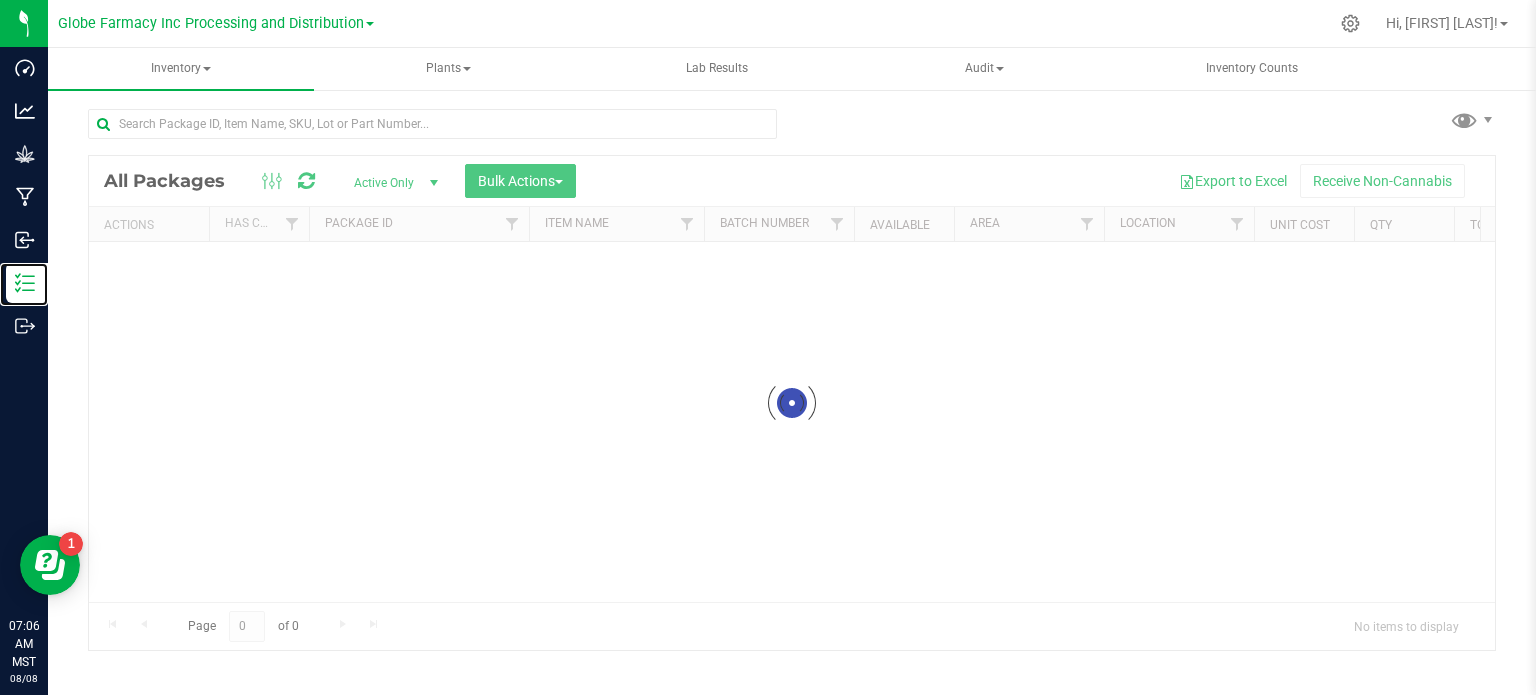 scroll, scrollTop: 3, scrollLeft: 0, axis: vertical 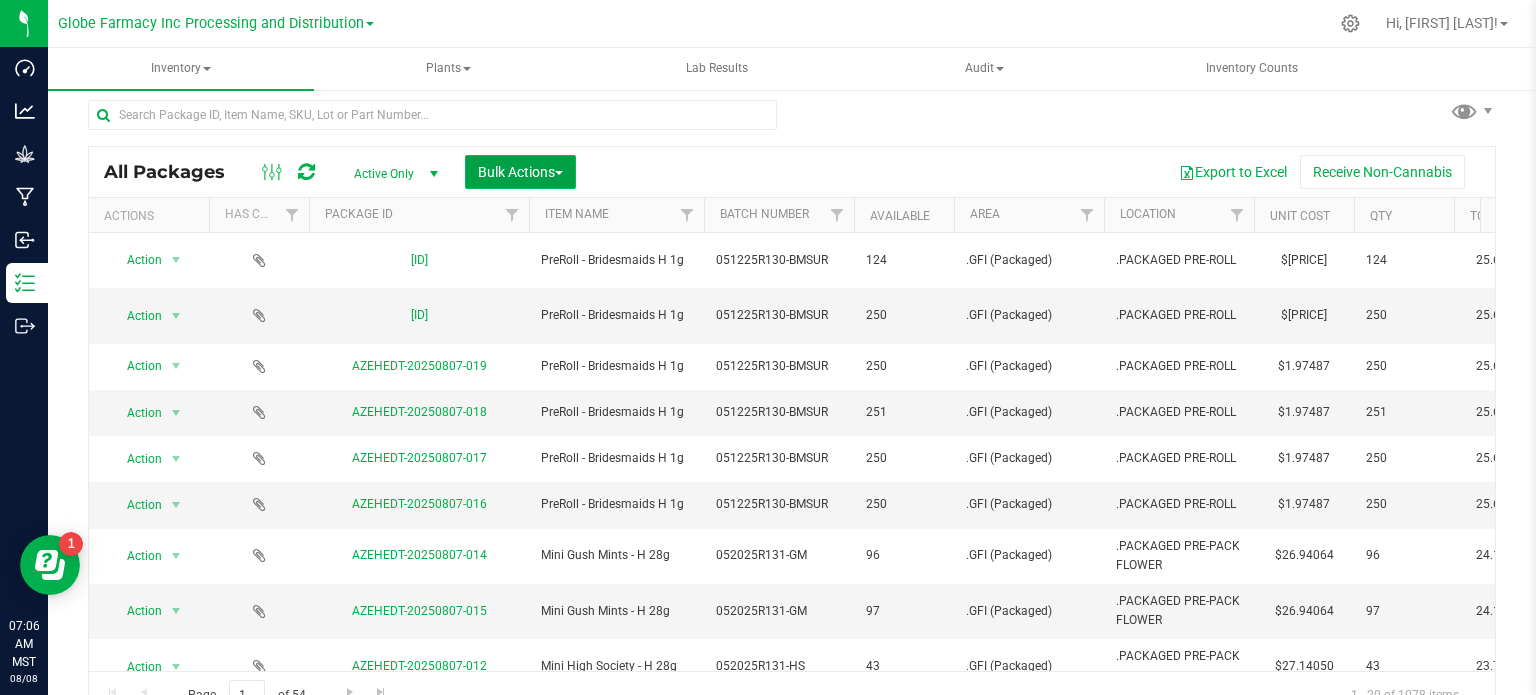 click at bounding box center (559, 173) 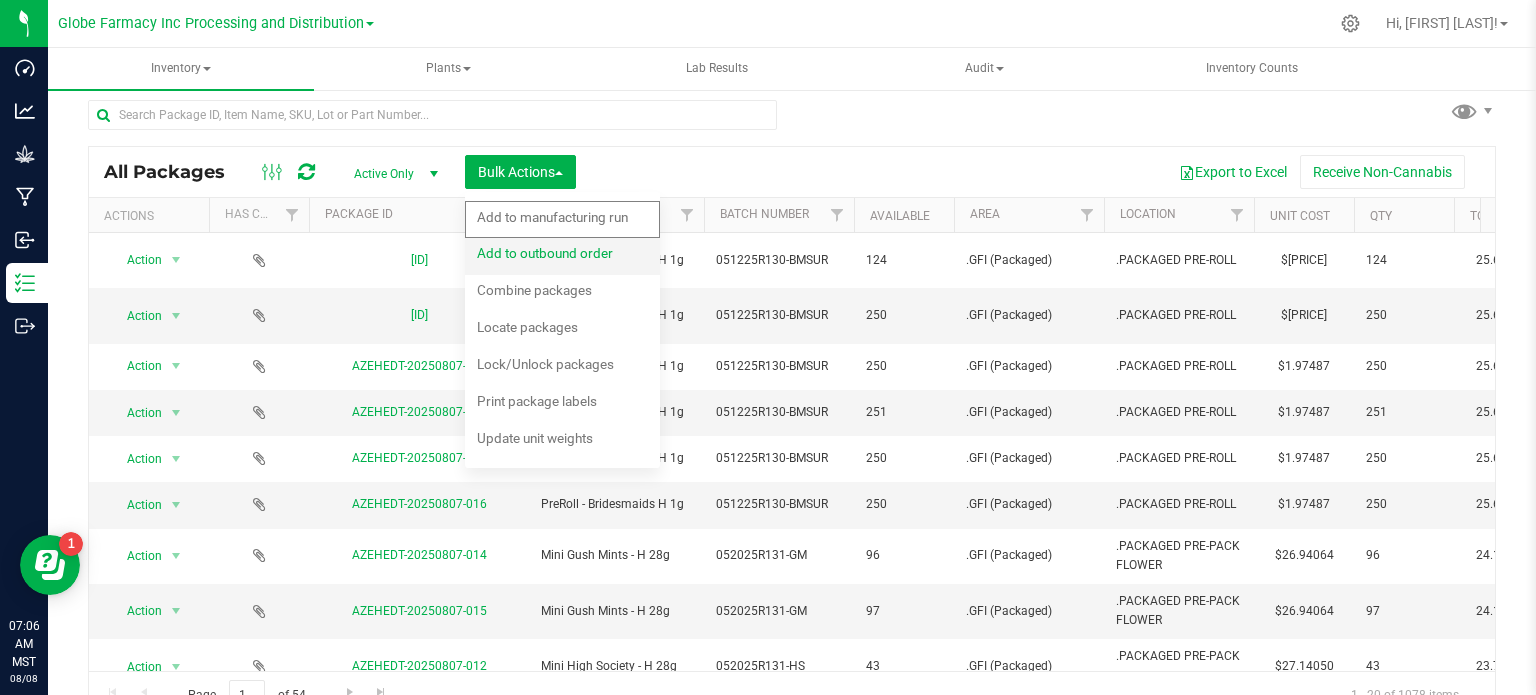 click on "Add to outbound order" at bounding box center [545, 253] 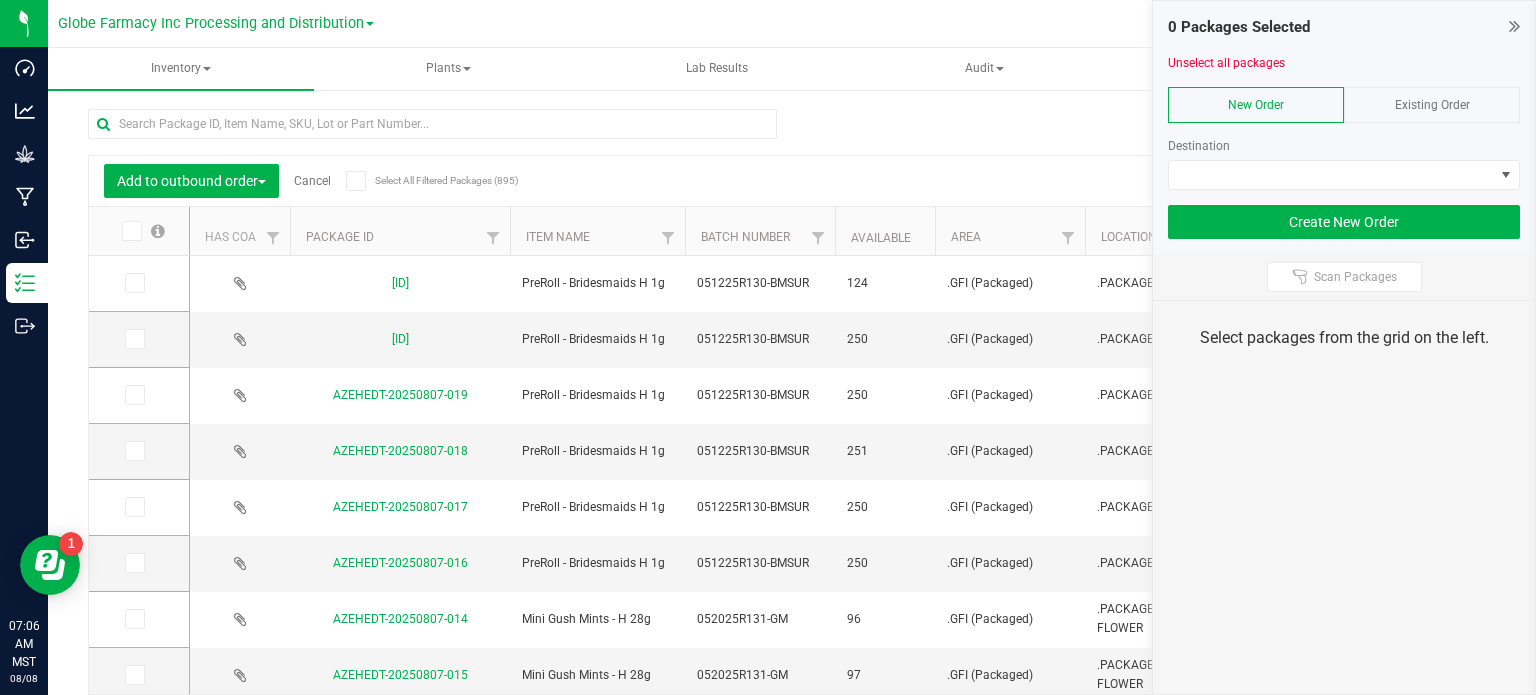 scroll, scrollTop: 12, scrollLeft: 0, axis: vertical 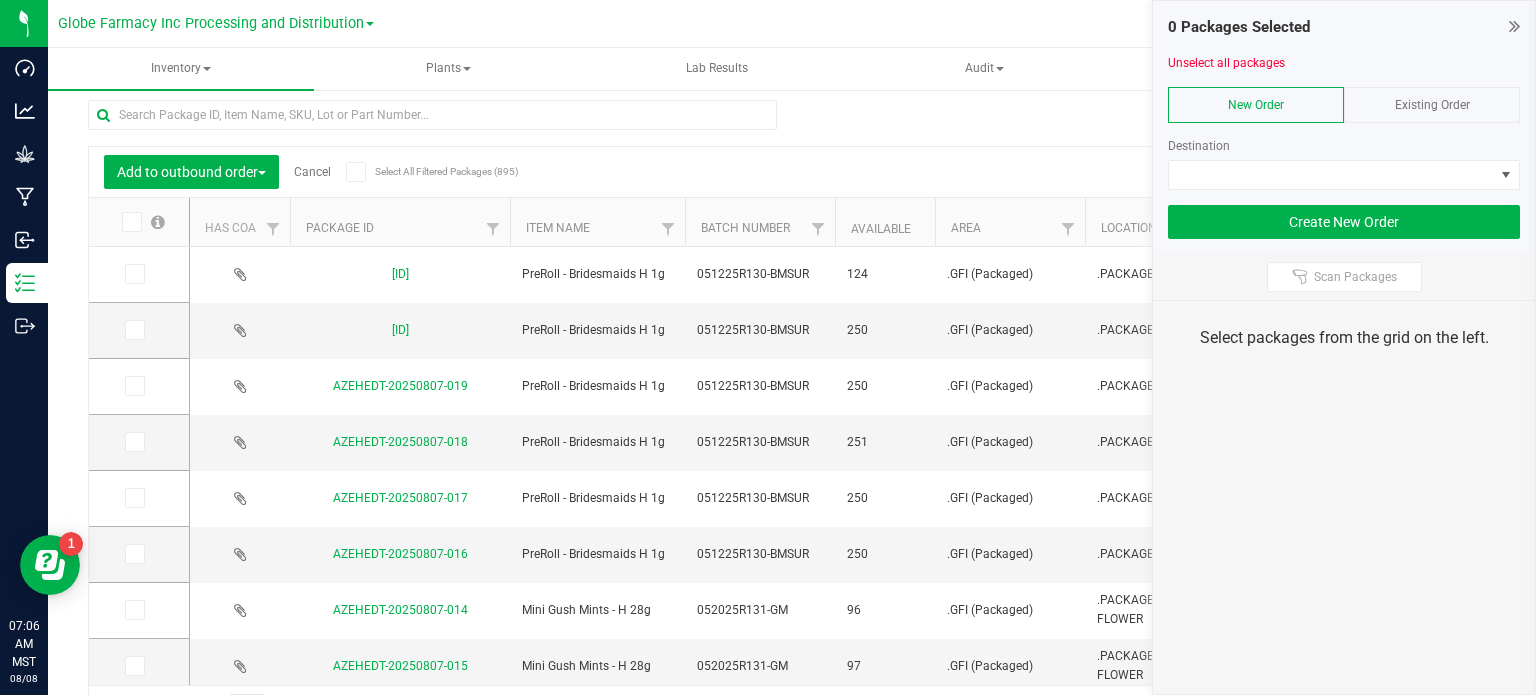 click at bounding box center (1514, 26) 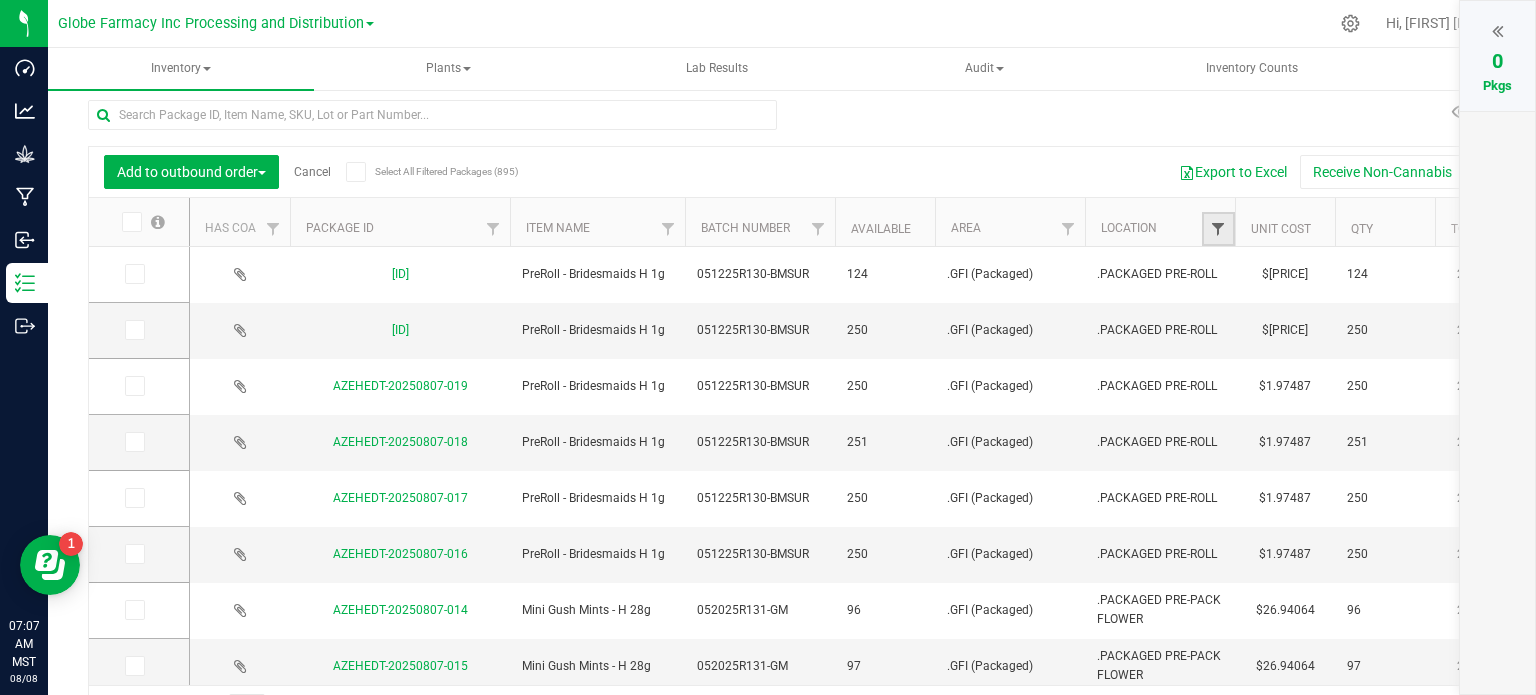 click at bounding box center [1218, 229] 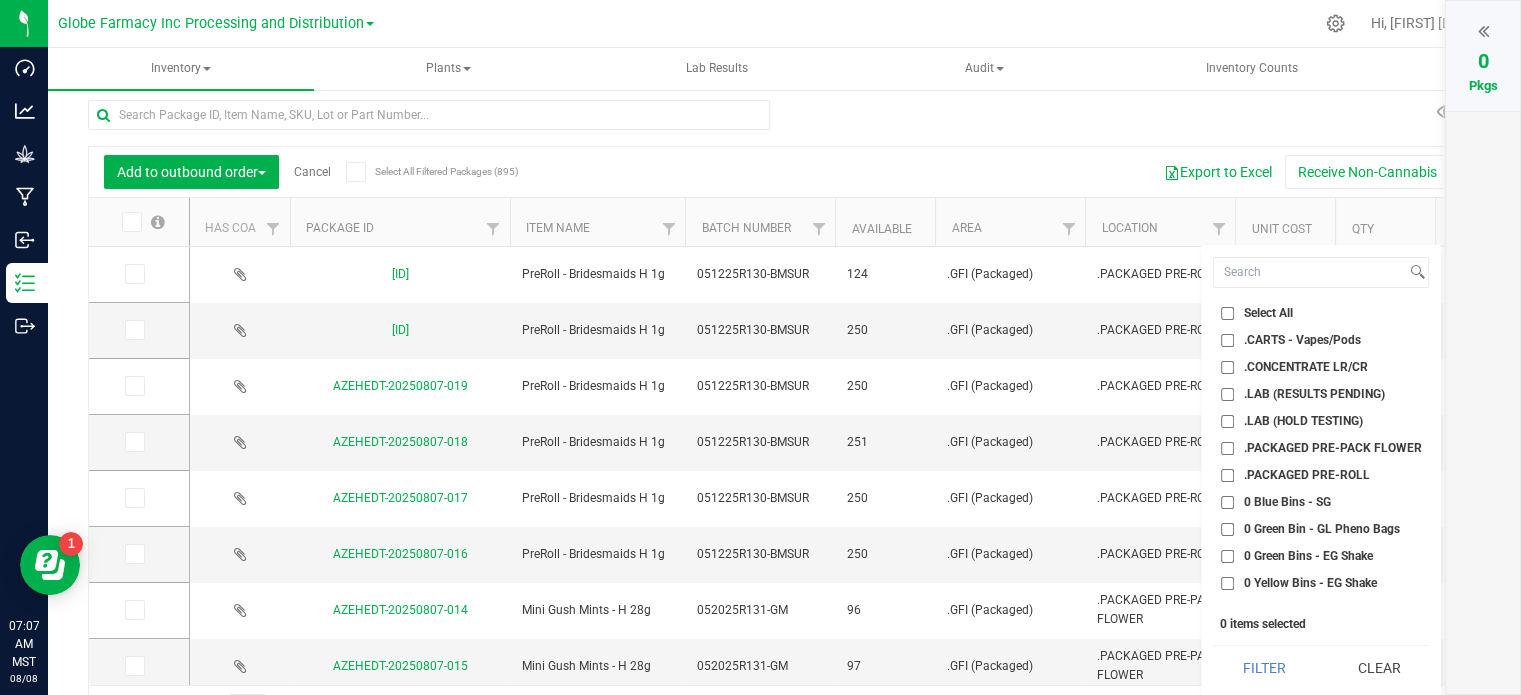 click on ".PACKAGED PRE-PACK FLOWER" at bounding box center [1227, 448] 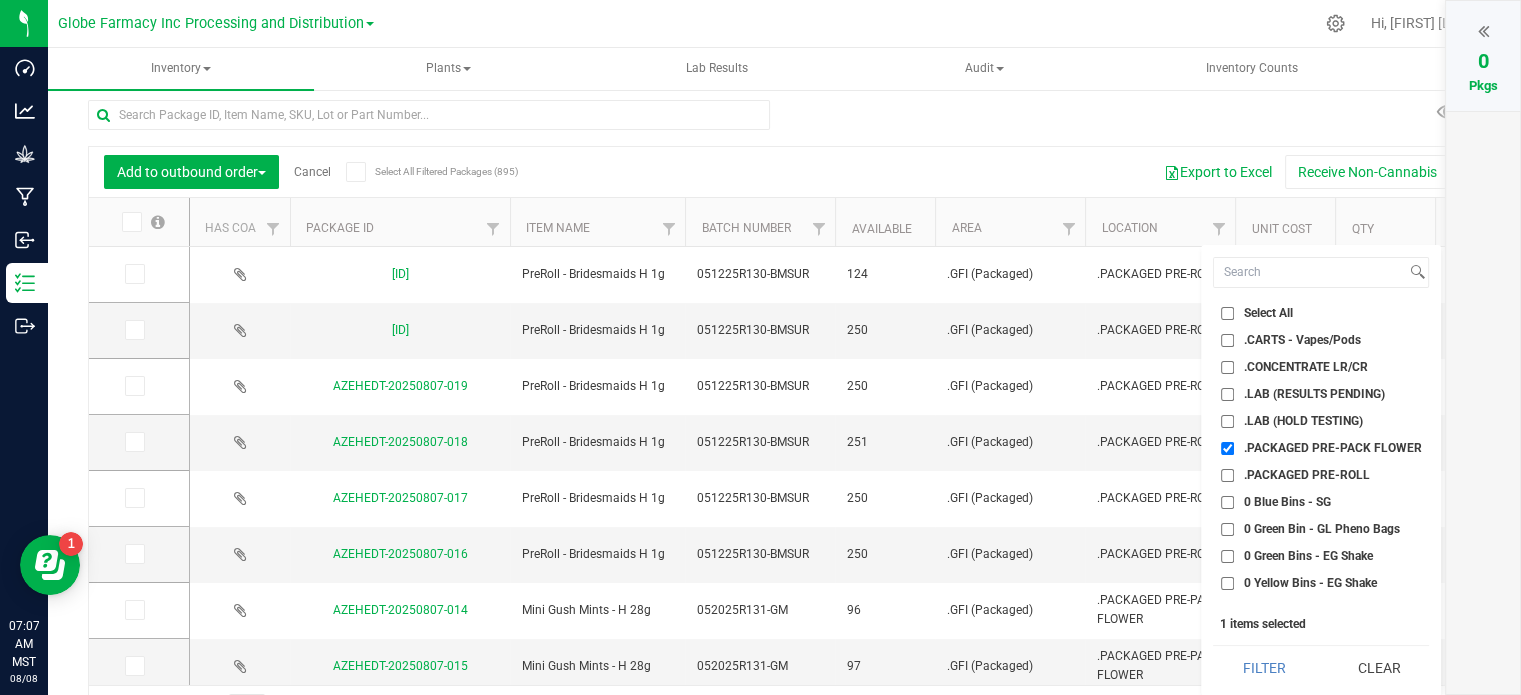 click on ".PACKAGED PRE-ROLL" at bounding box center (1321, 475) 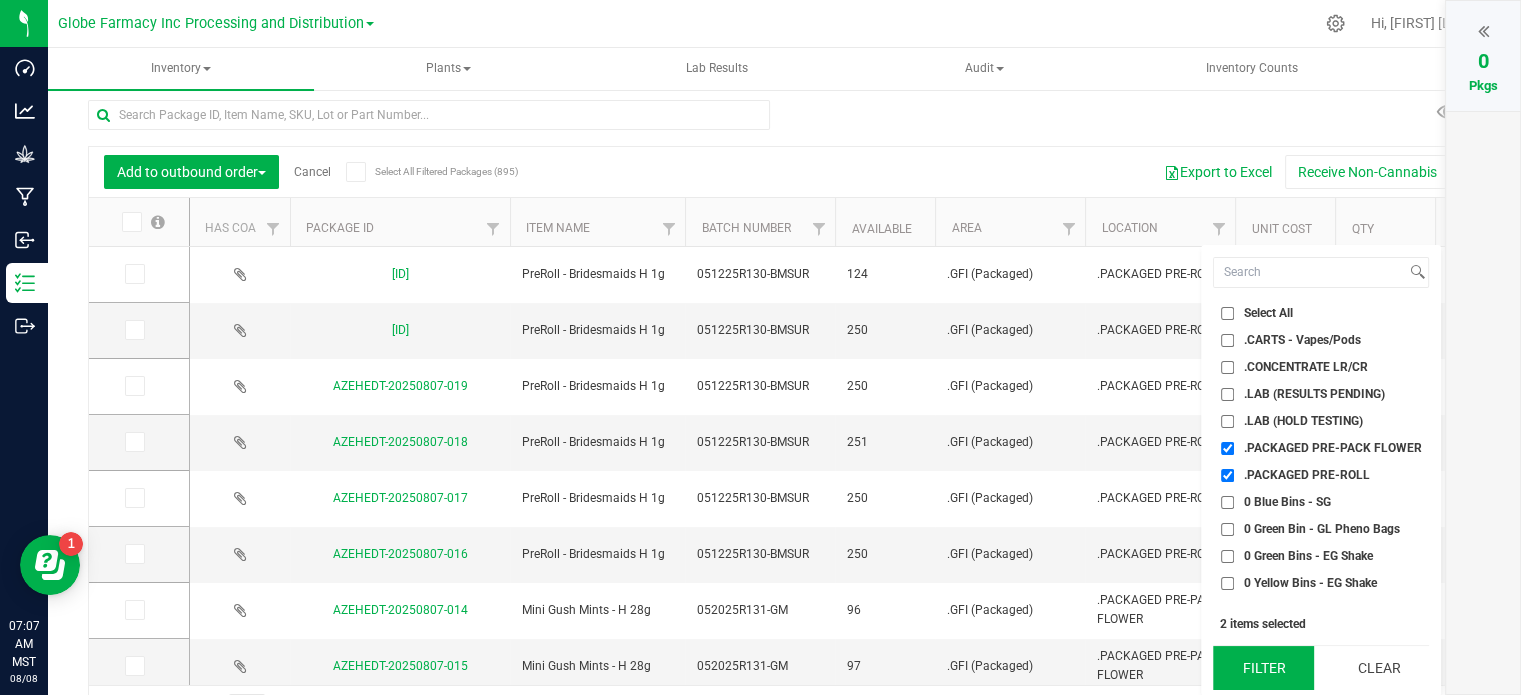 click on "Filter" at bounding box center [1263, 668] 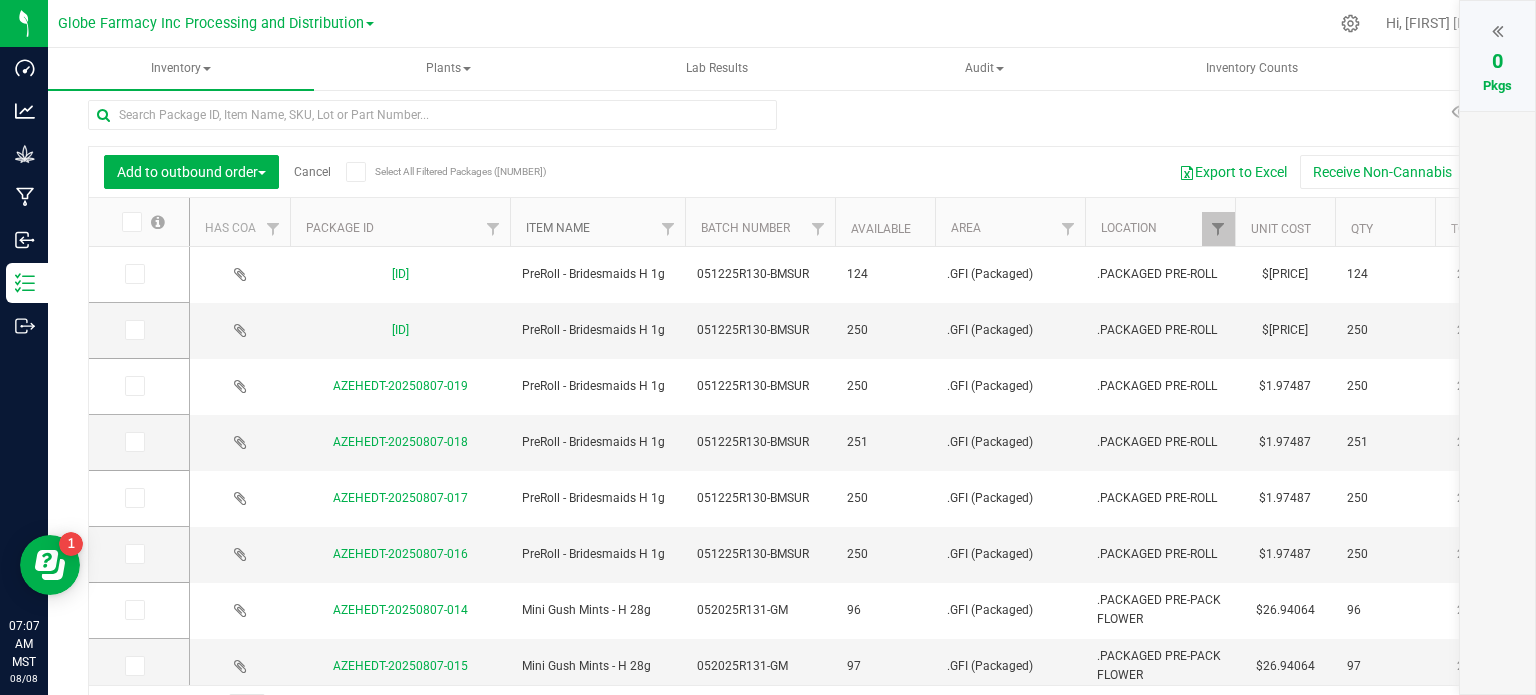 click on "Item Name" at bounding box center (558, 228) 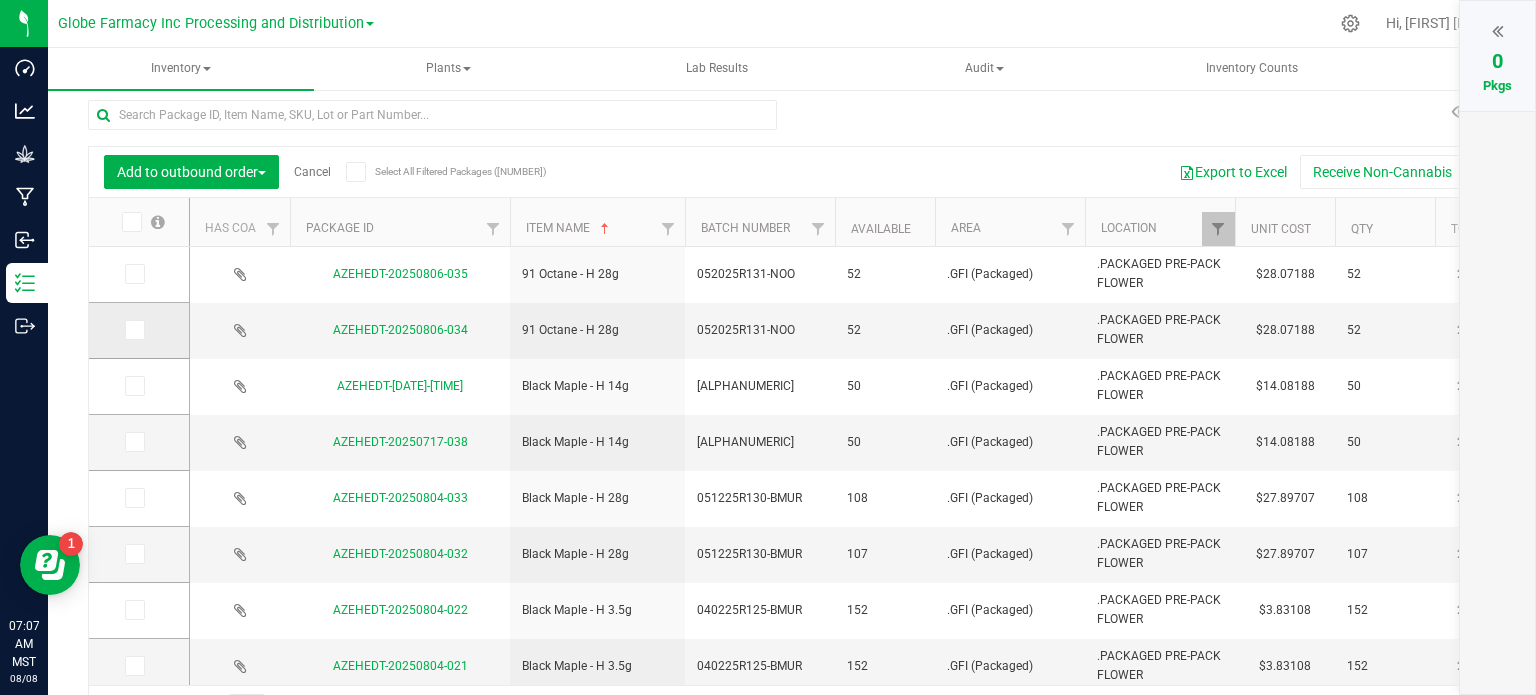 drag, startPoint x: 137, startPoint y: 328, endPoint x: 180, endPoint y: 307, distance: 47.853943 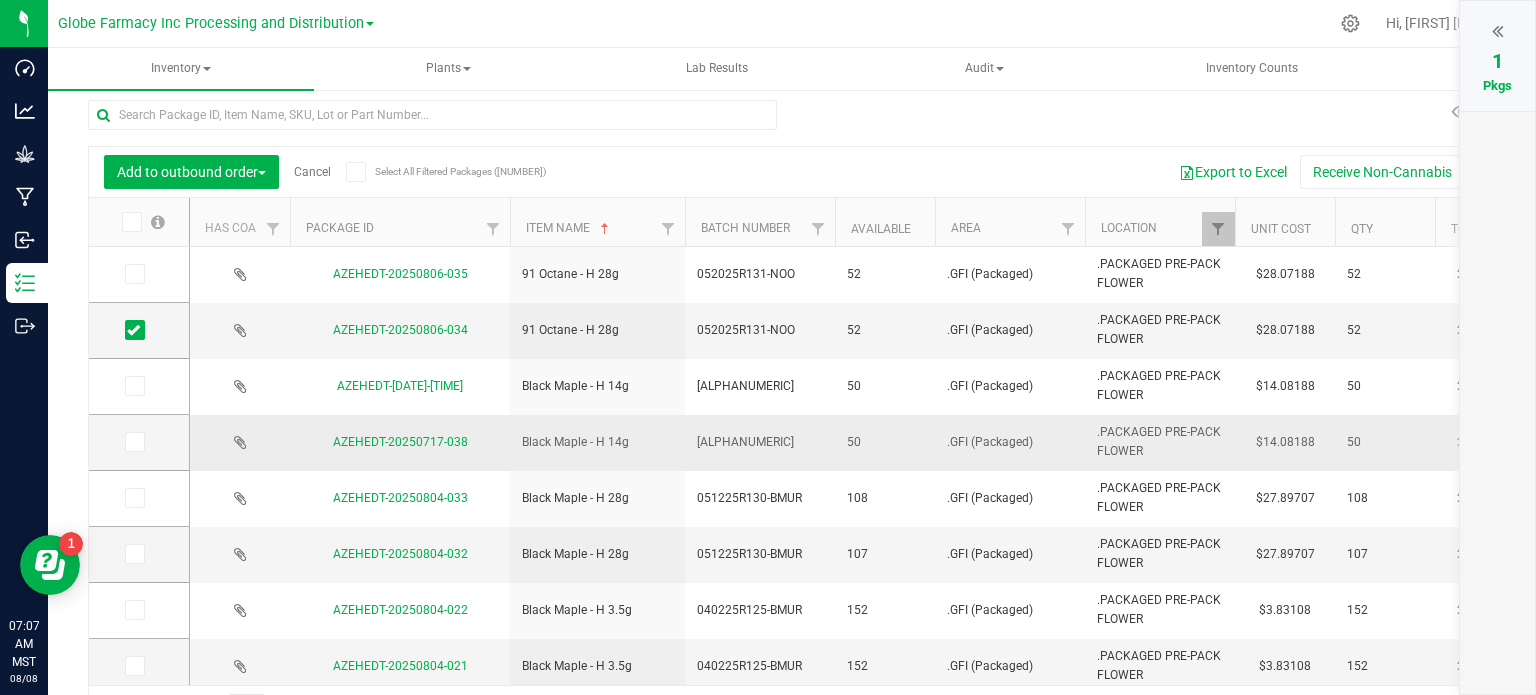 scroll, scrollTop: 66, scrollLeft: 0, axis: vertical 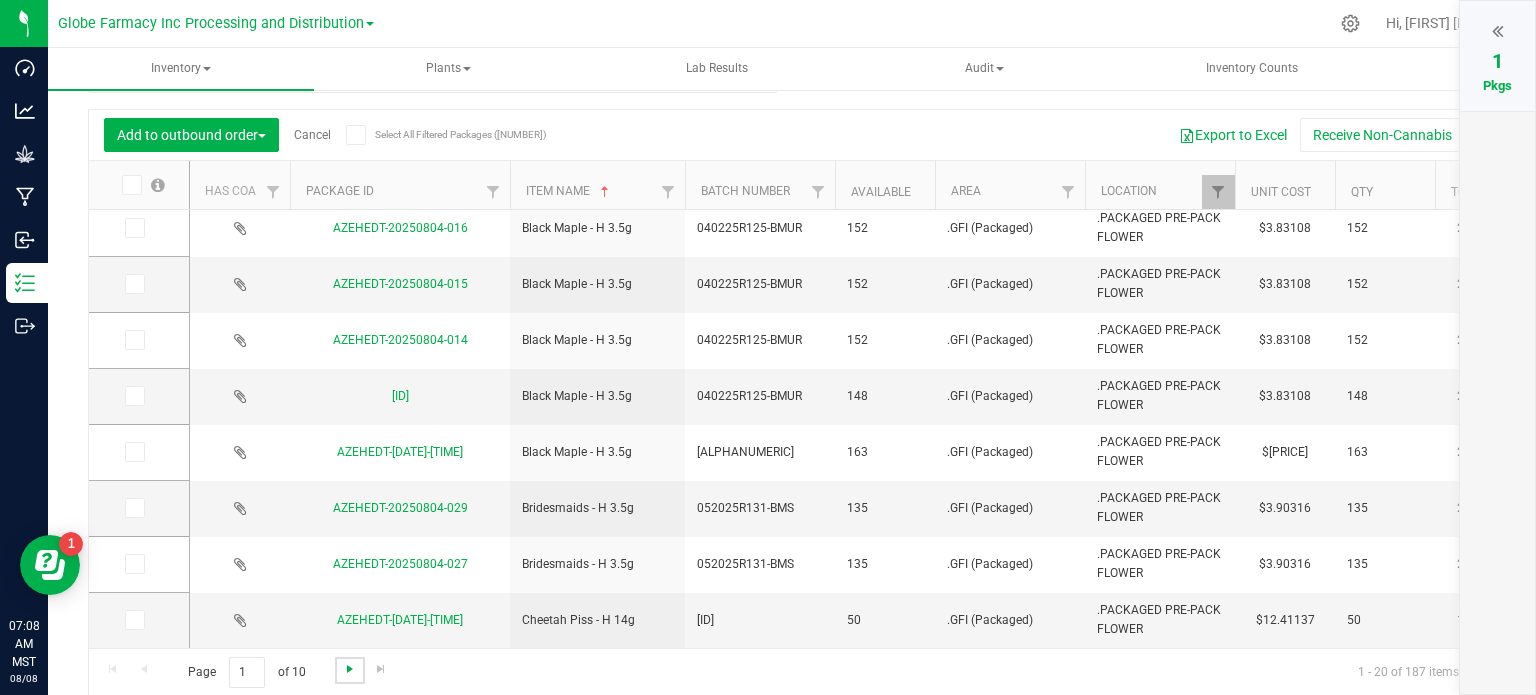 click at bounding box center (350, 669) 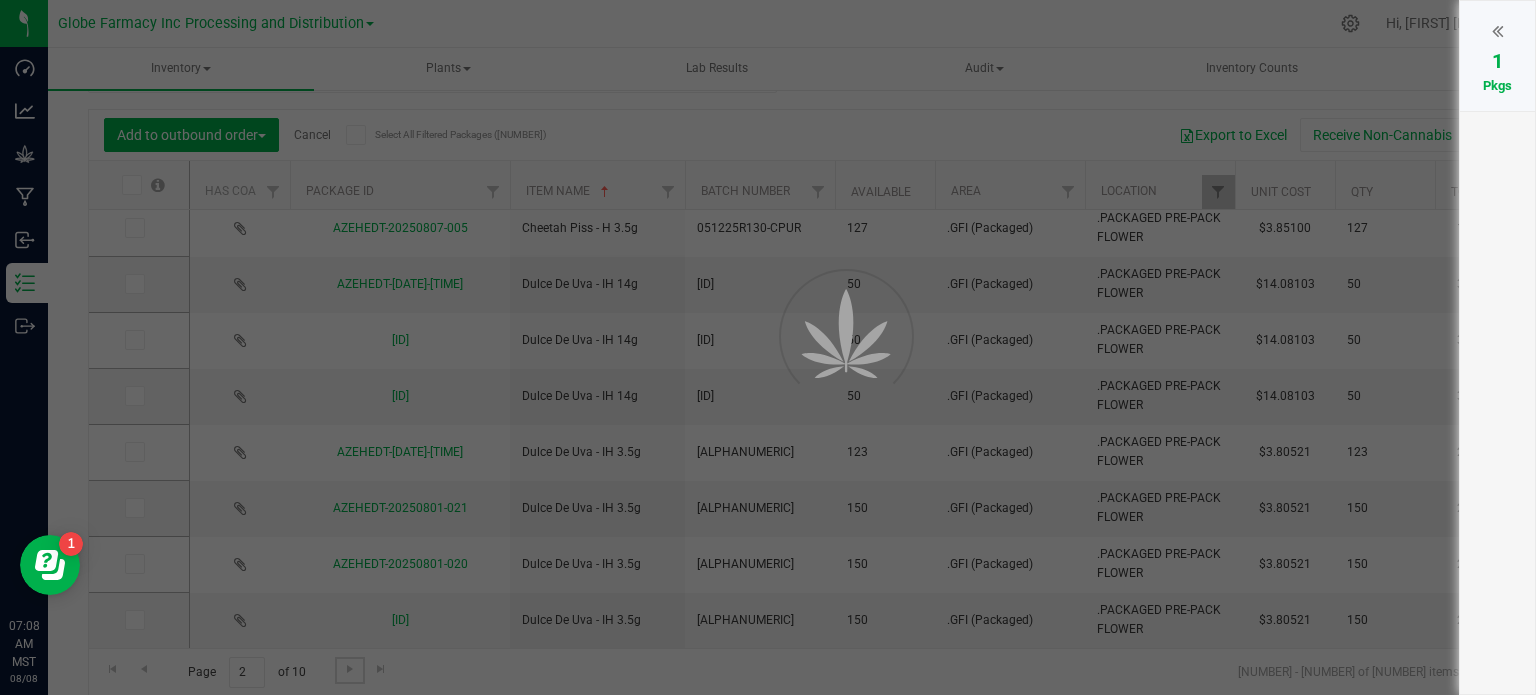 scroll, scrollTop: 0, scrollLeft: 0, axis: both 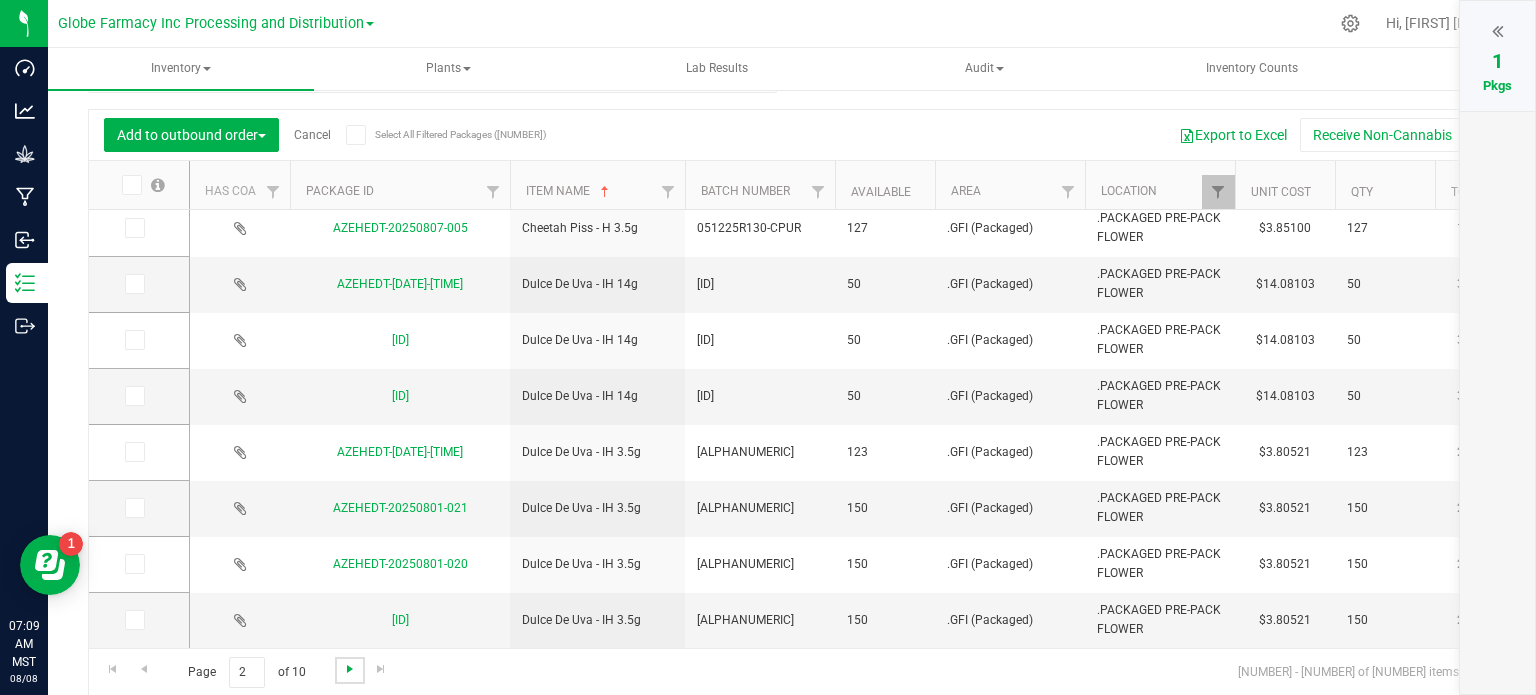 click at bounding box center [350, 669] 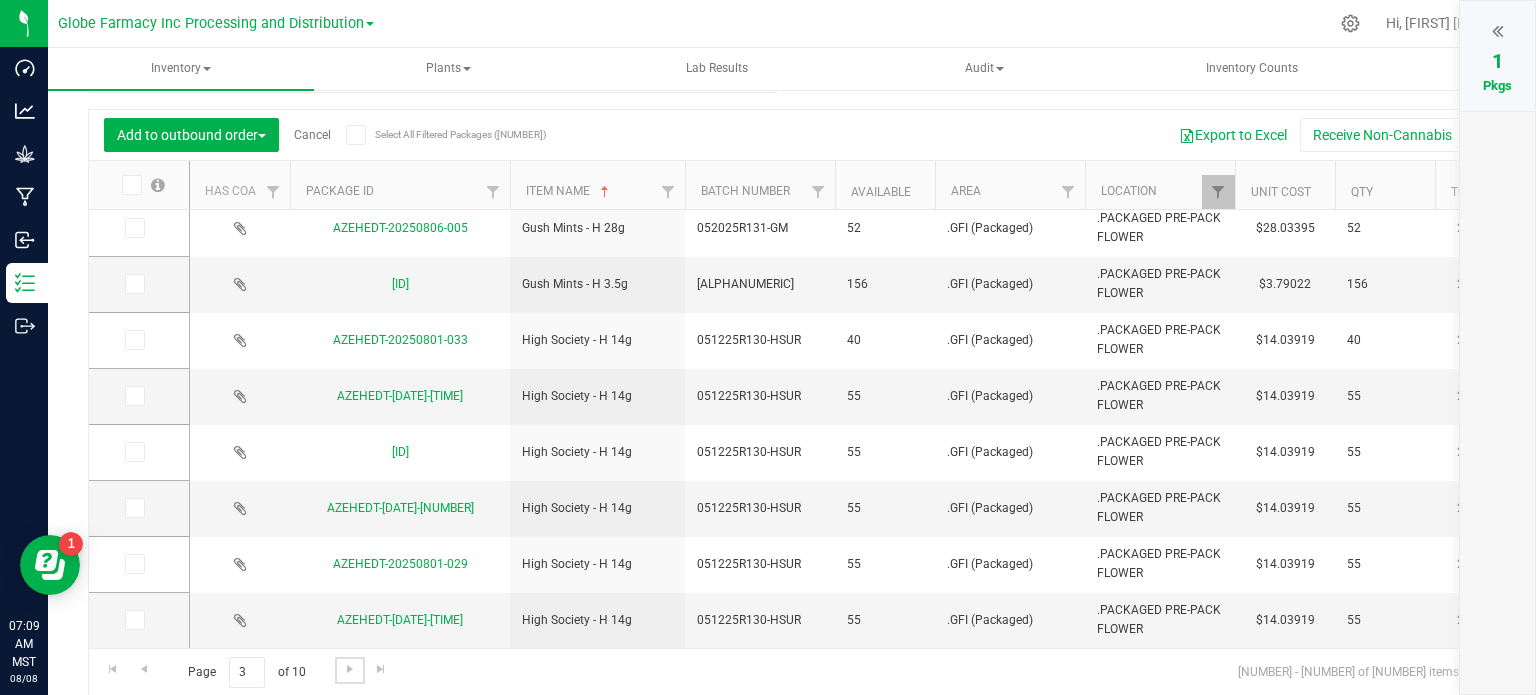 scroll, scrollTop: 0, scrollLeft: 0, axis: both 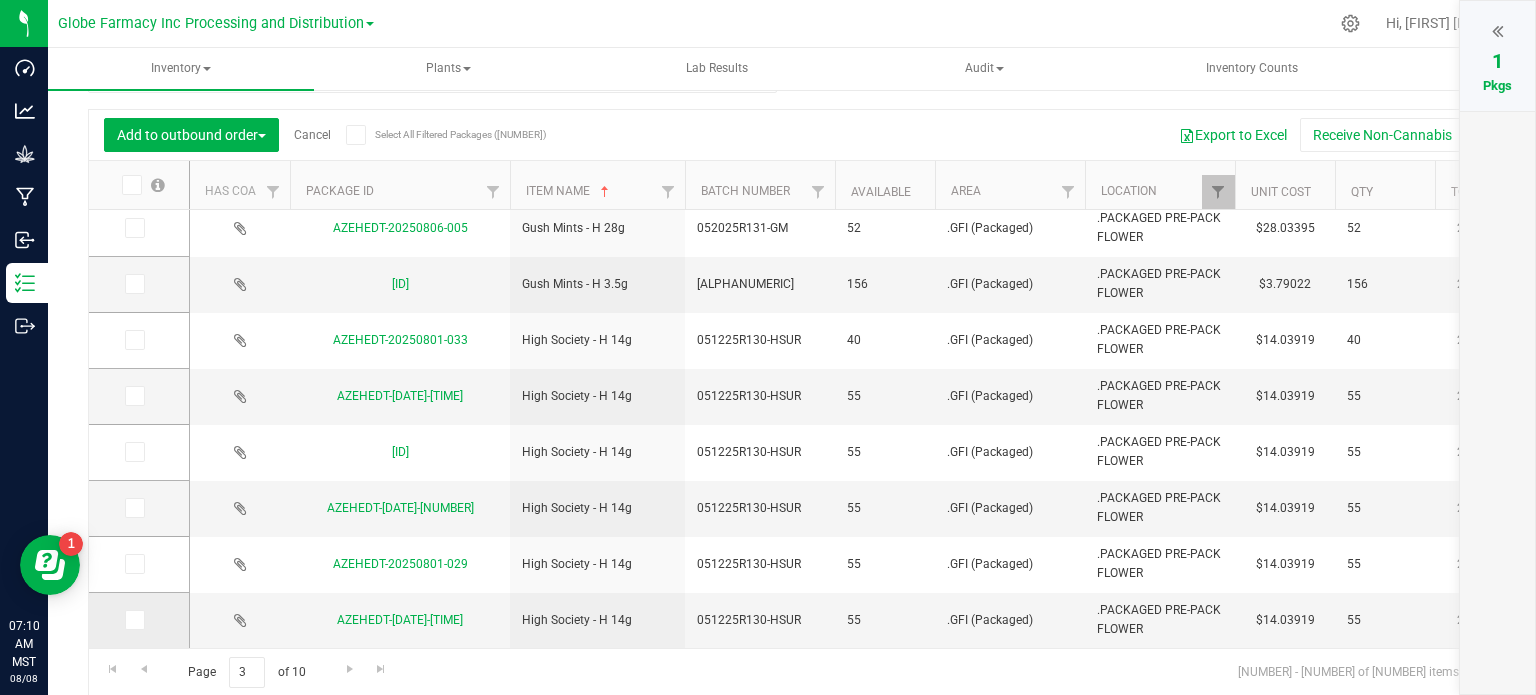 click at bounding box center [133, 620] 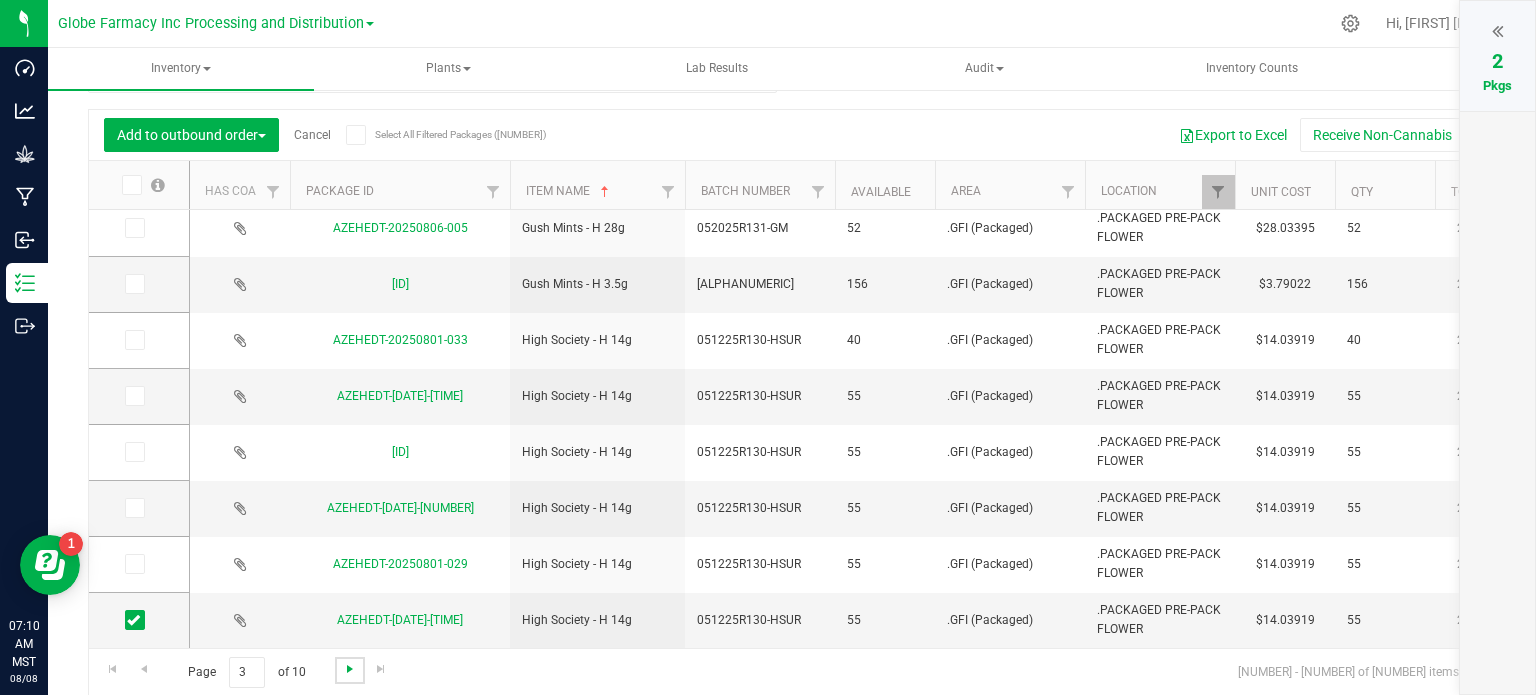 click at bounding box center [350, 669] 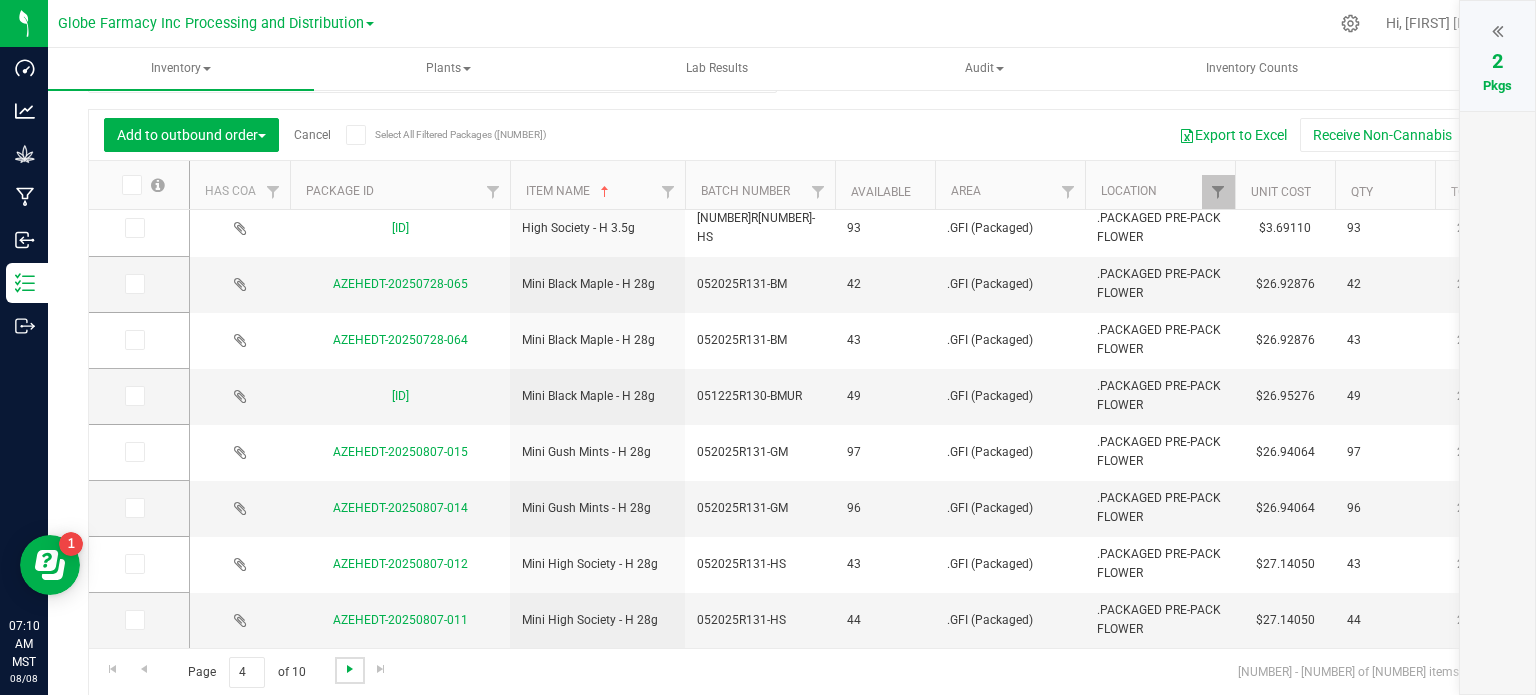scroll, scrollTop: 0, scrollLeft: 0, axis: both 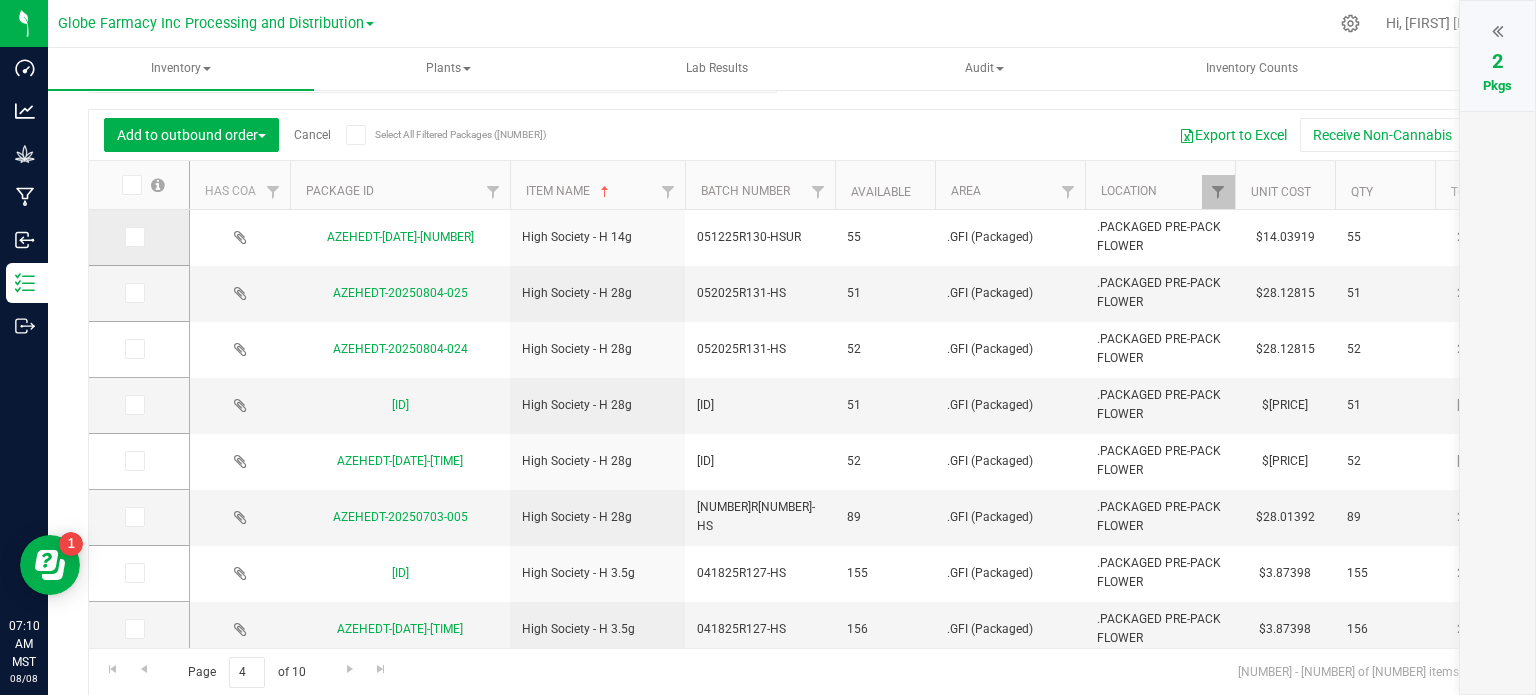 click at bounding box center (133, 237) 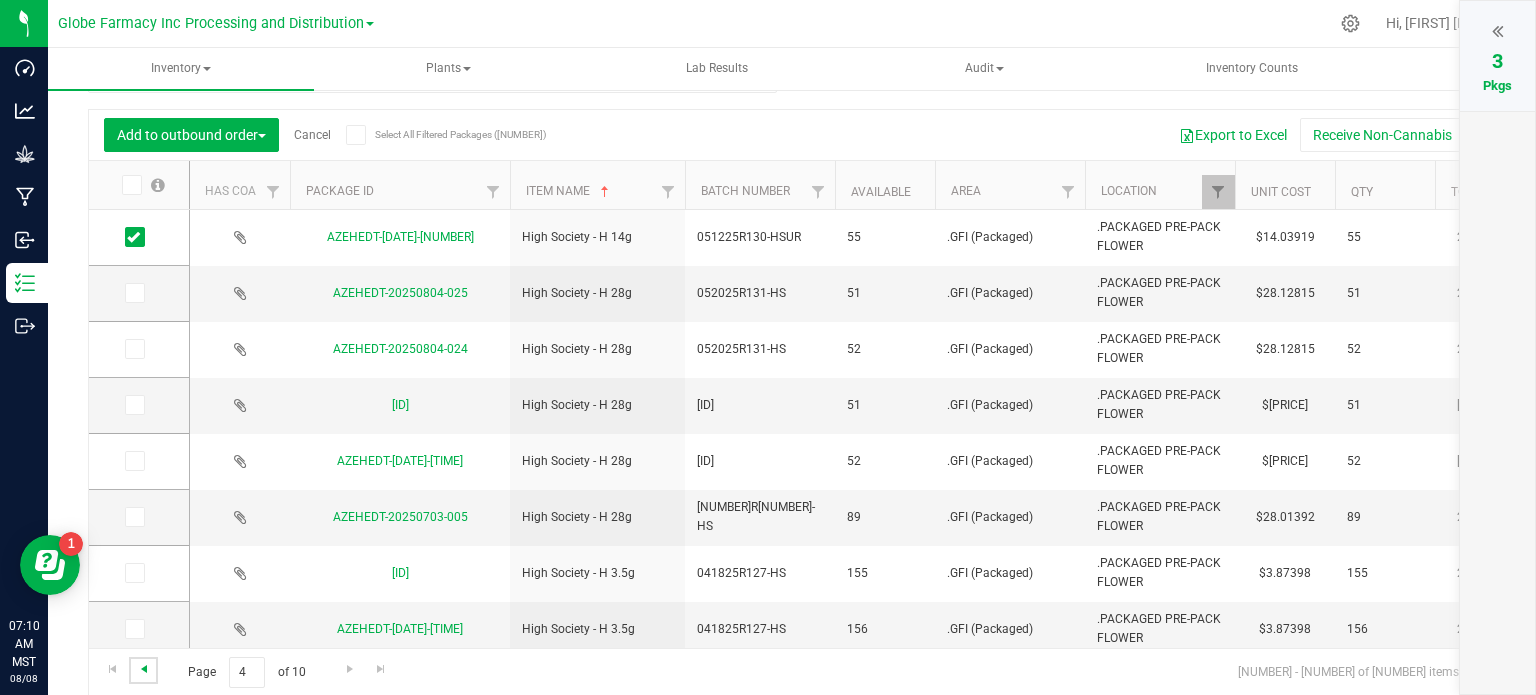 click at bounding box center (144, 669) 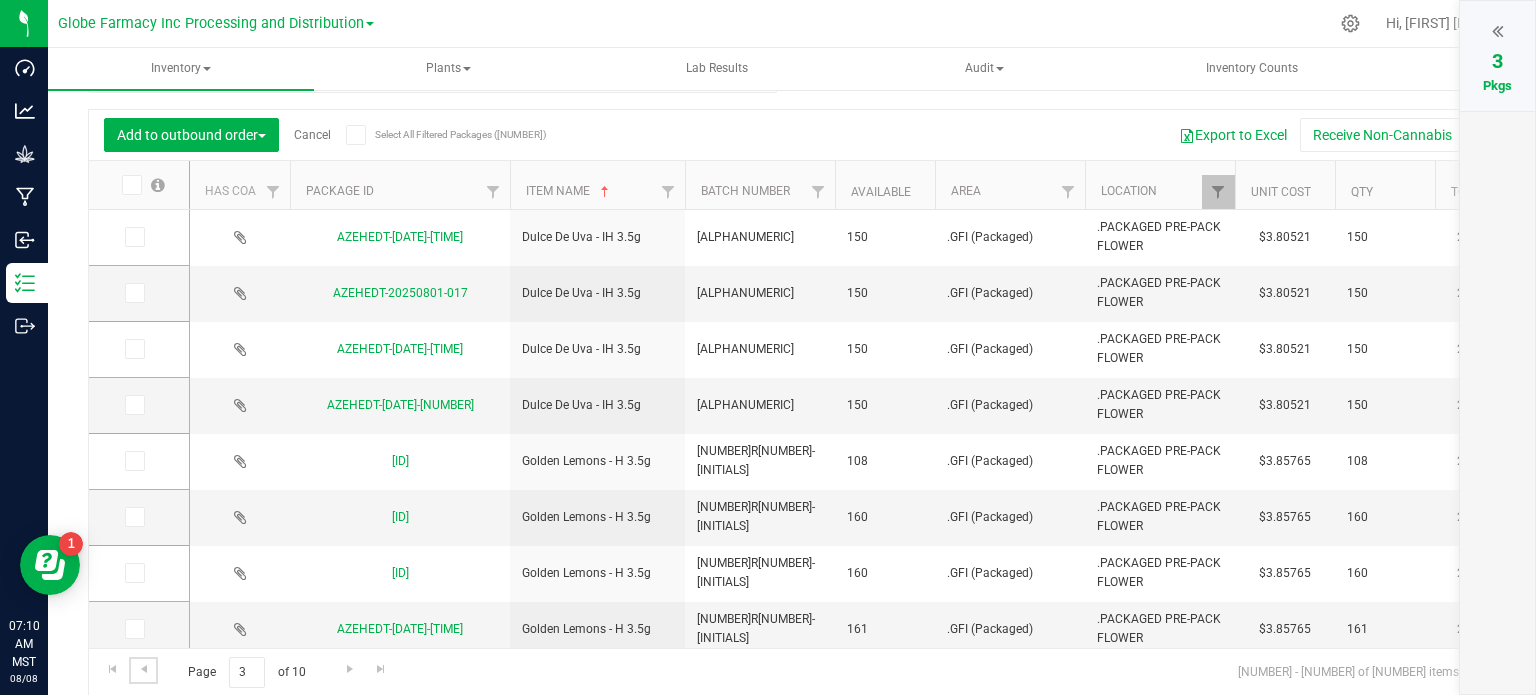 scroll, scrollTop: 644, scrollLeft: 0, axis: vertical 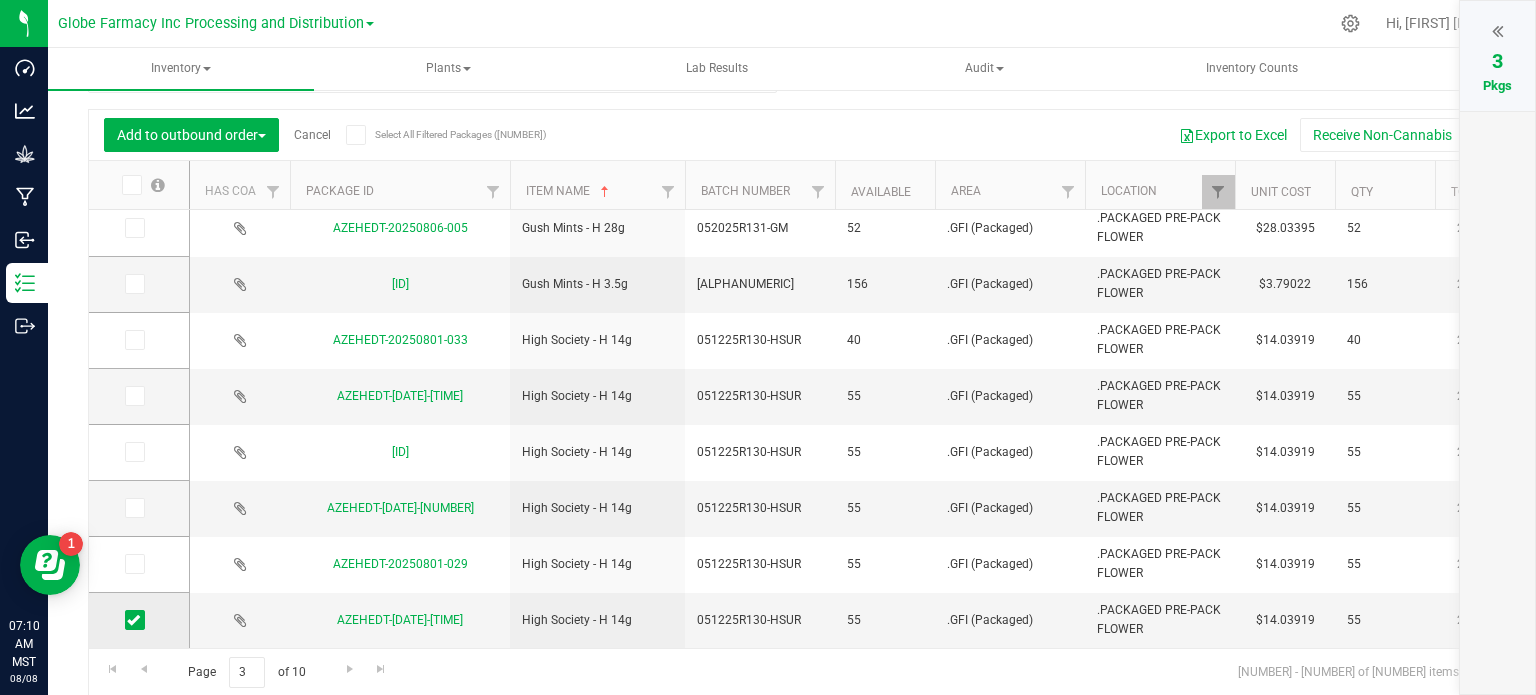 click at bounding box center [135, 620] 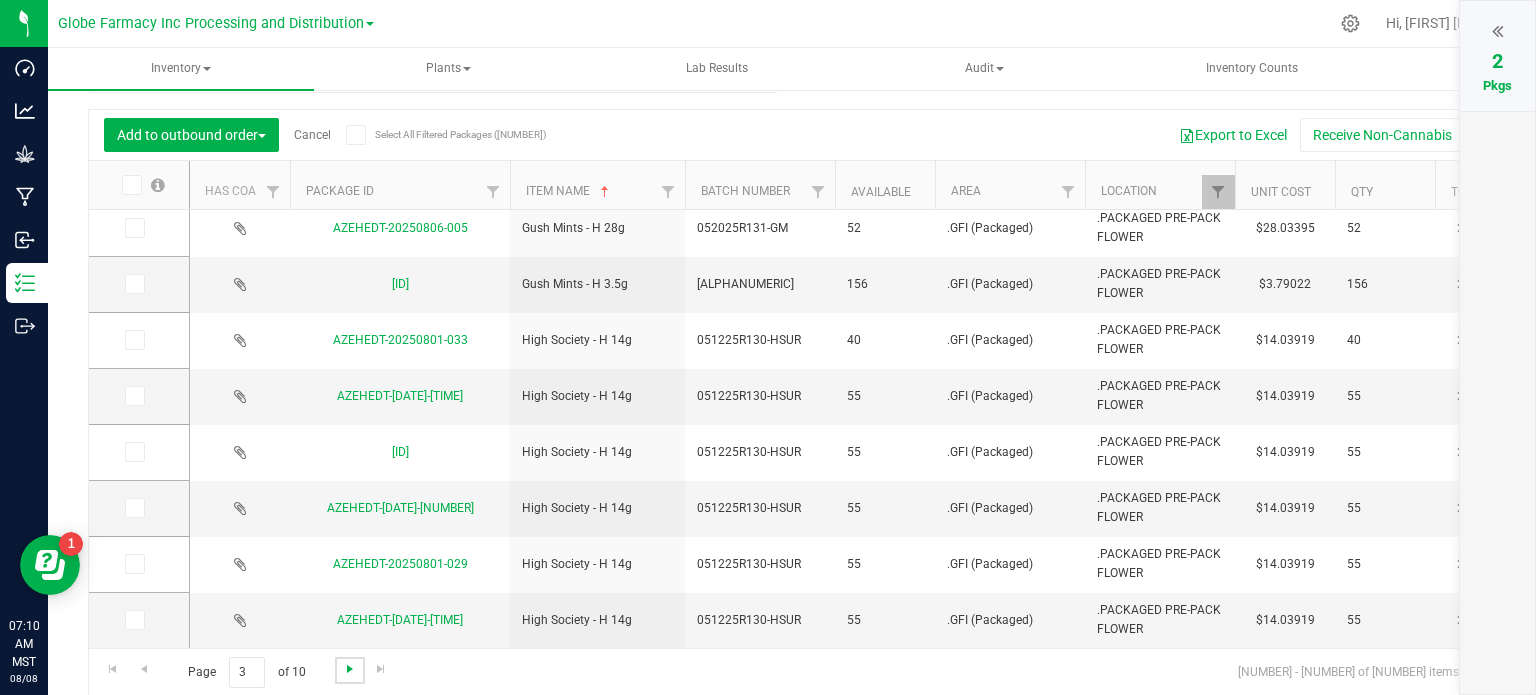 click at bounding box center (350, 669) 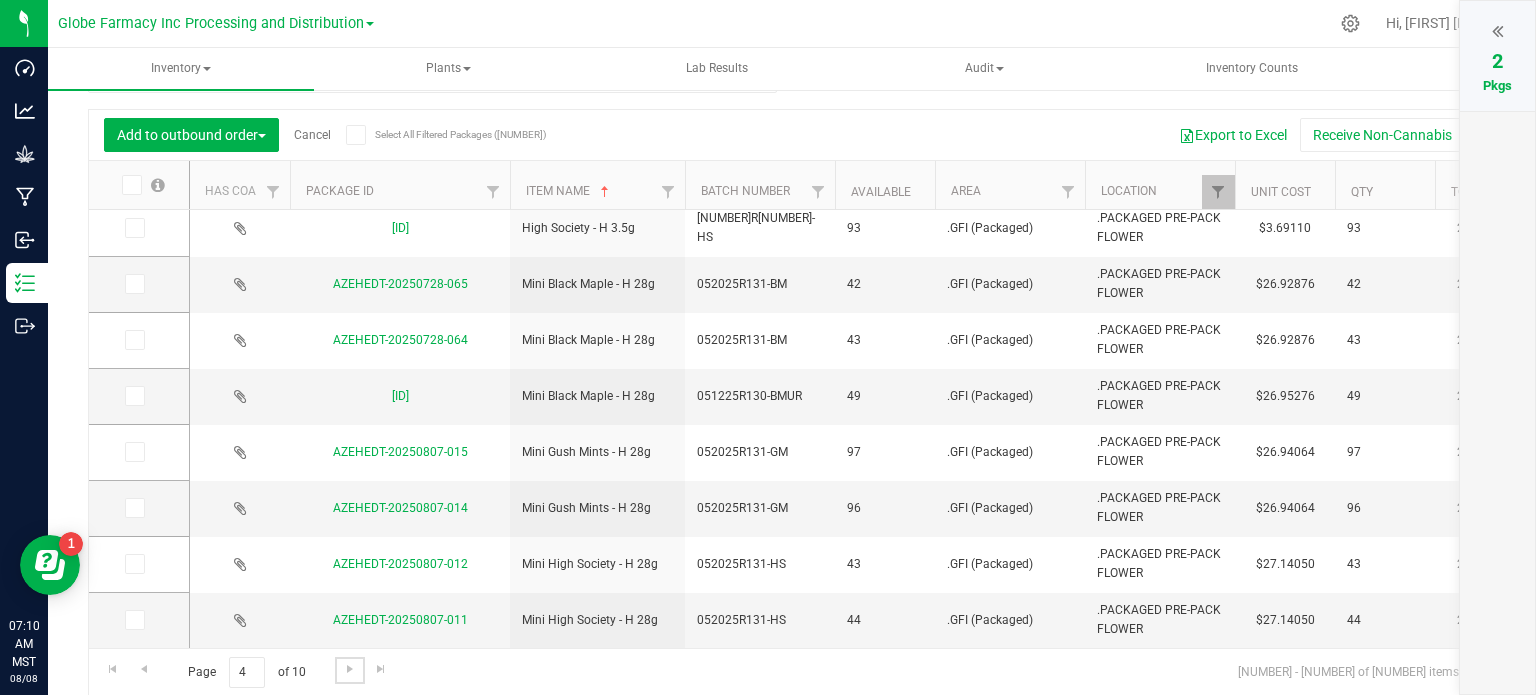scroll, scrollTop: 0, scrollLeft: 0, axis: both 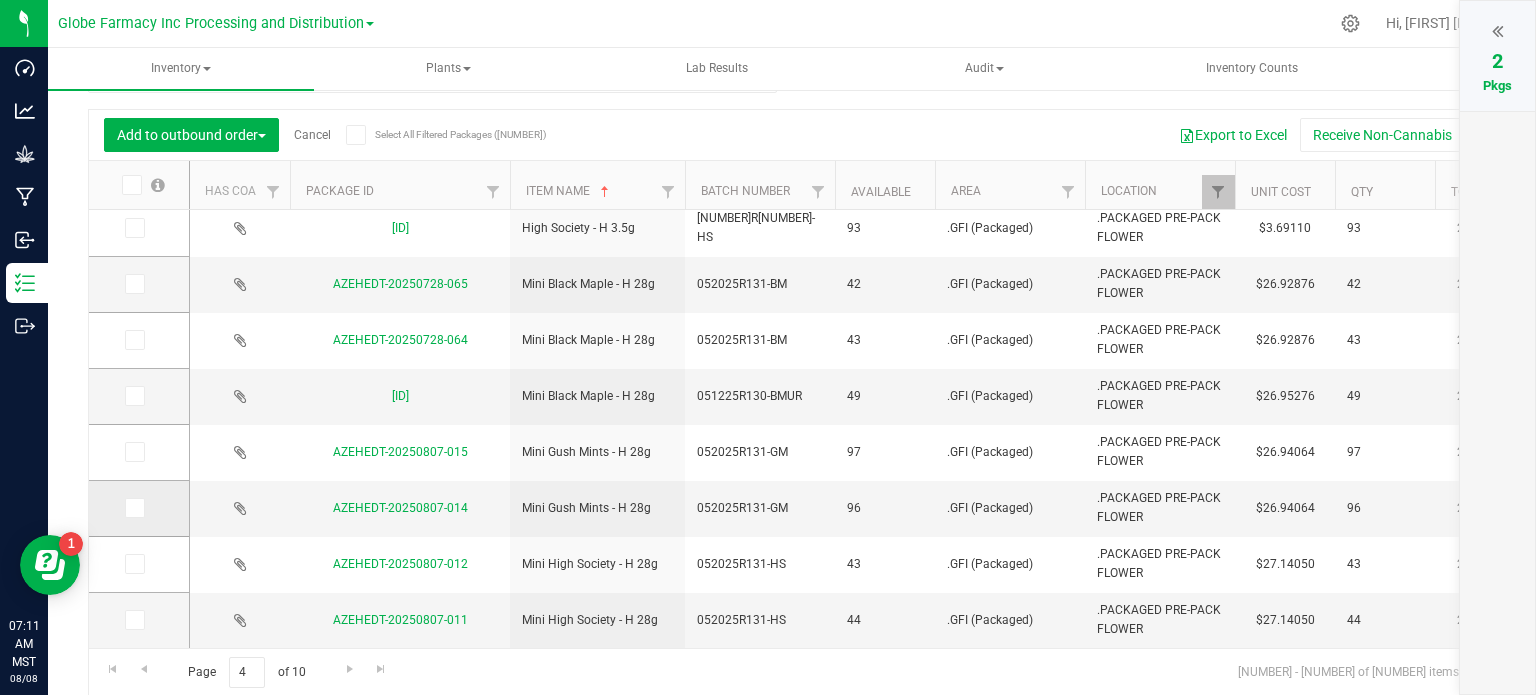 click at bounding box center (133, 508) 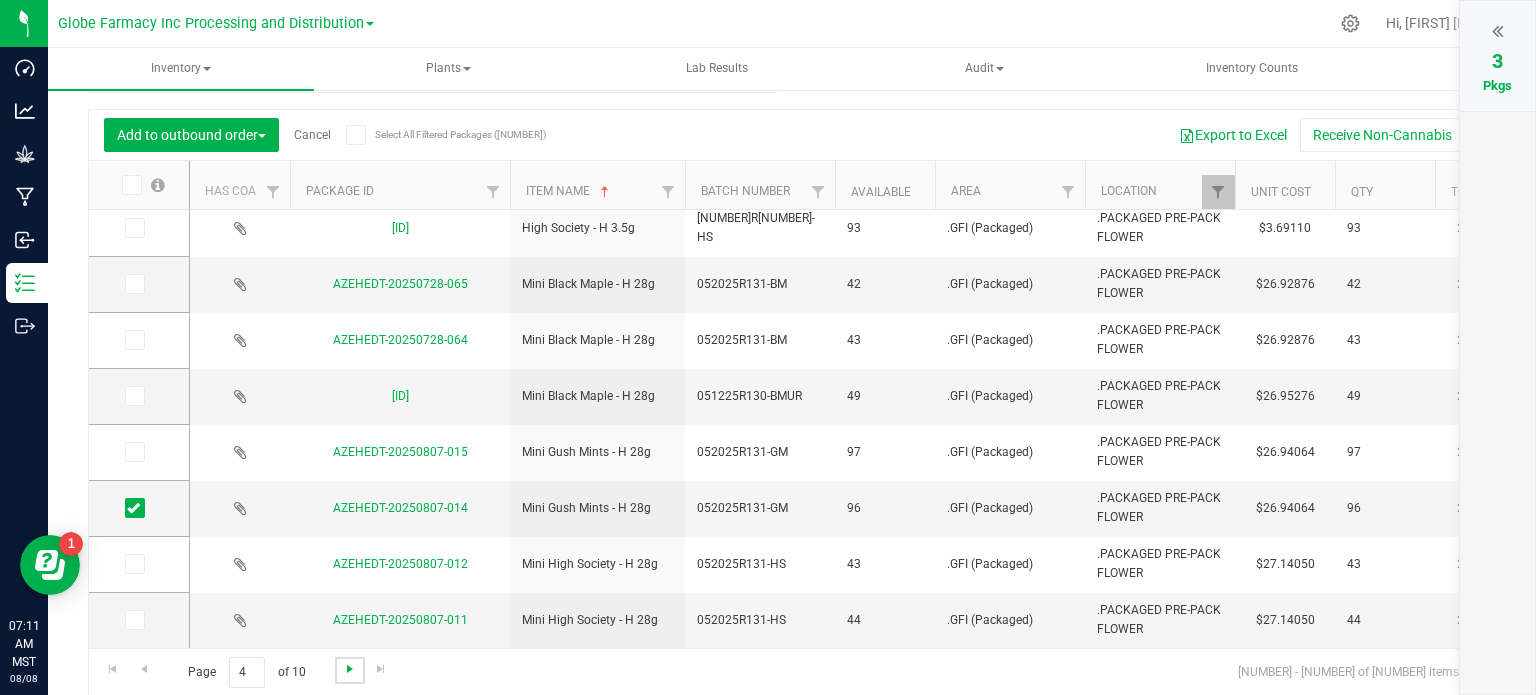 click at bounding box center (350, 669) 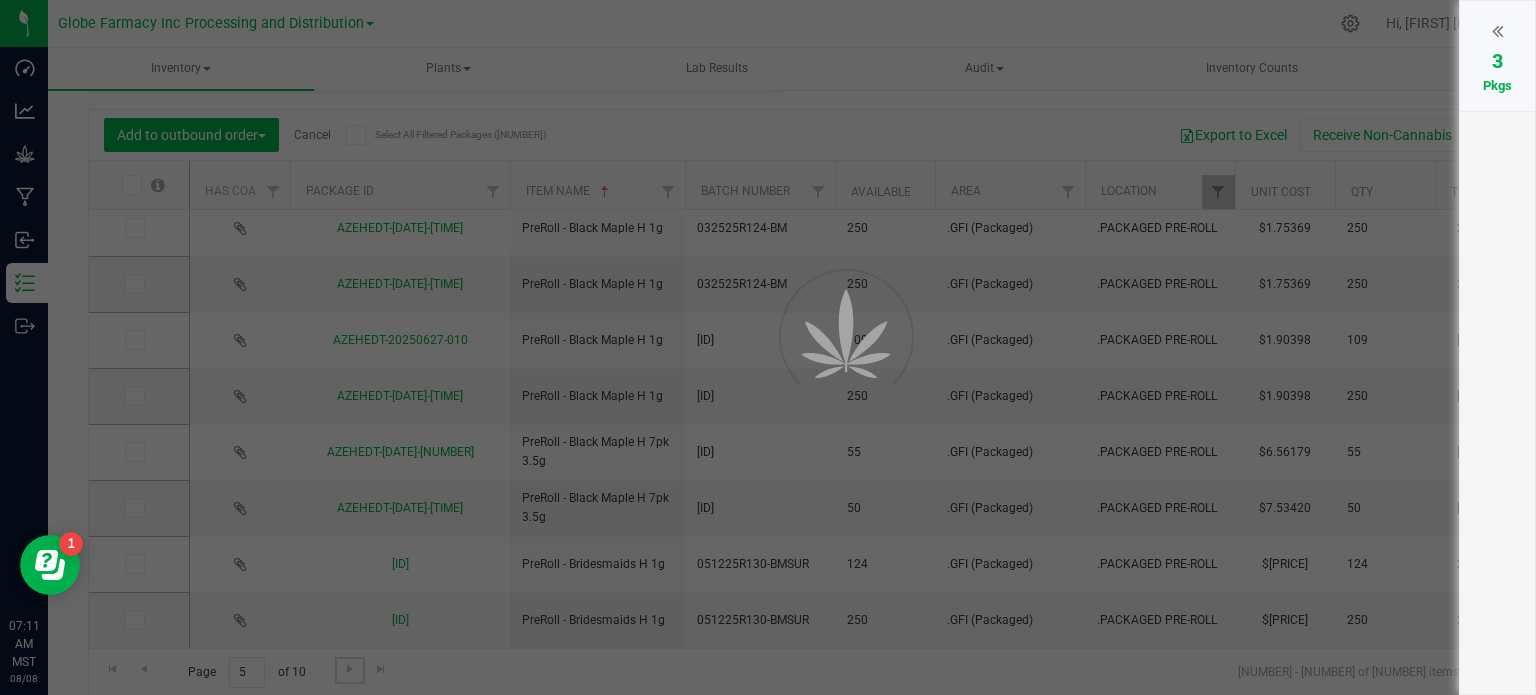 scroll, scrollTop: 0, scrollLeft: 0, axis: both 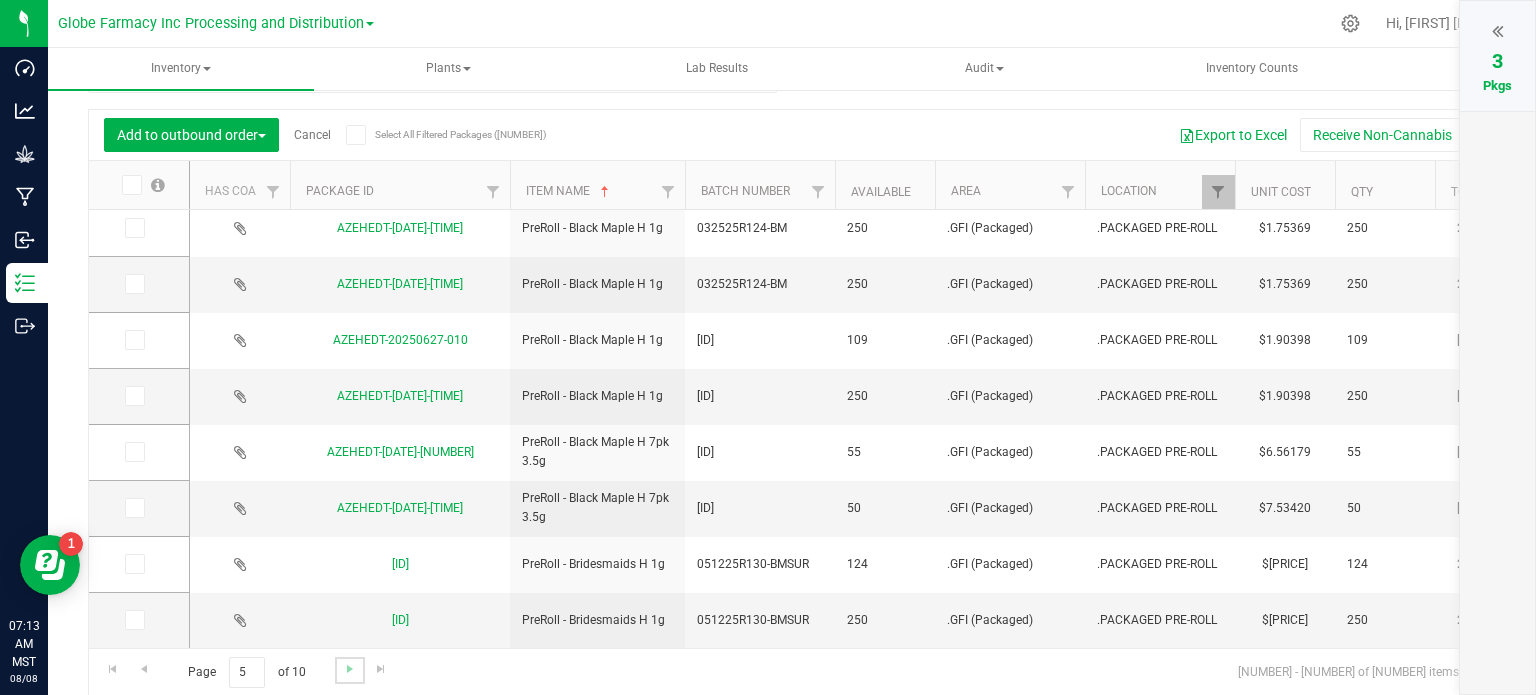 click at bounding box center (349, 670) 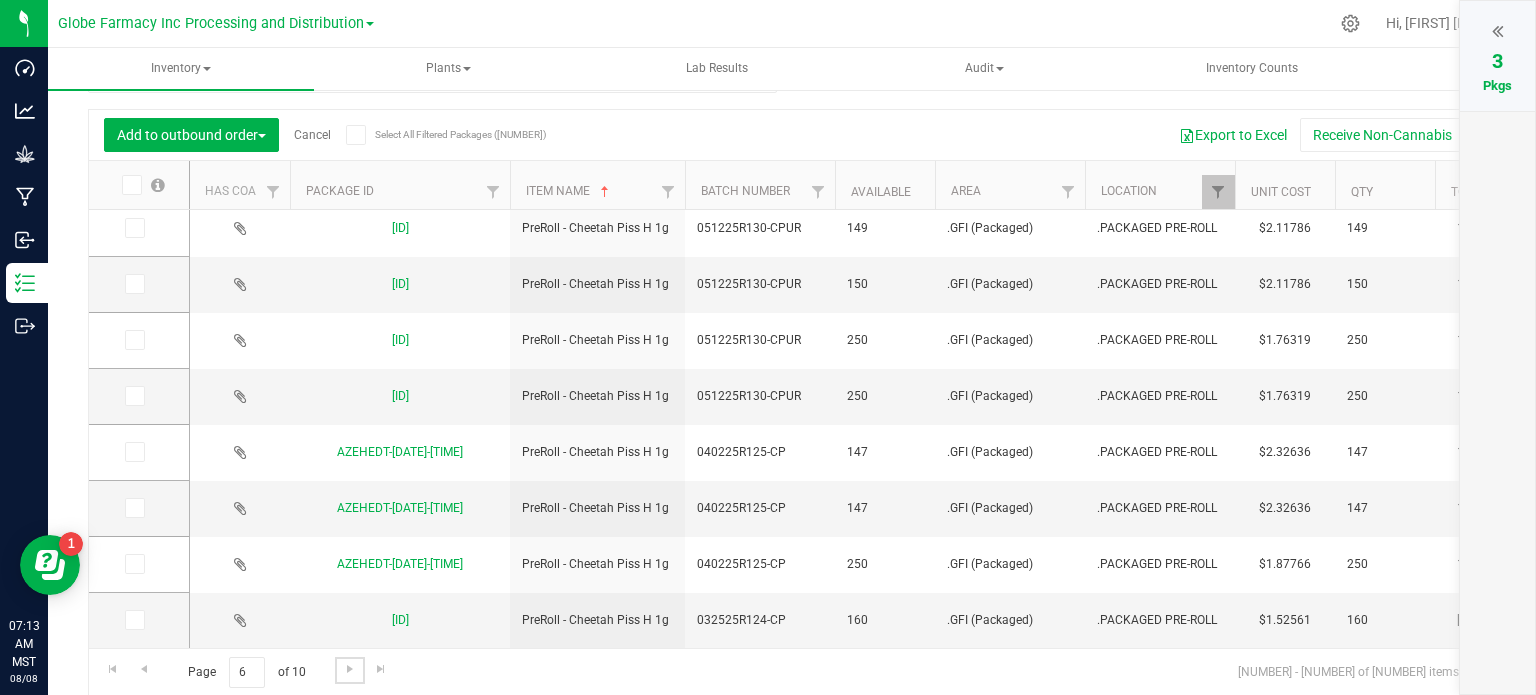 scroll, scrollTop: 0, scrollLeft: 0, axis: both 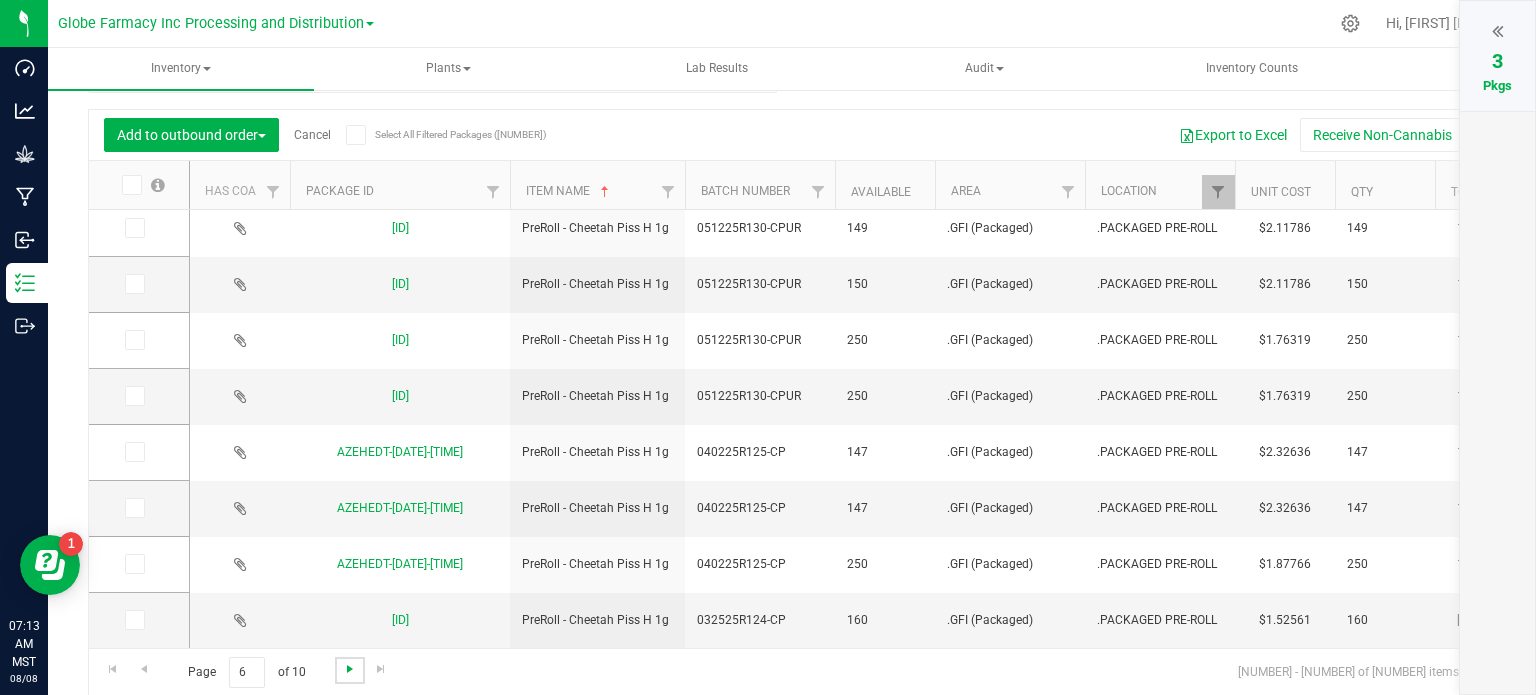 click at bounding box center [350, 669] 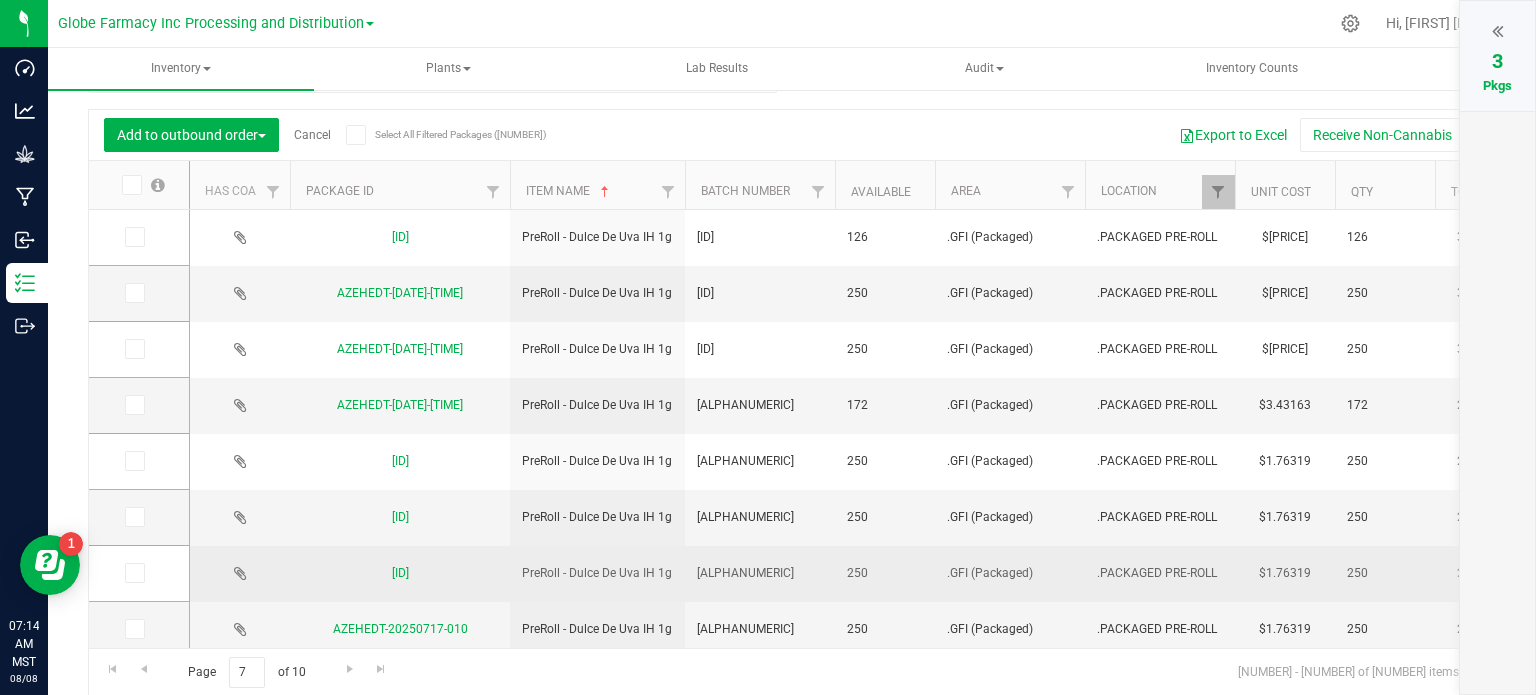 scroll, scrollTop: 156, scrollLeft: 0, axis: vertical 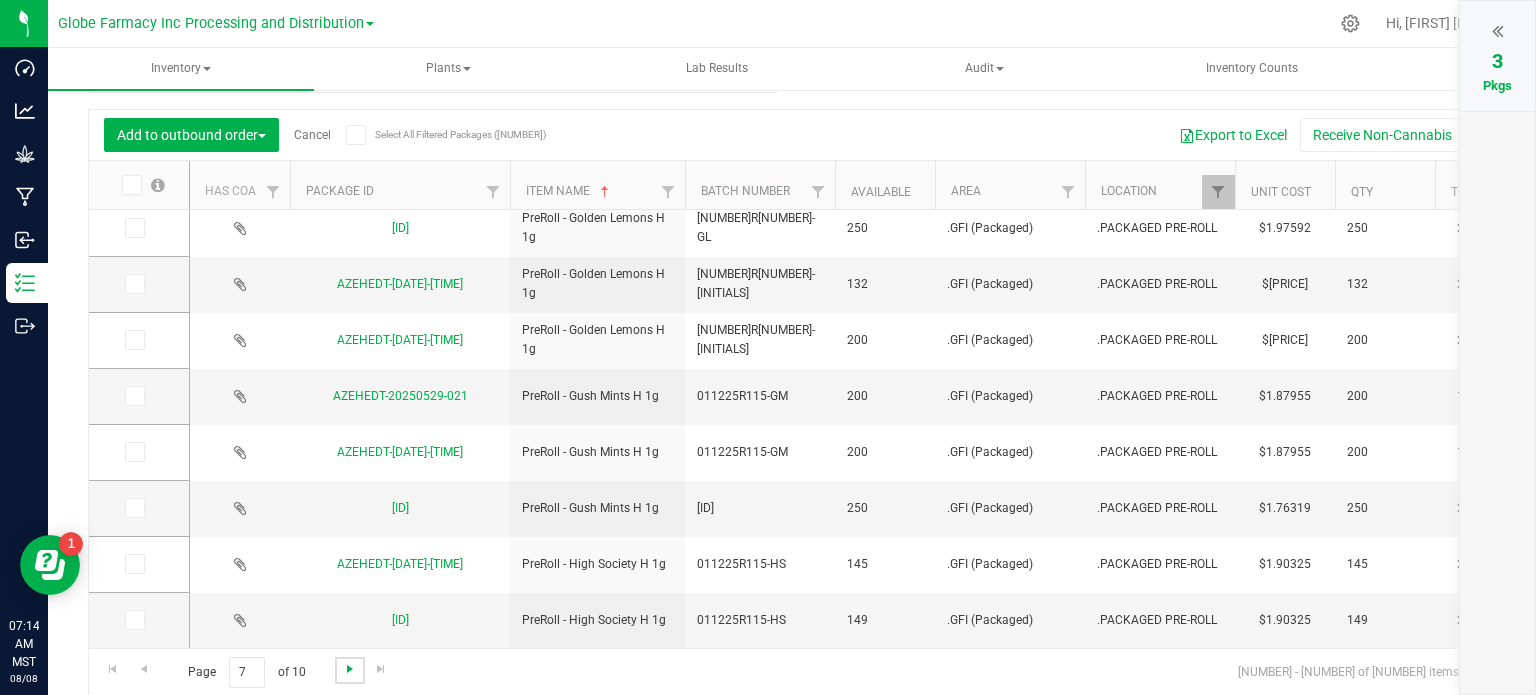 click at bounding box center (350, 669) 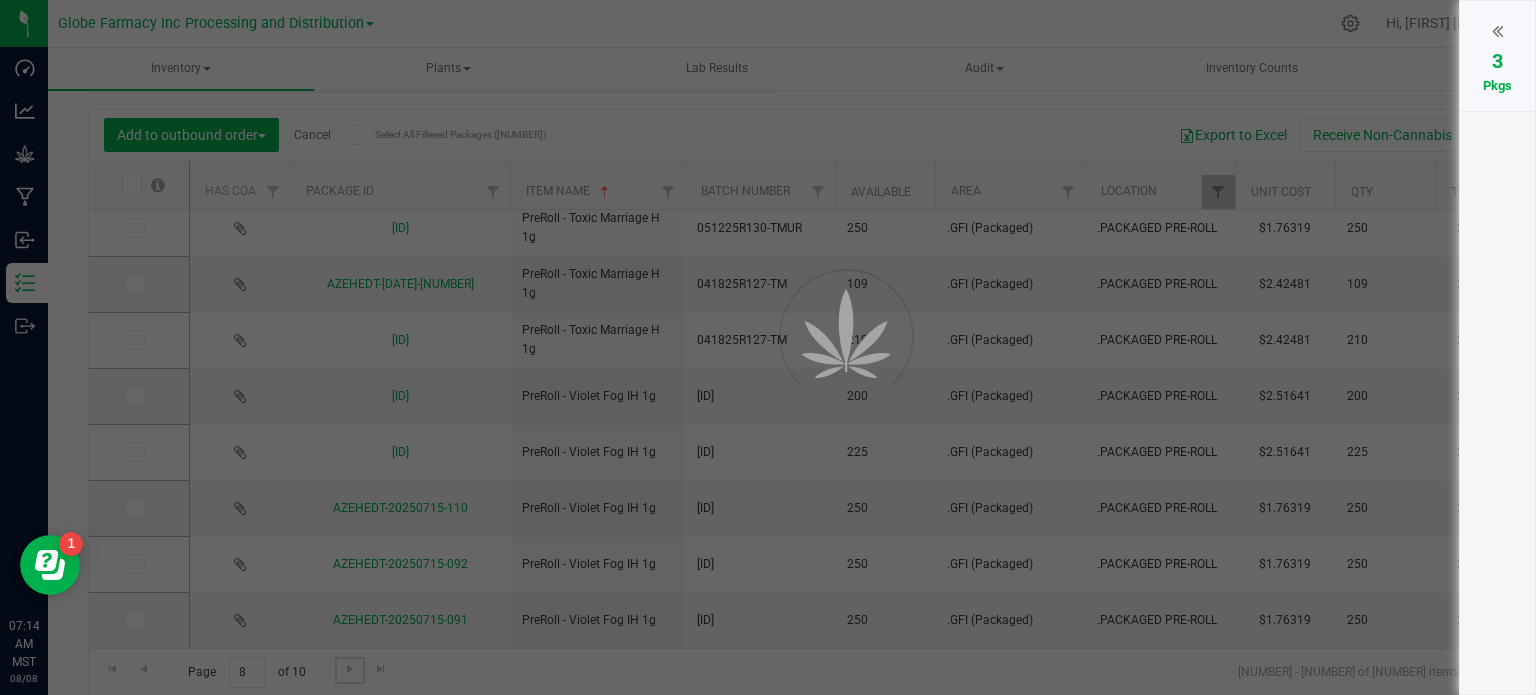 scroll, scrollTop: 0, scrollLeft: 0, axis: both 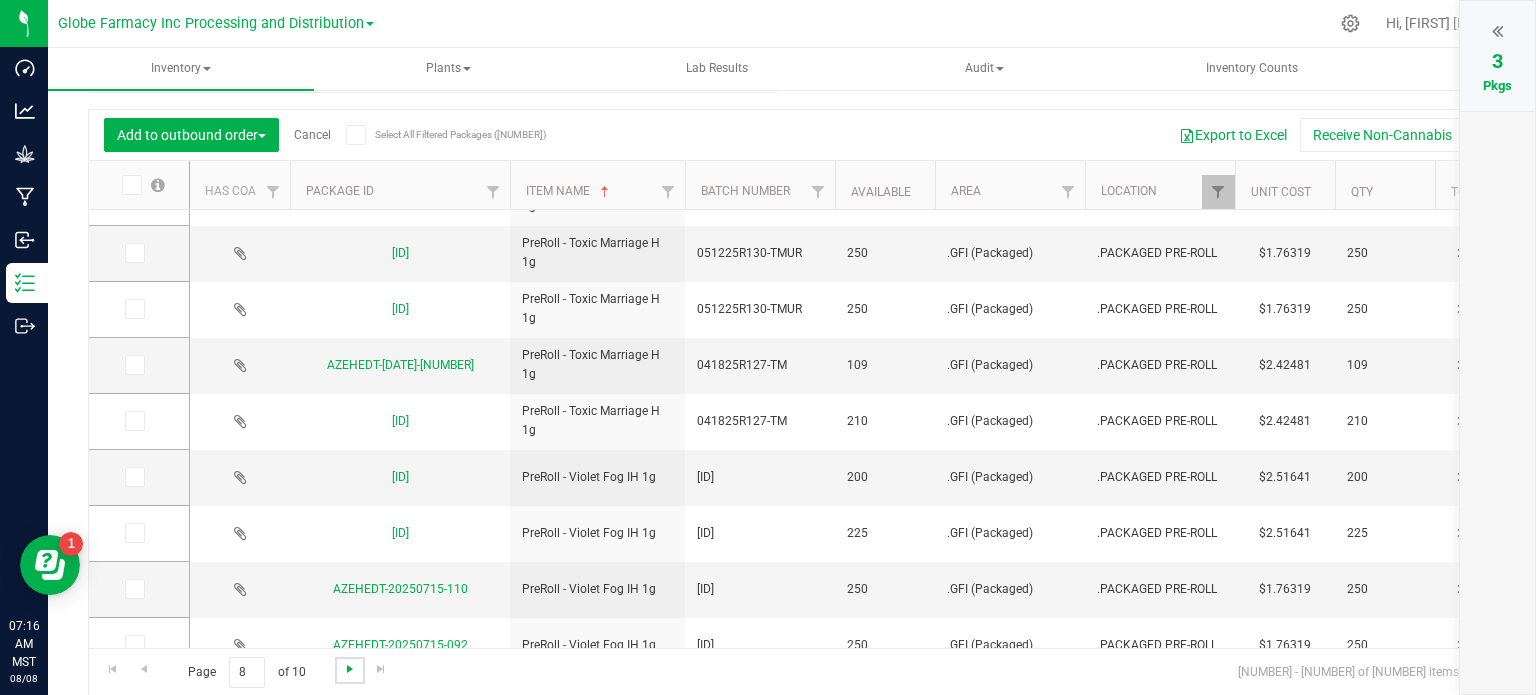 click at bounding box center (350, 669) 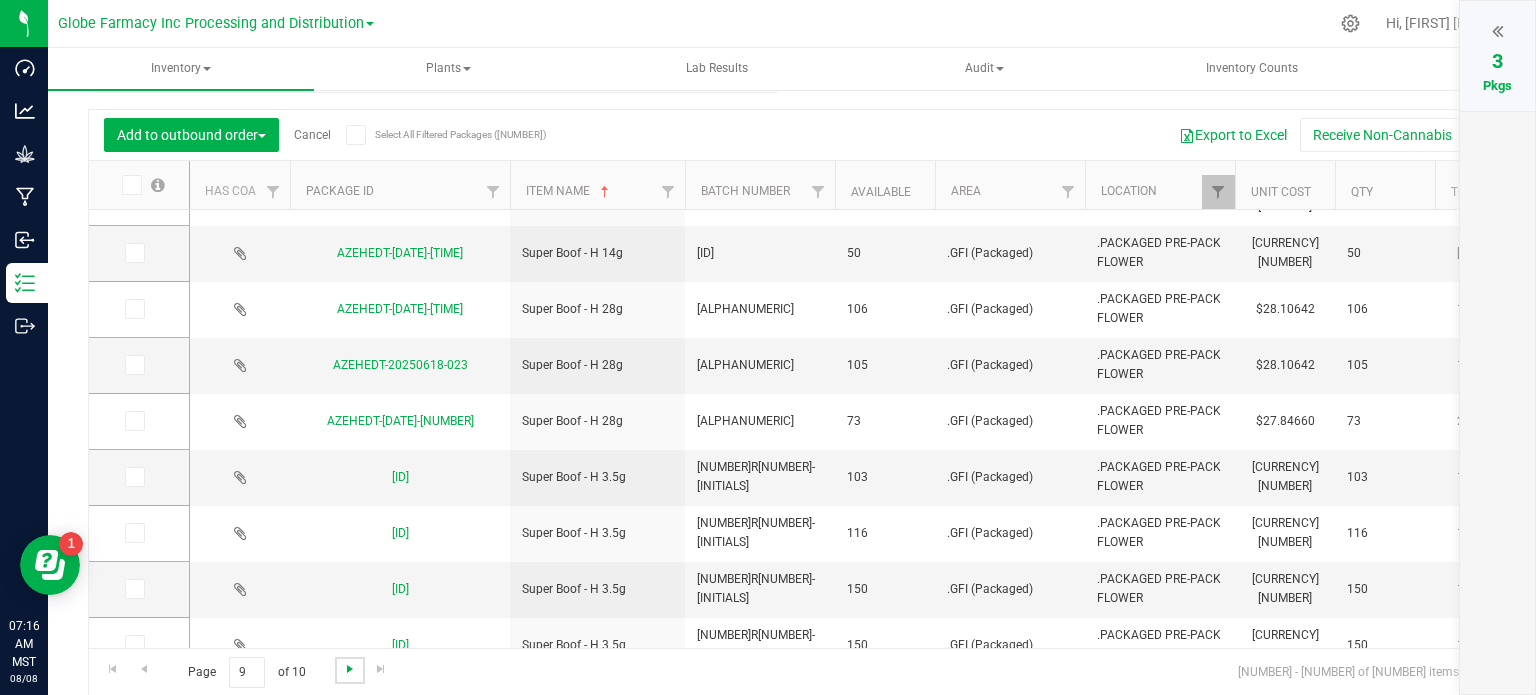 scroll, scrollTop: 0, scrollLeft: 0, axis: both 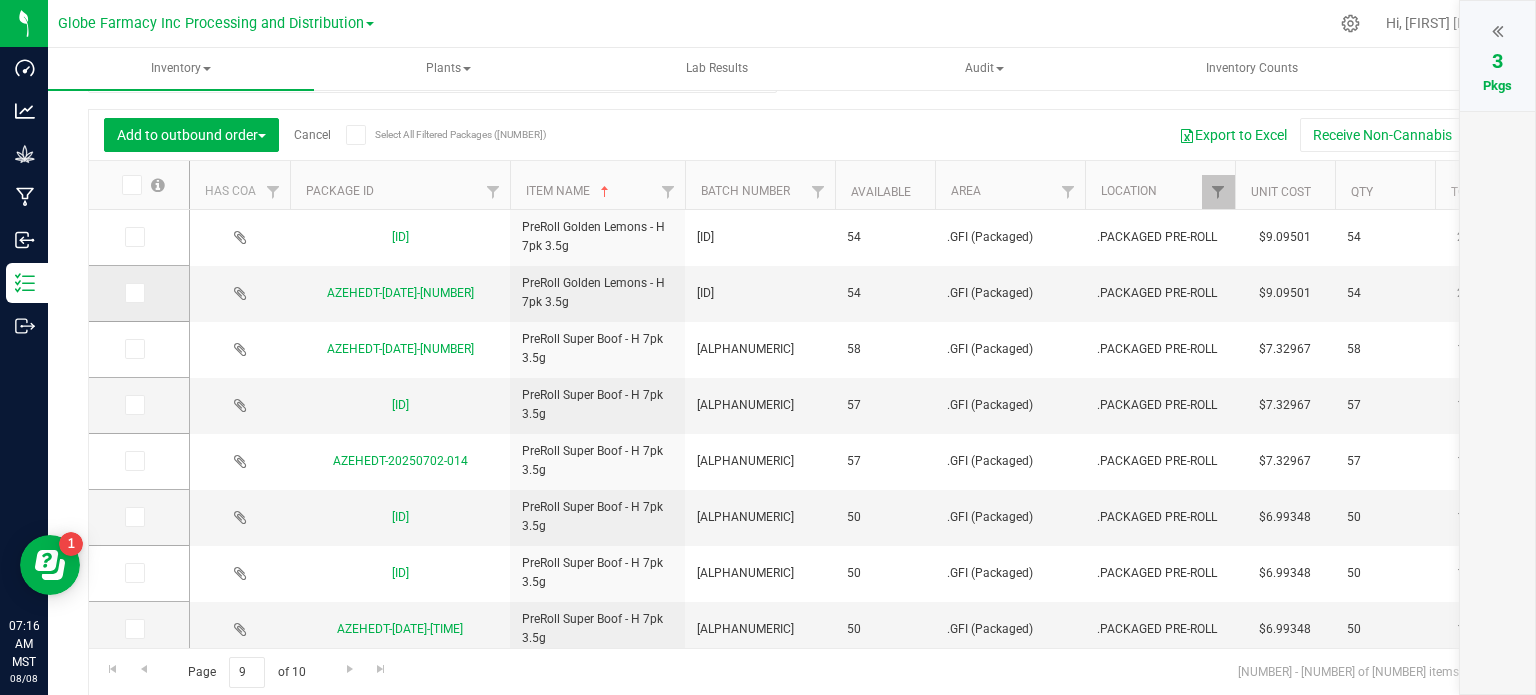drag, startPoint x: 133, startPoint y: 294, endPoint x: 157, endPoint y: 297, distance: 24.186773 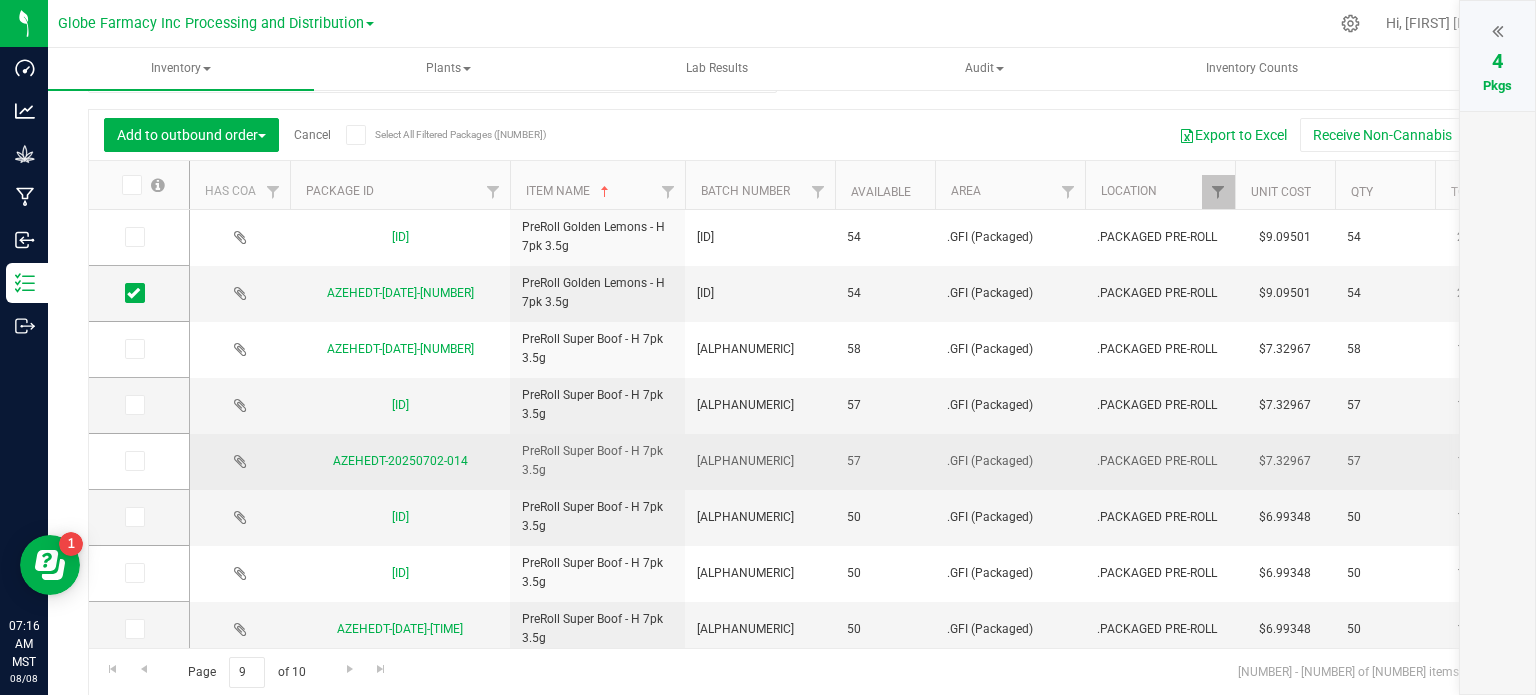 scroll, scrollTop: 92, scrollLeft: 0, axis: vertical 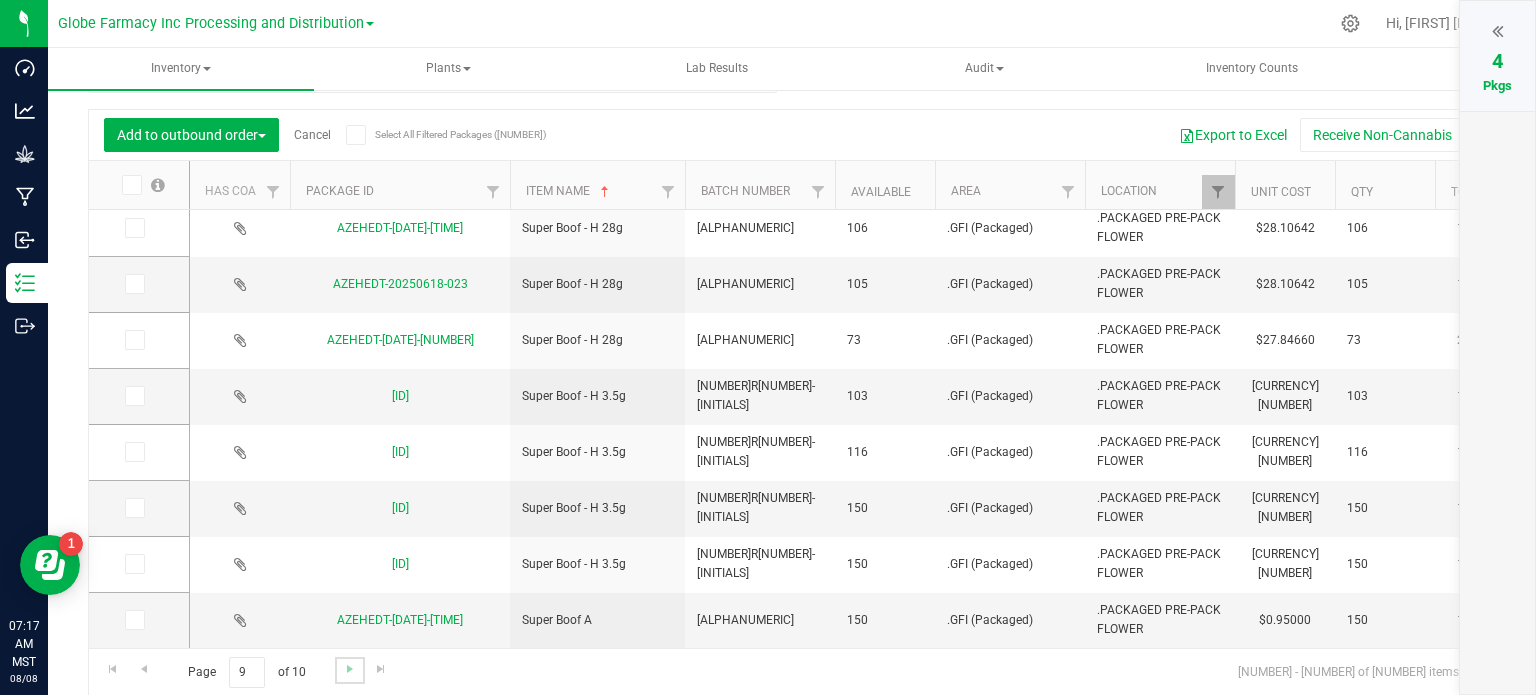 click at bounding box center (349, 670) 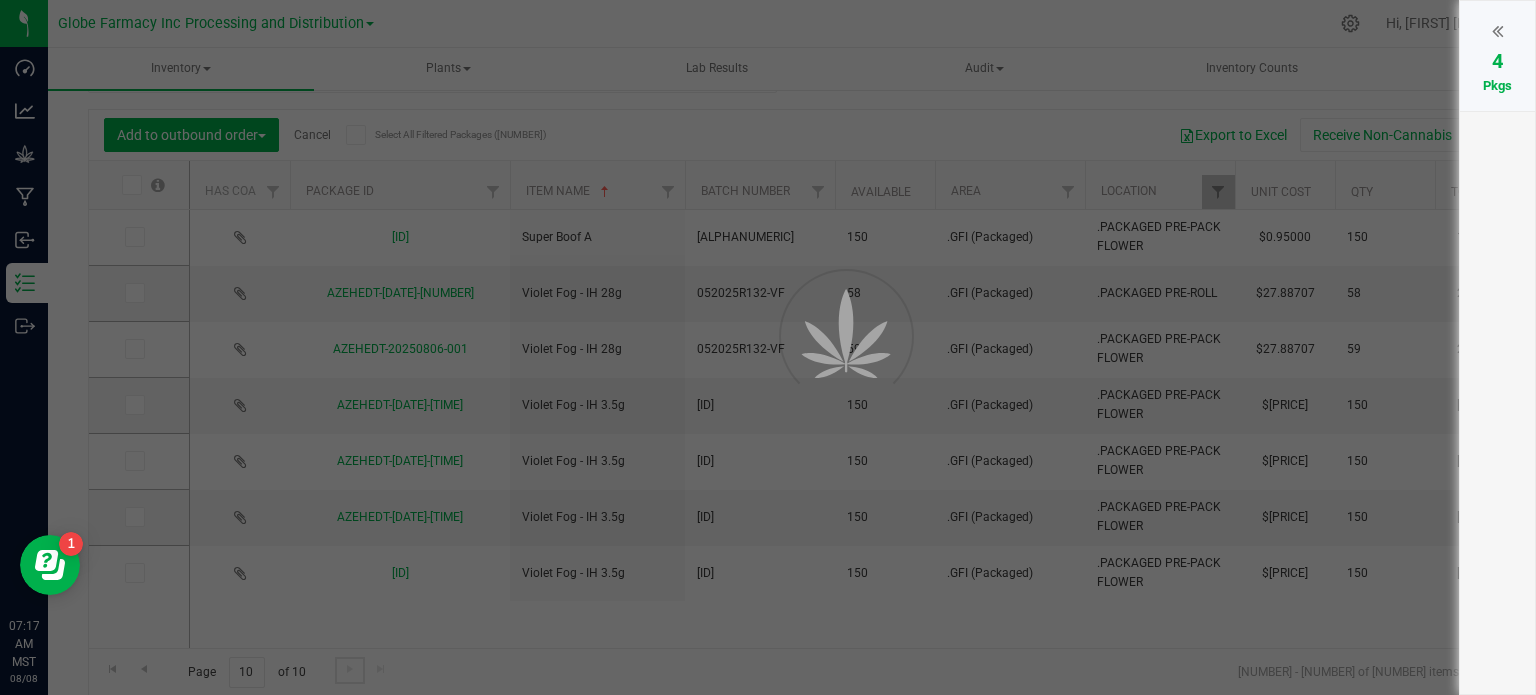 scroll, scrollTop: 0, scrollLeft: 0, axis: both 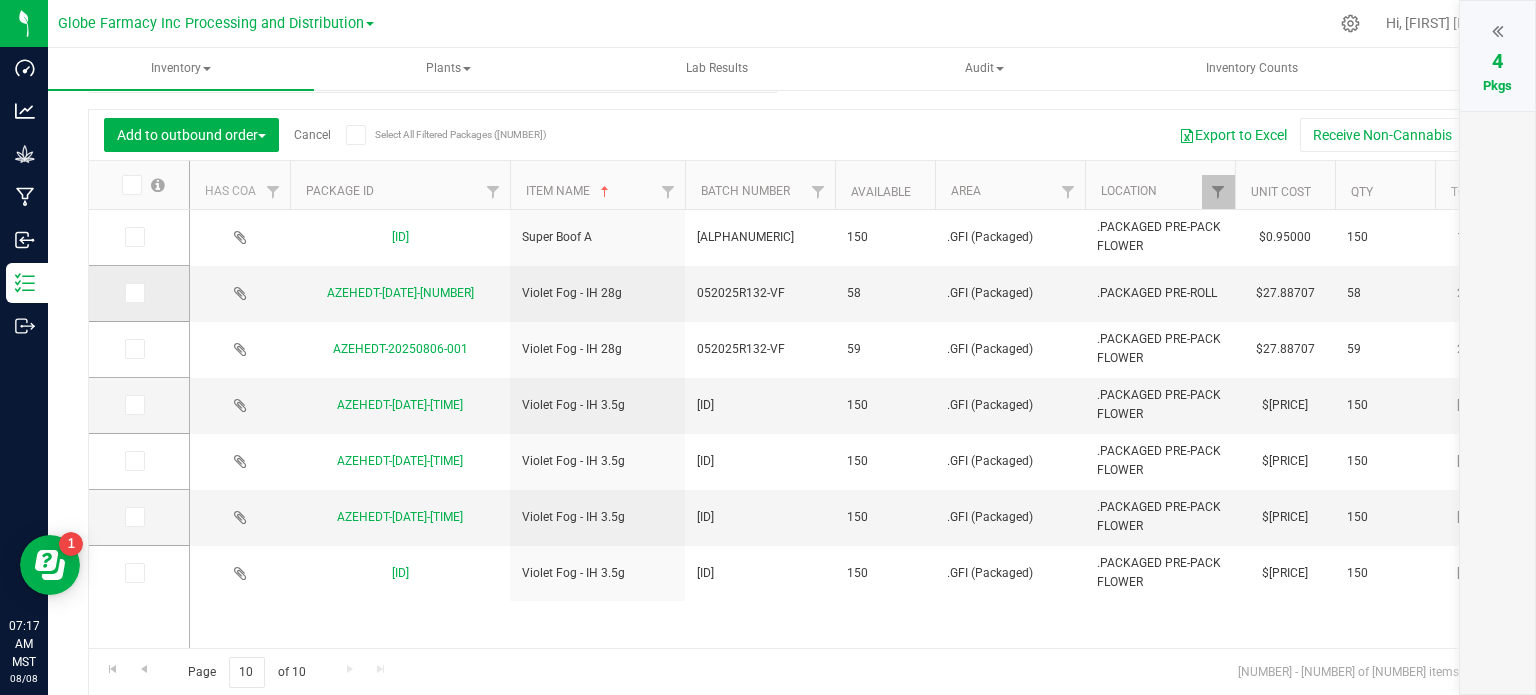 click at bounding box center (133, 293) 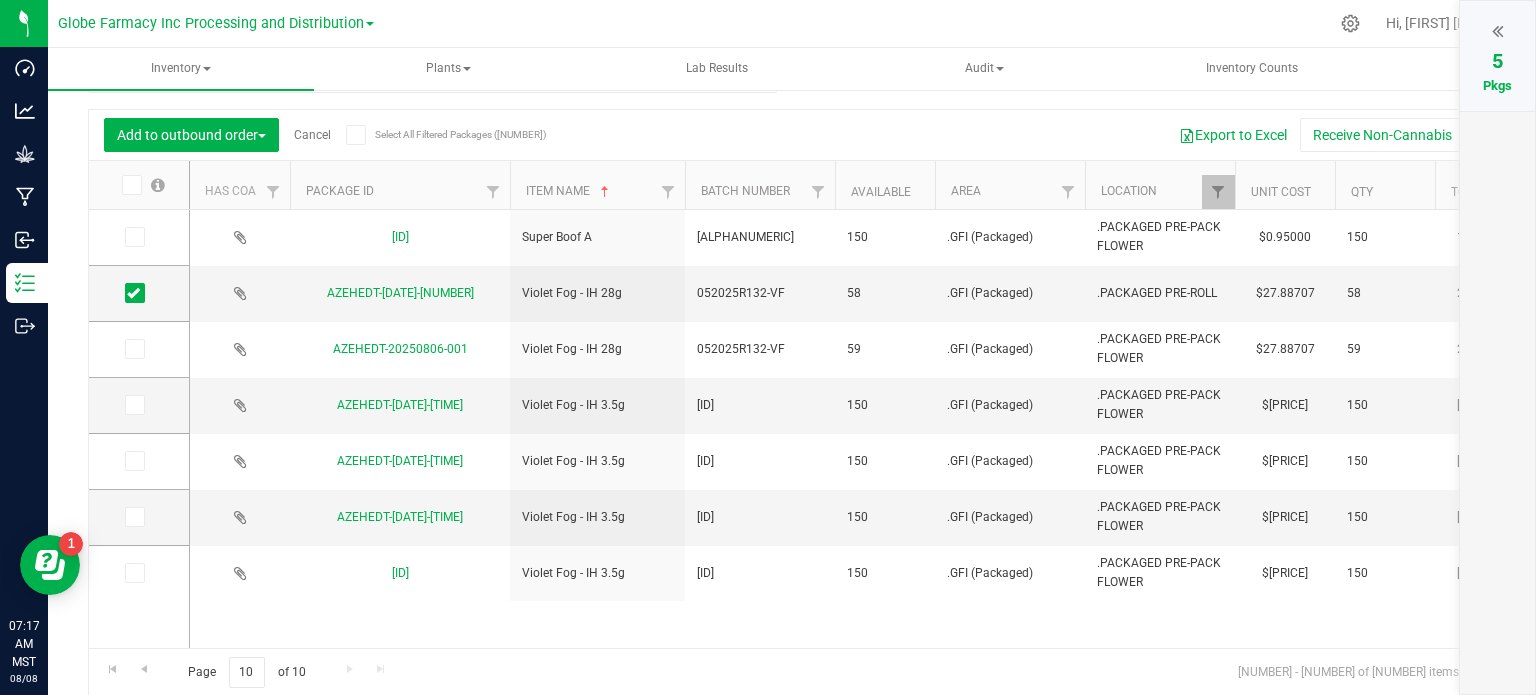 drag, startPoint x: 1496, startPoint y: 33, endPoint x: 1480, endPoint y: 36, distance: 16.27882 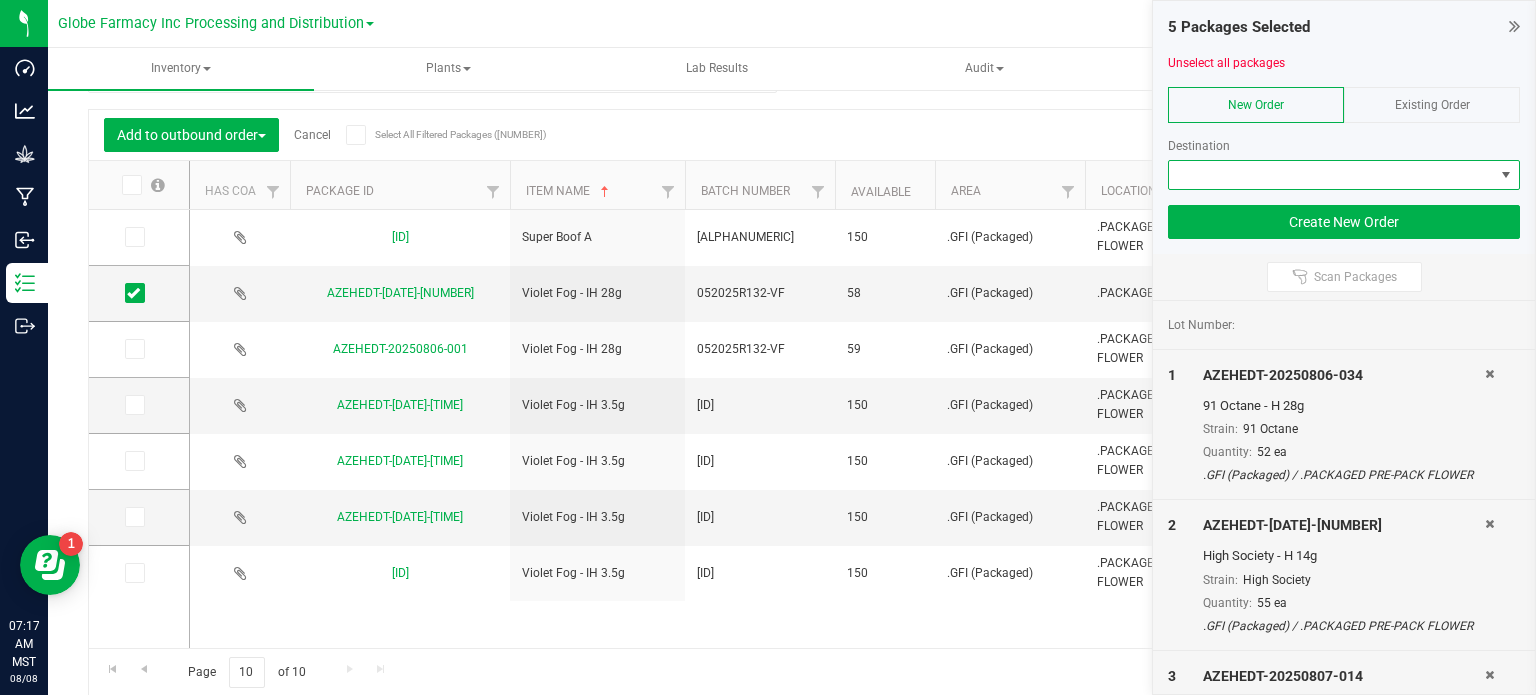 click at bounding box center (1331, 175) 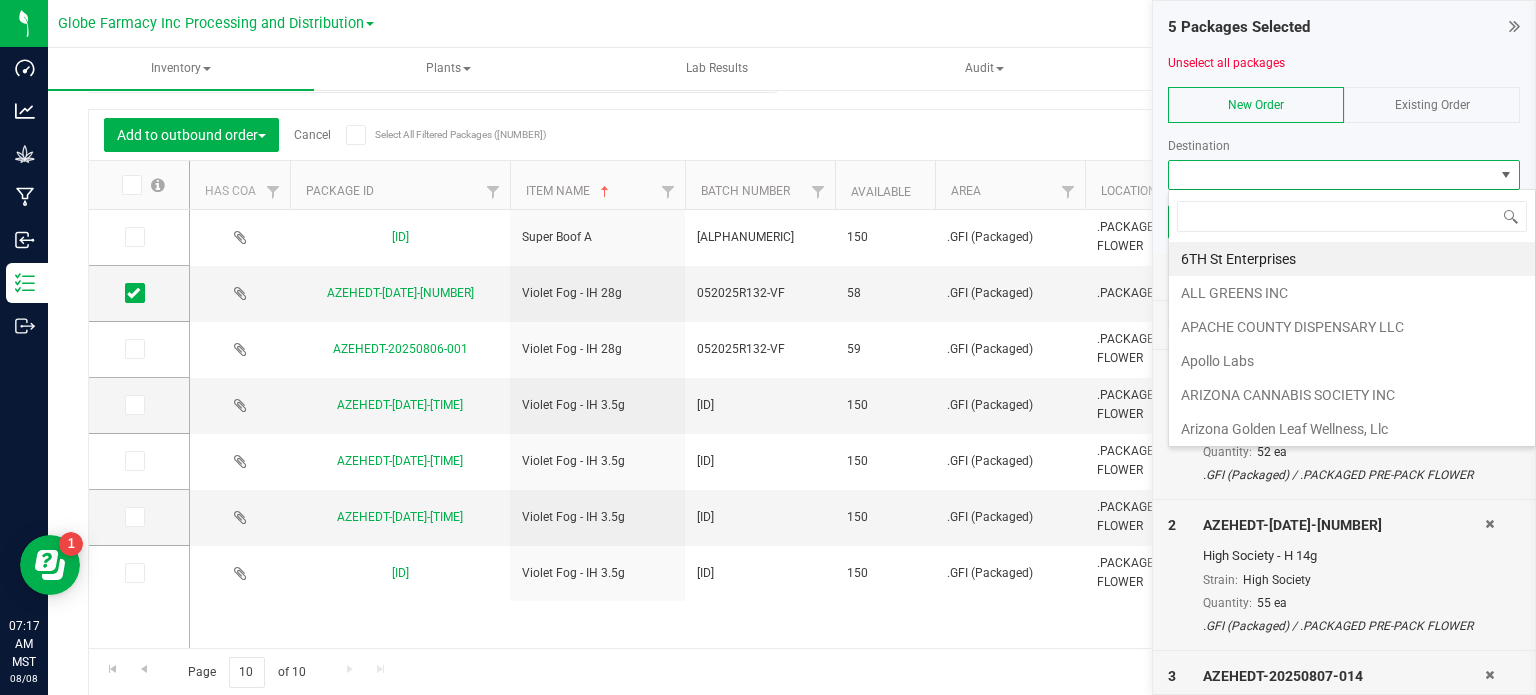 scroll, scrollTop: 99970, scrollLeft: 99647, axis: both 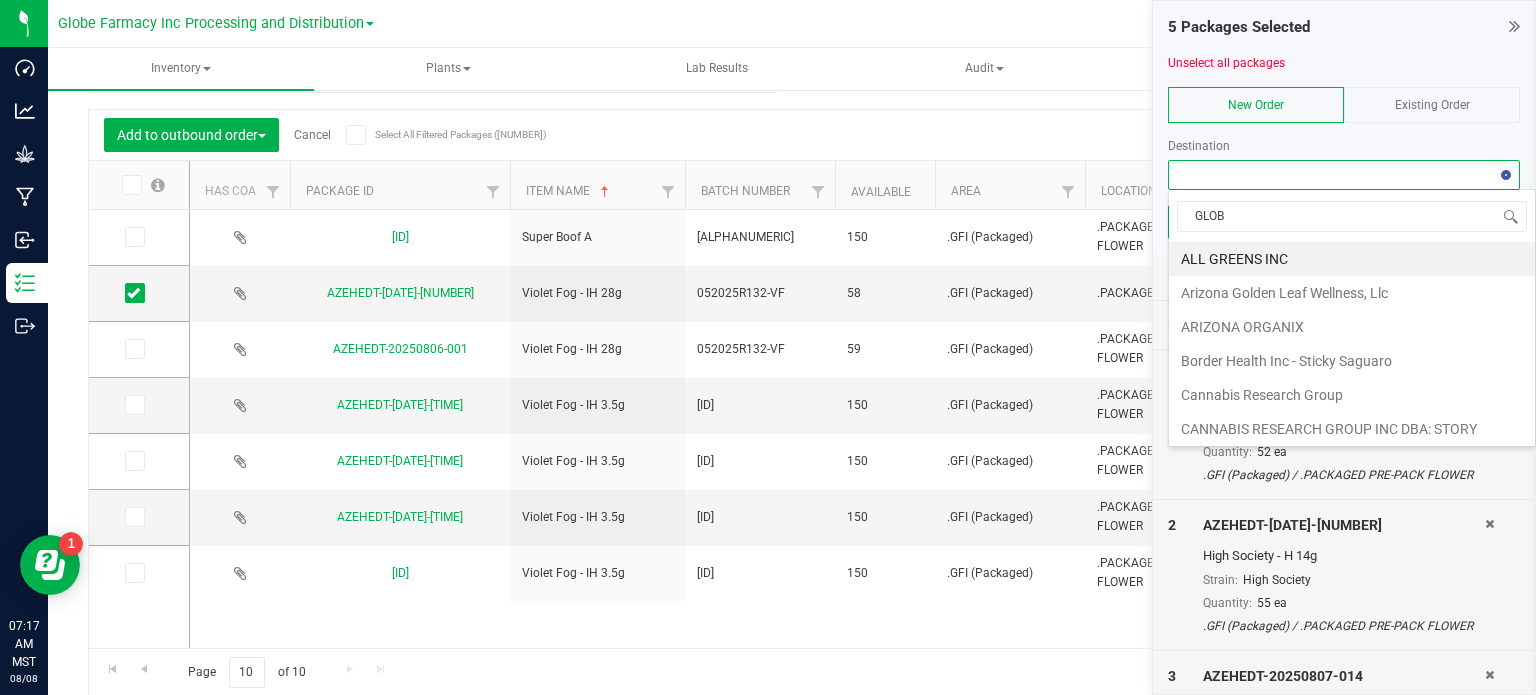 type on "[BRAND]" 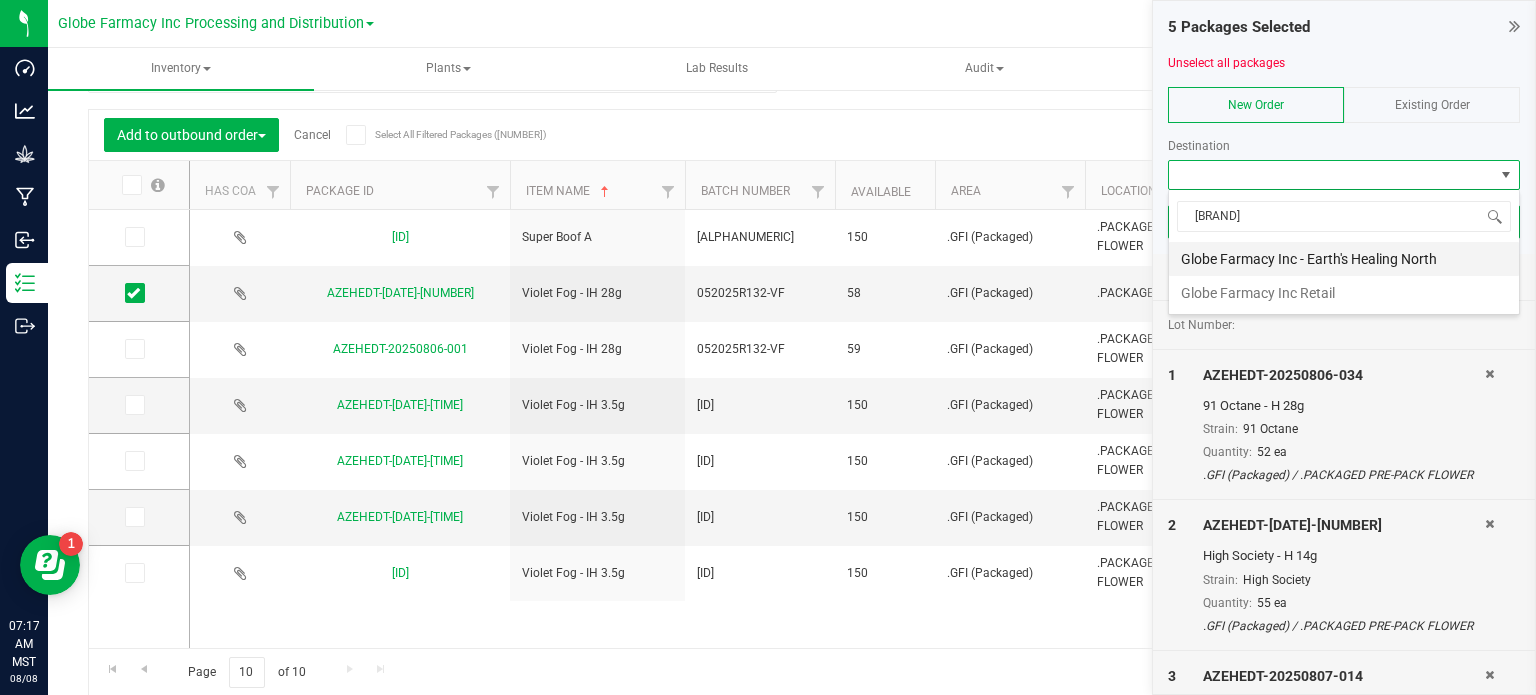 click on "Globe Farmacy Inc - Earth's Healing North" at bounding box center (1344, 259) 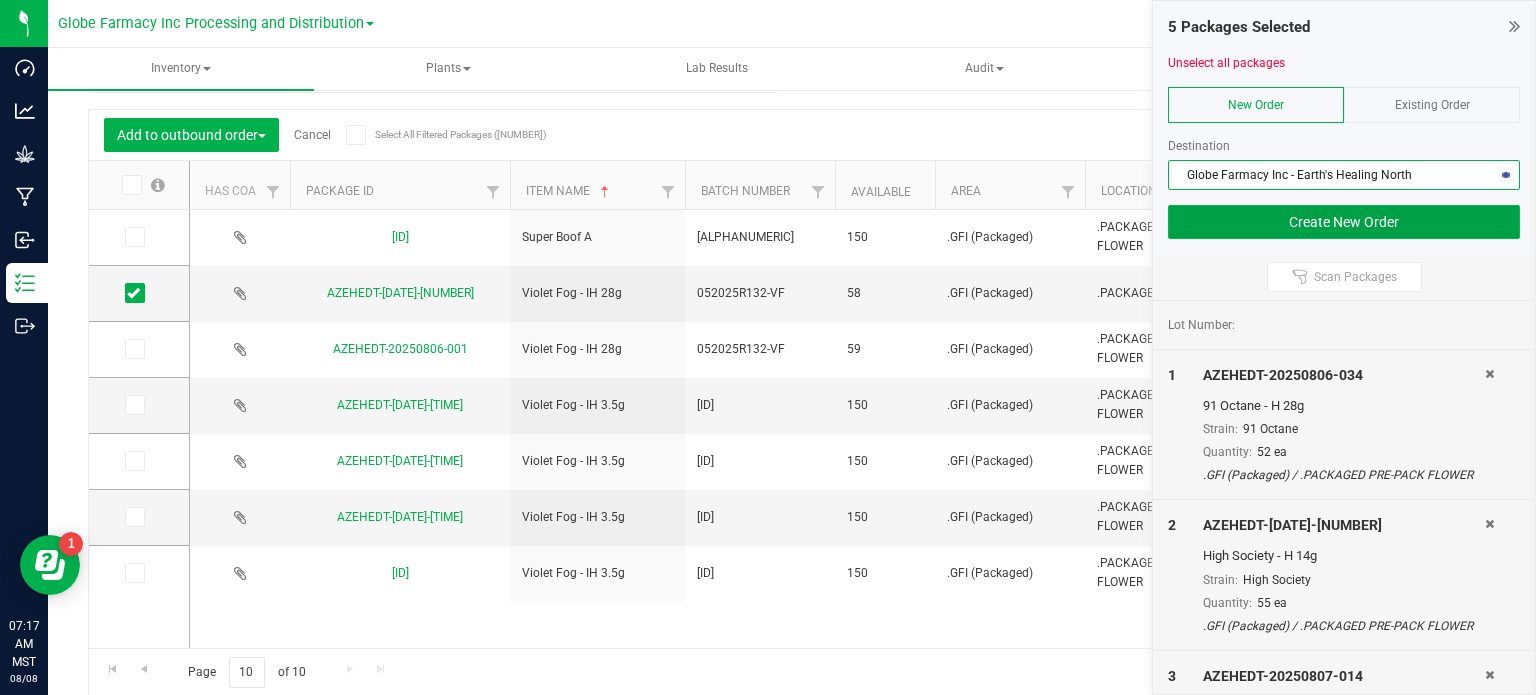 click on "Create New Order" at bounding box center (1344, 222) 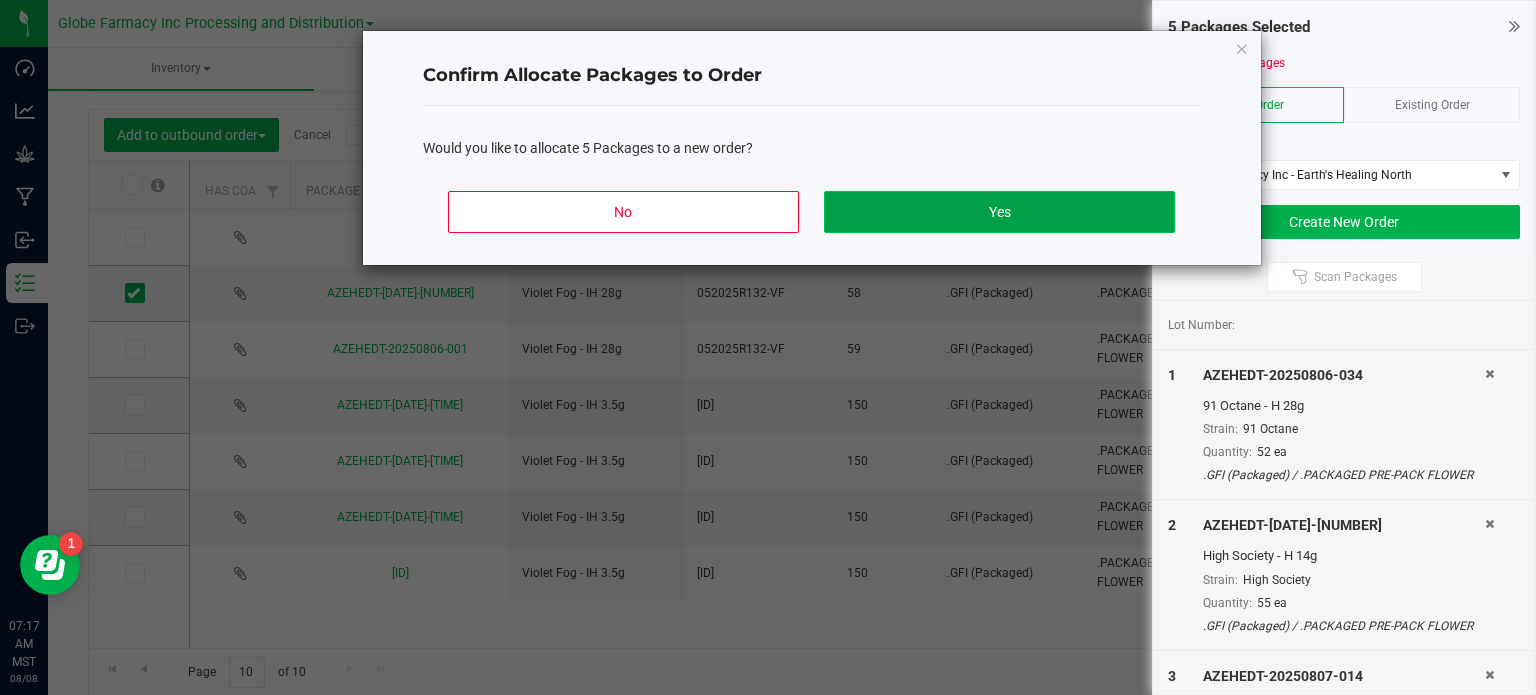 click on "Yes" 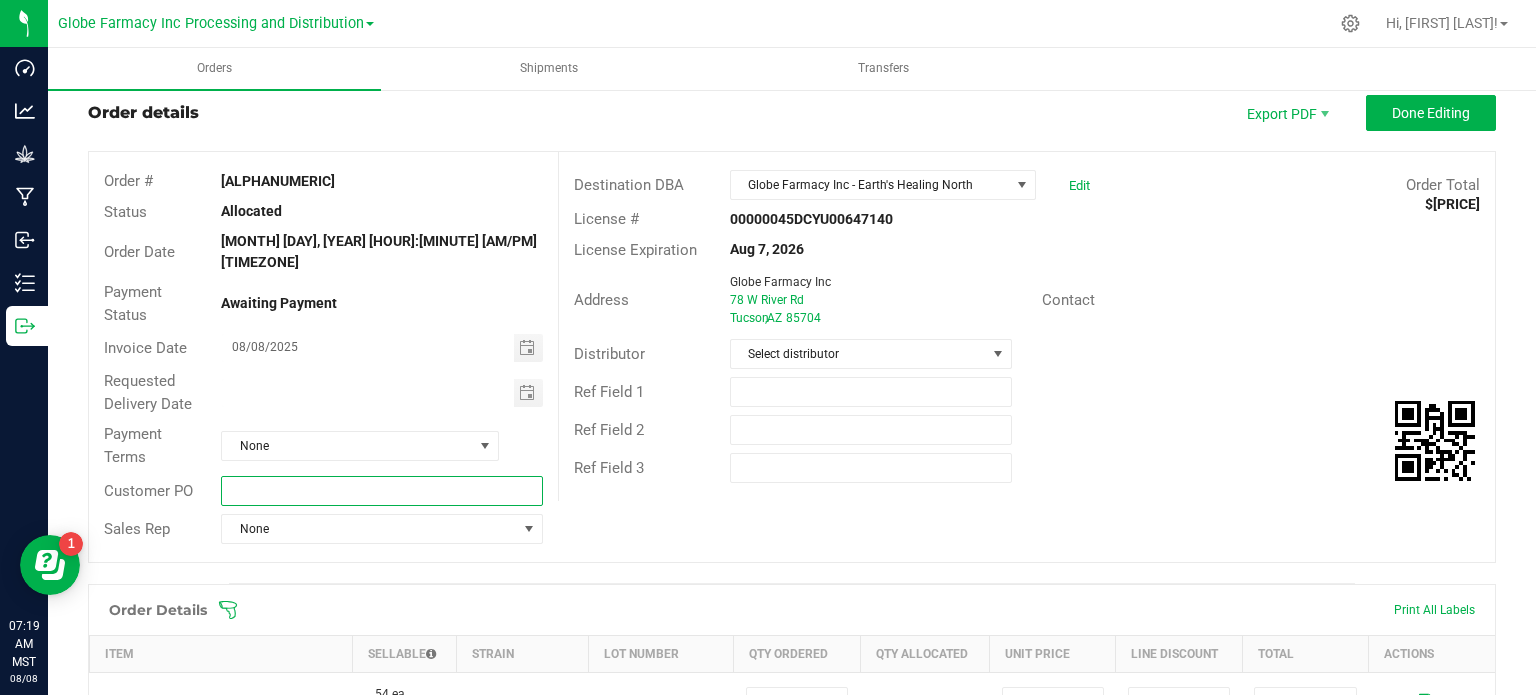 click at bounding box center (381, 491) 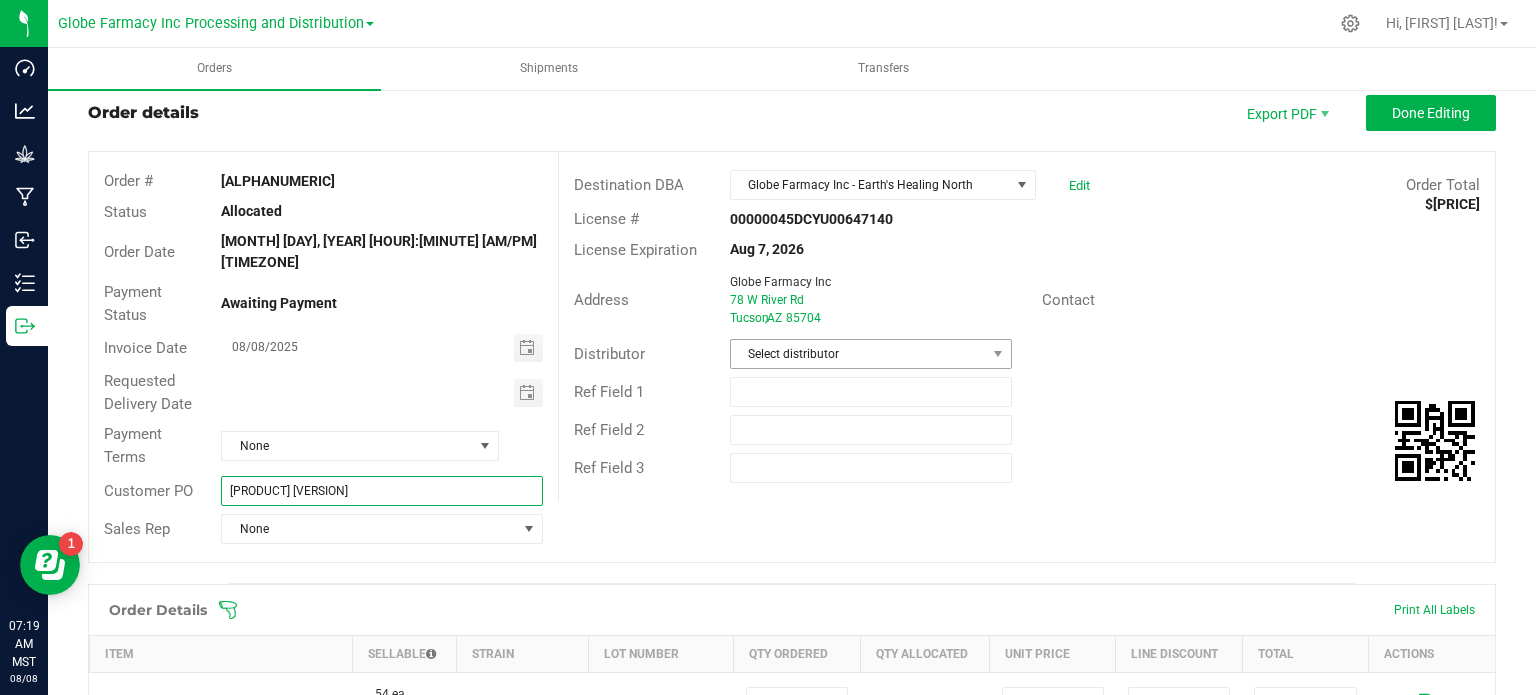 type on "[PRODUCT] [VERSION]" 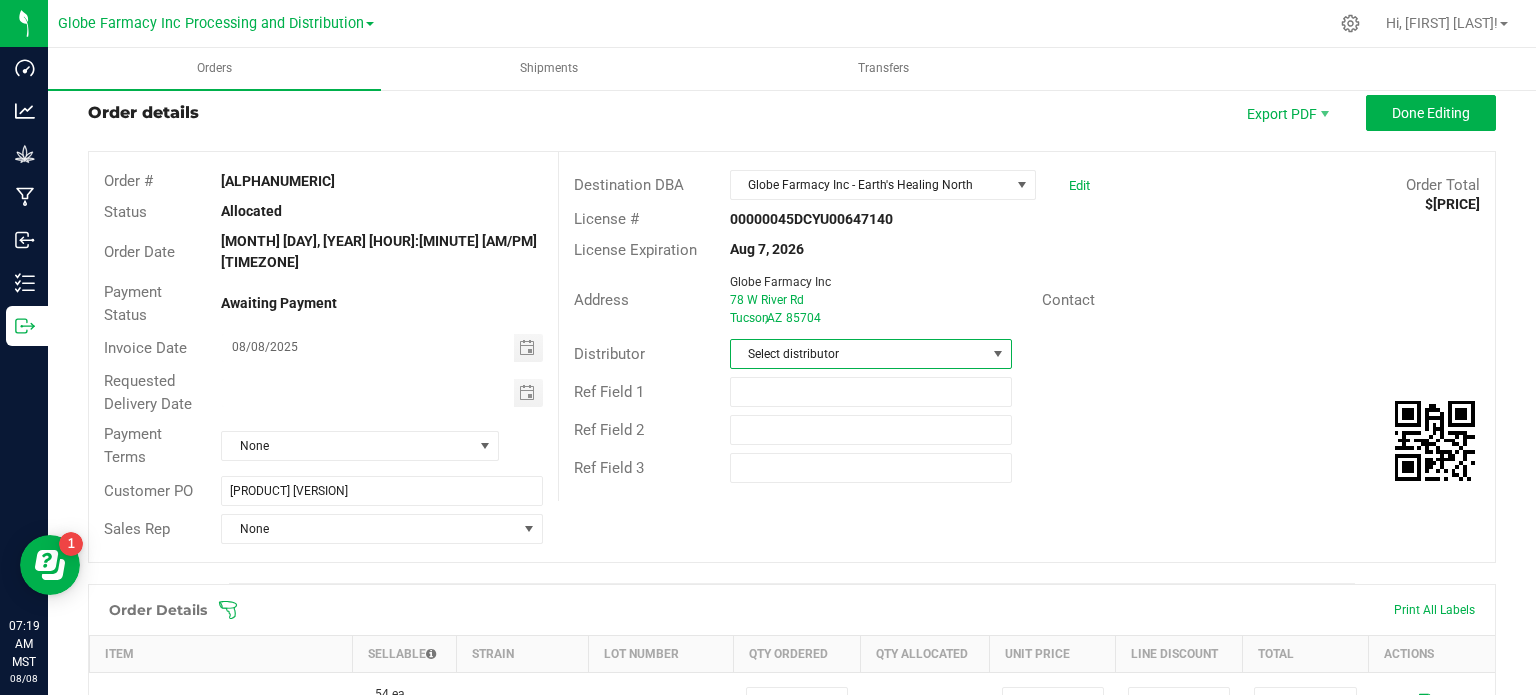 click on "Select distributor" at bounding box center [858, 354] 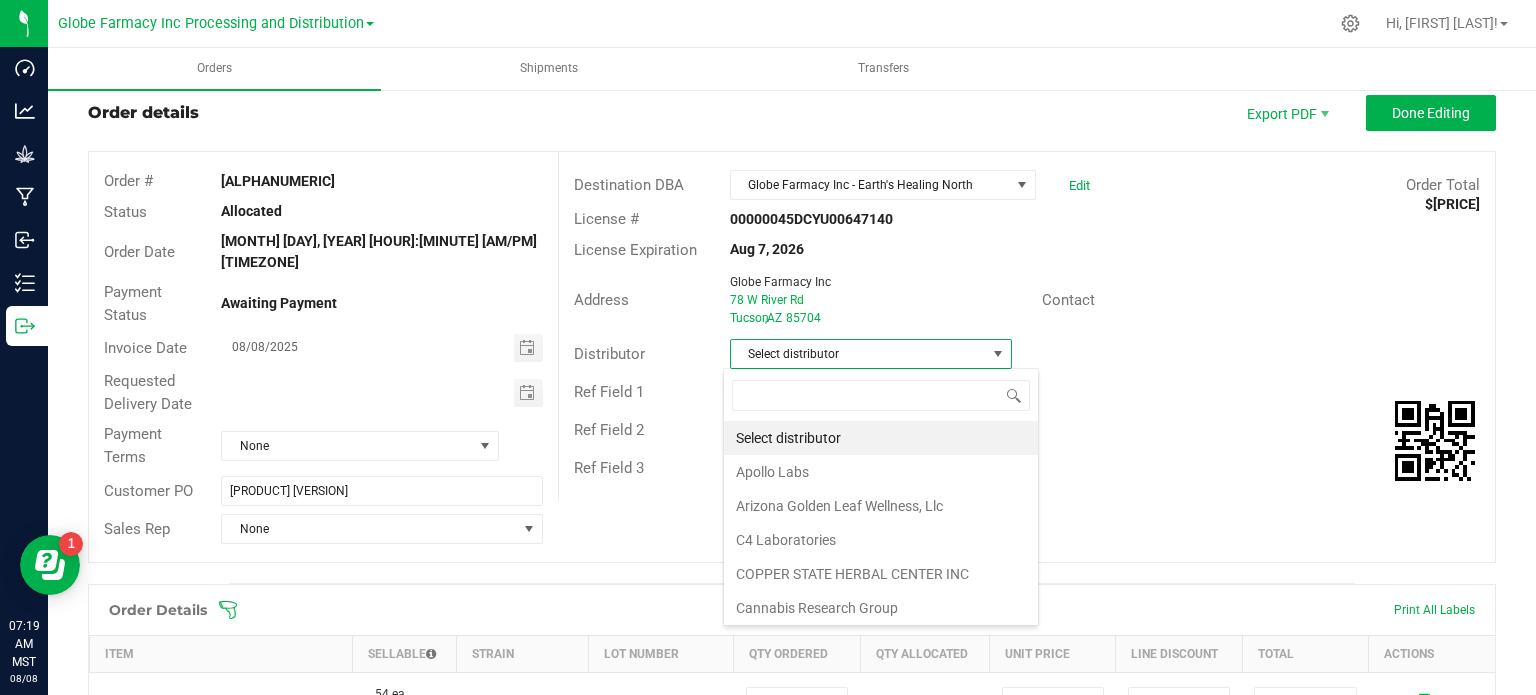 scroll, scrollTop: 99970, scrollLeft: 99720, axis: both 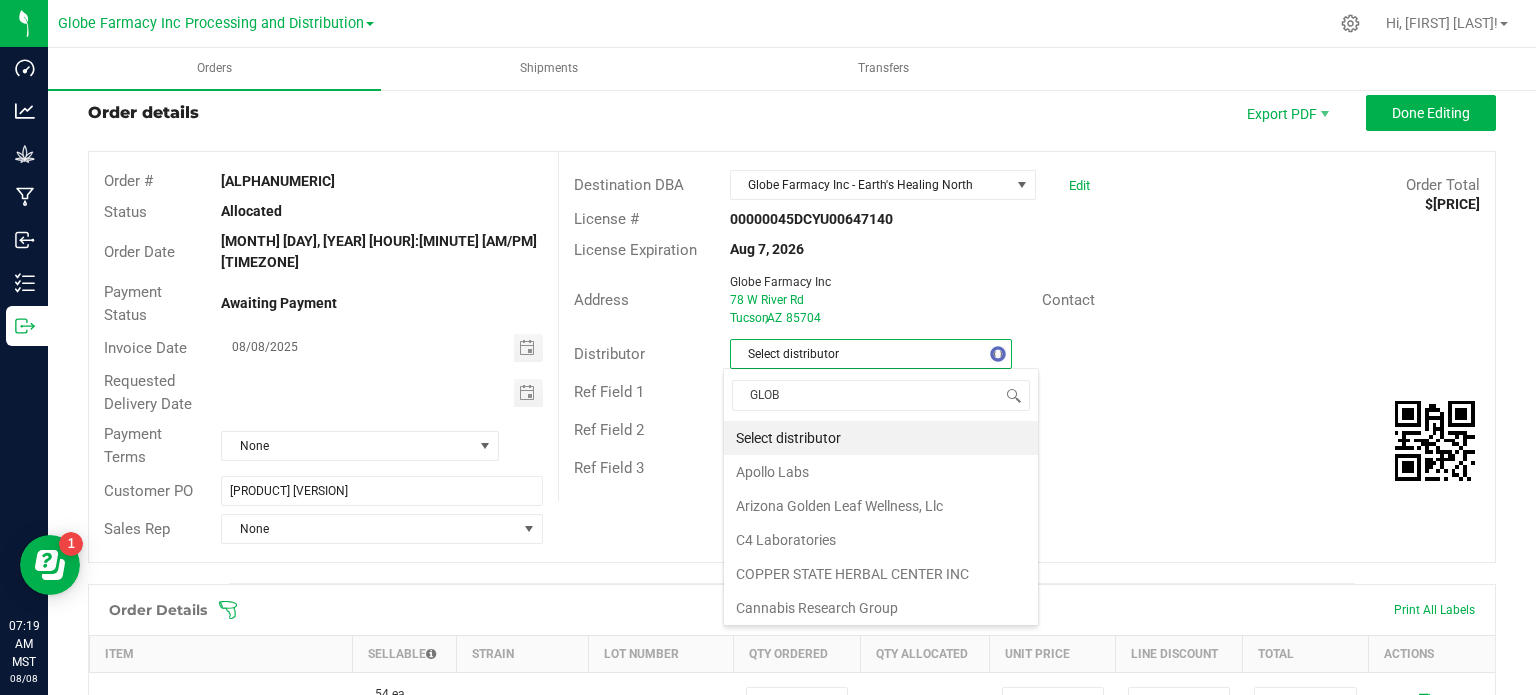 type on "[BRAND]" 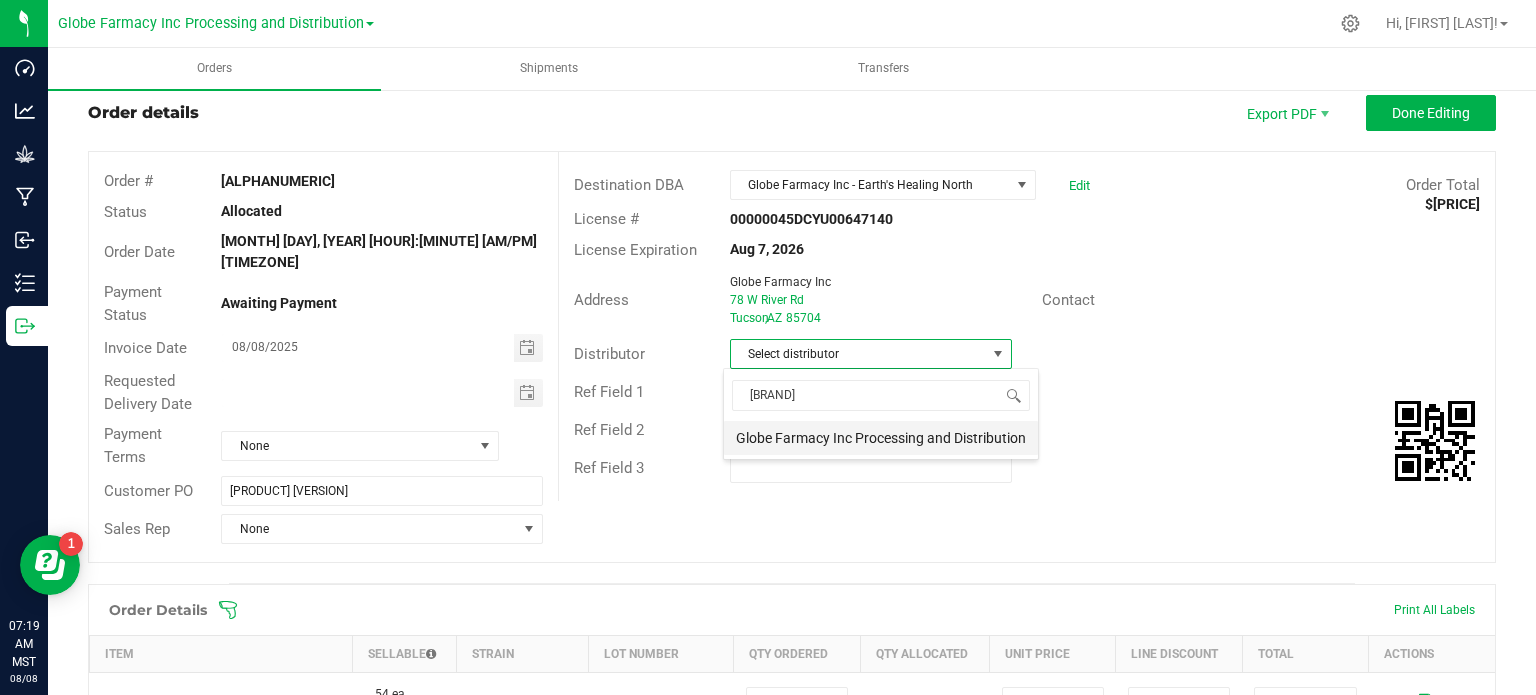 click on "Globe Farmacy Inc Processing and Distribution" at bounding box center [881, 438] 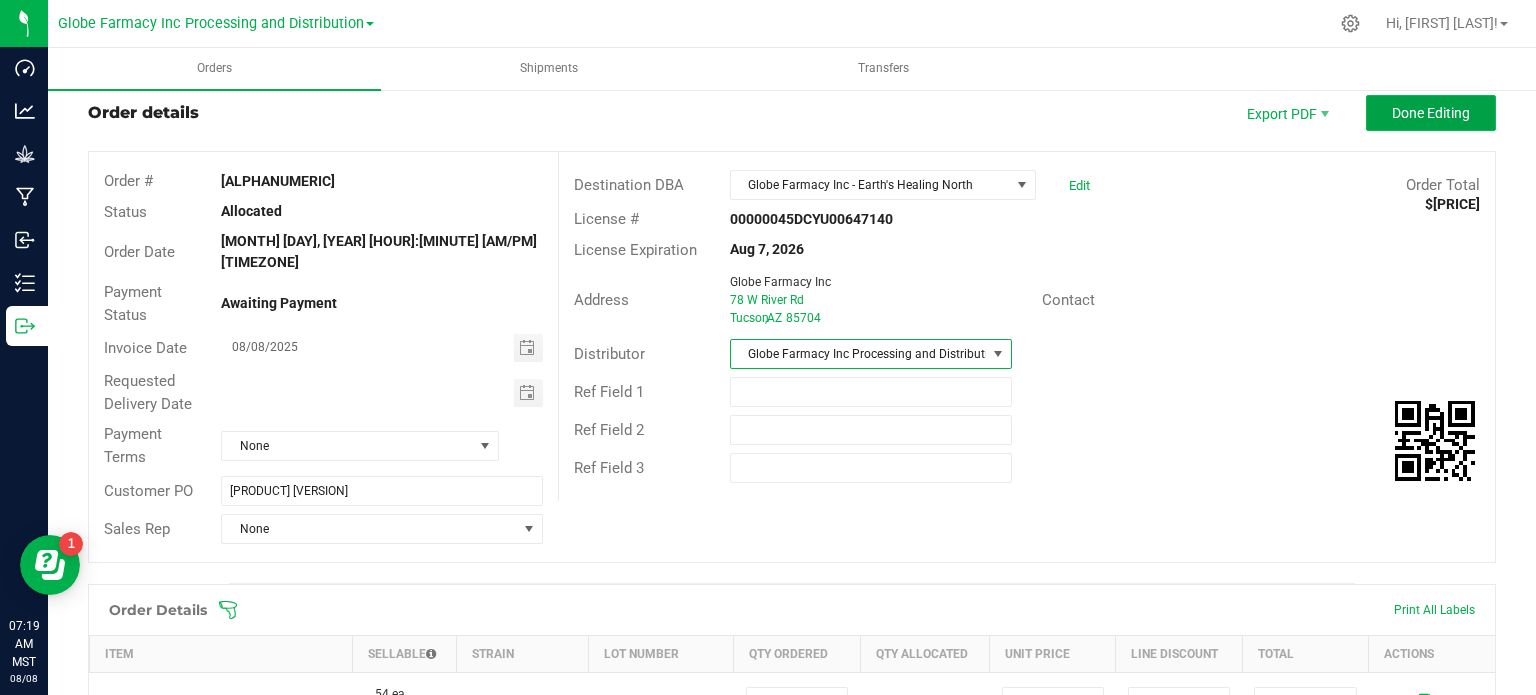 click on "Done Editing" at bounding box center (1431, 113) 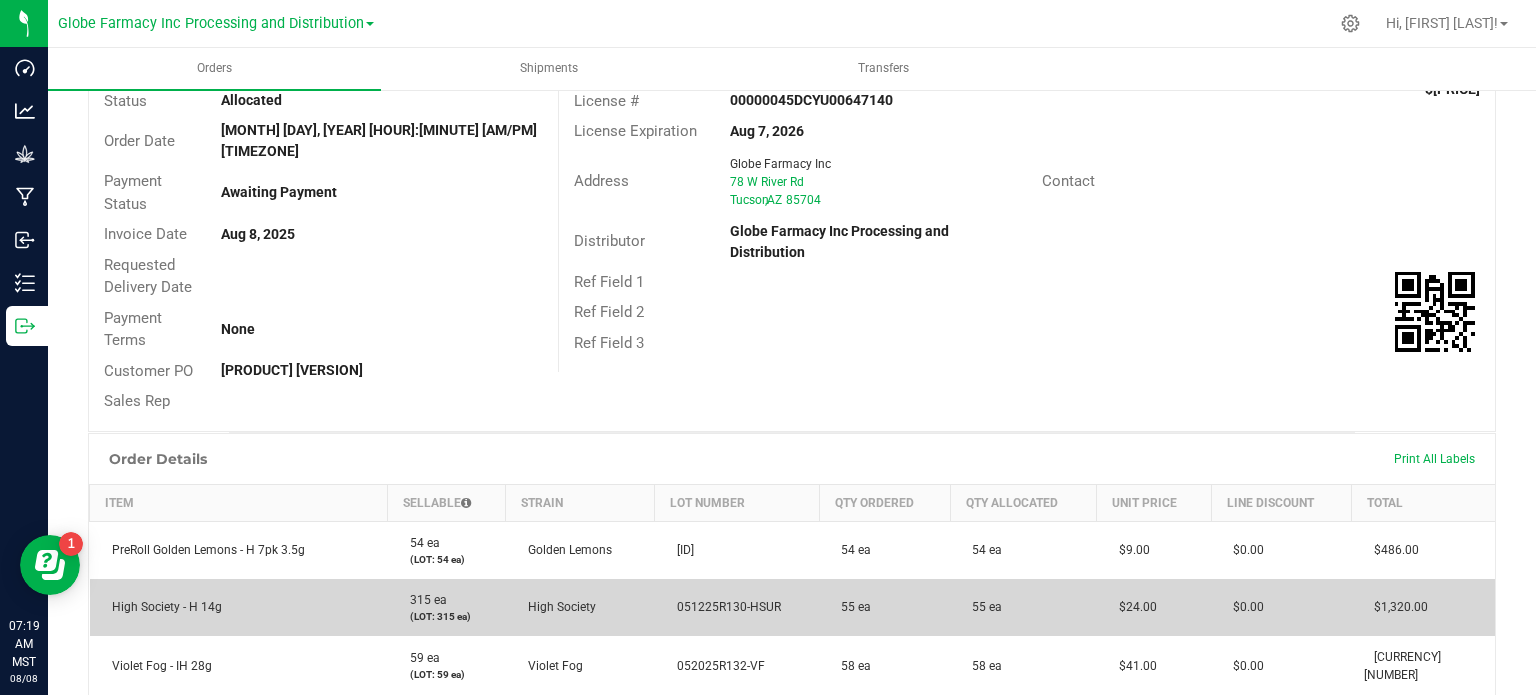 scroll, scrollTop: 400, scrollLeft: 0, axis: vertical 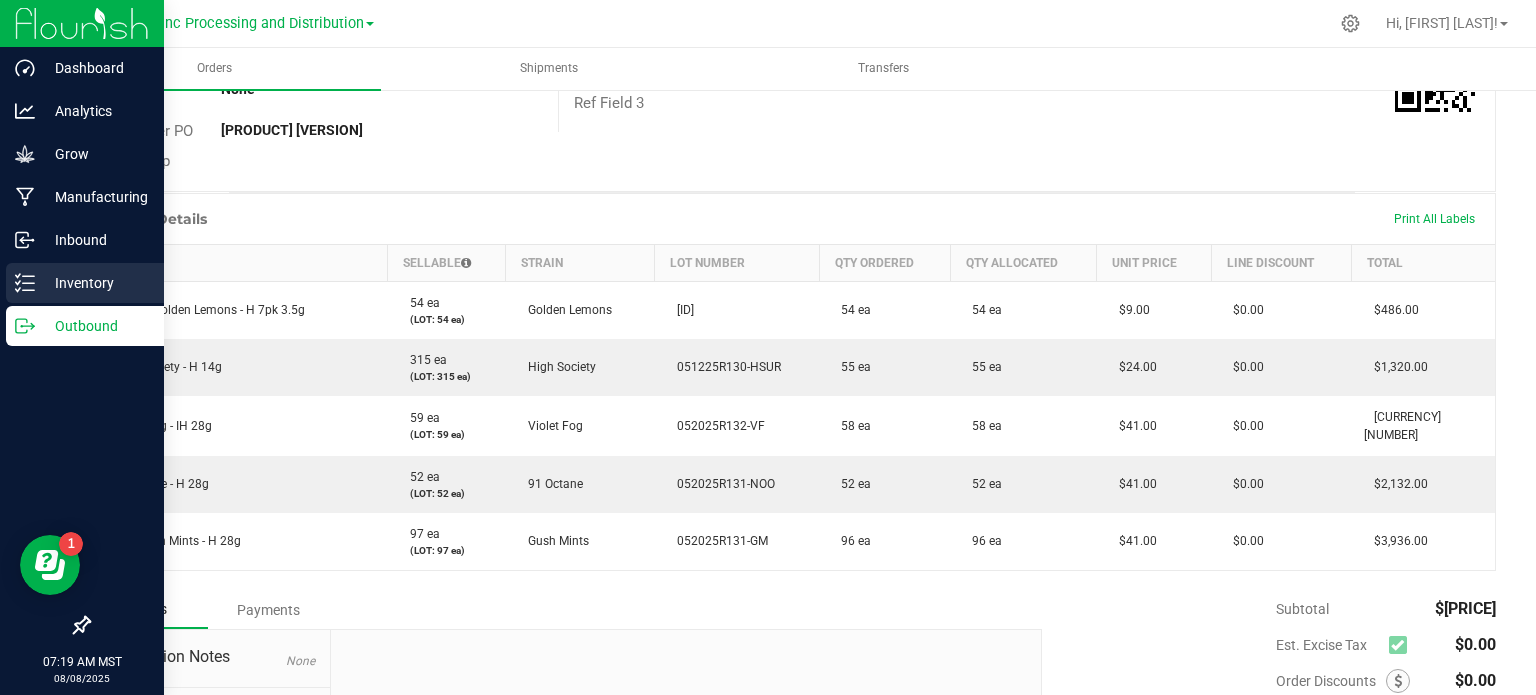 drag, startPoint x: 52, startPoint y: 275, endPoint x: 2, endPoint y: 285, distance: 50.990196 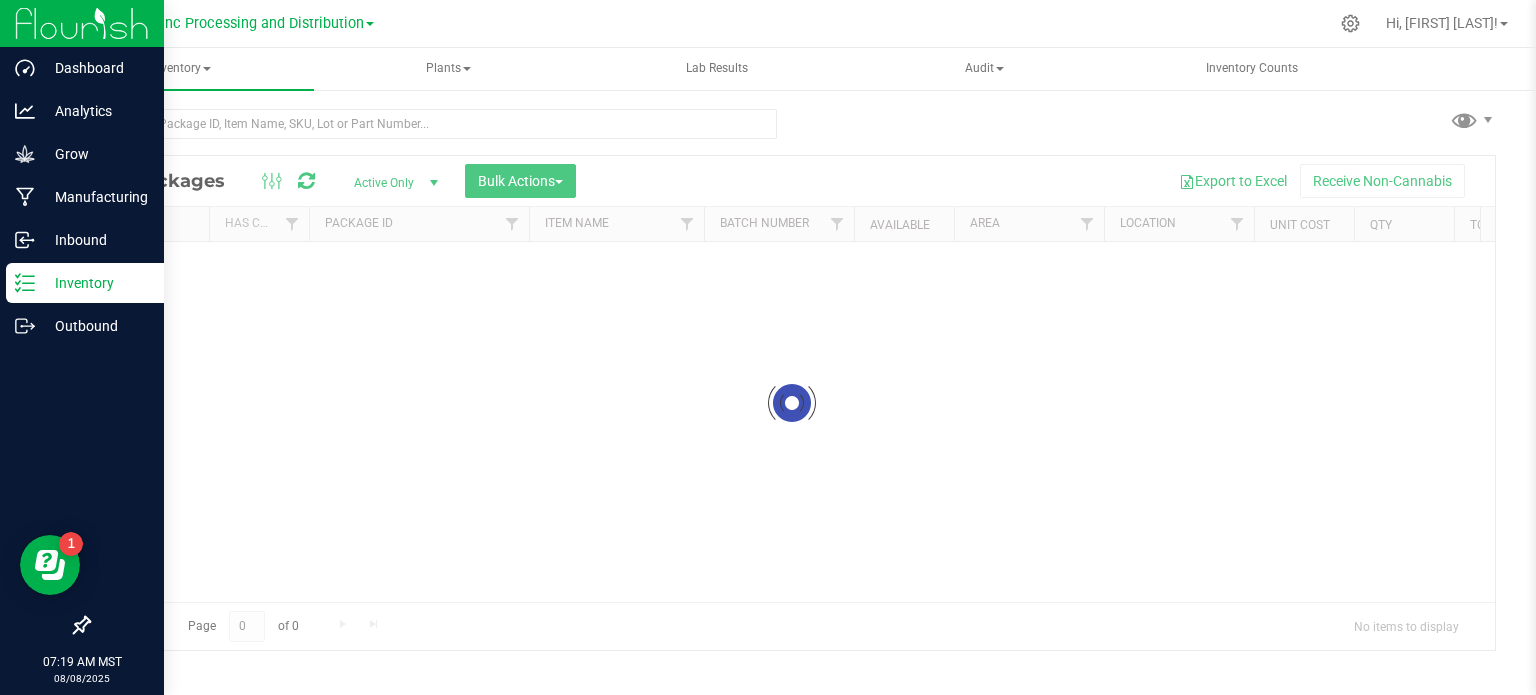 scroll, scrollTop: 3, scrollLeft: 0, axis: vertical 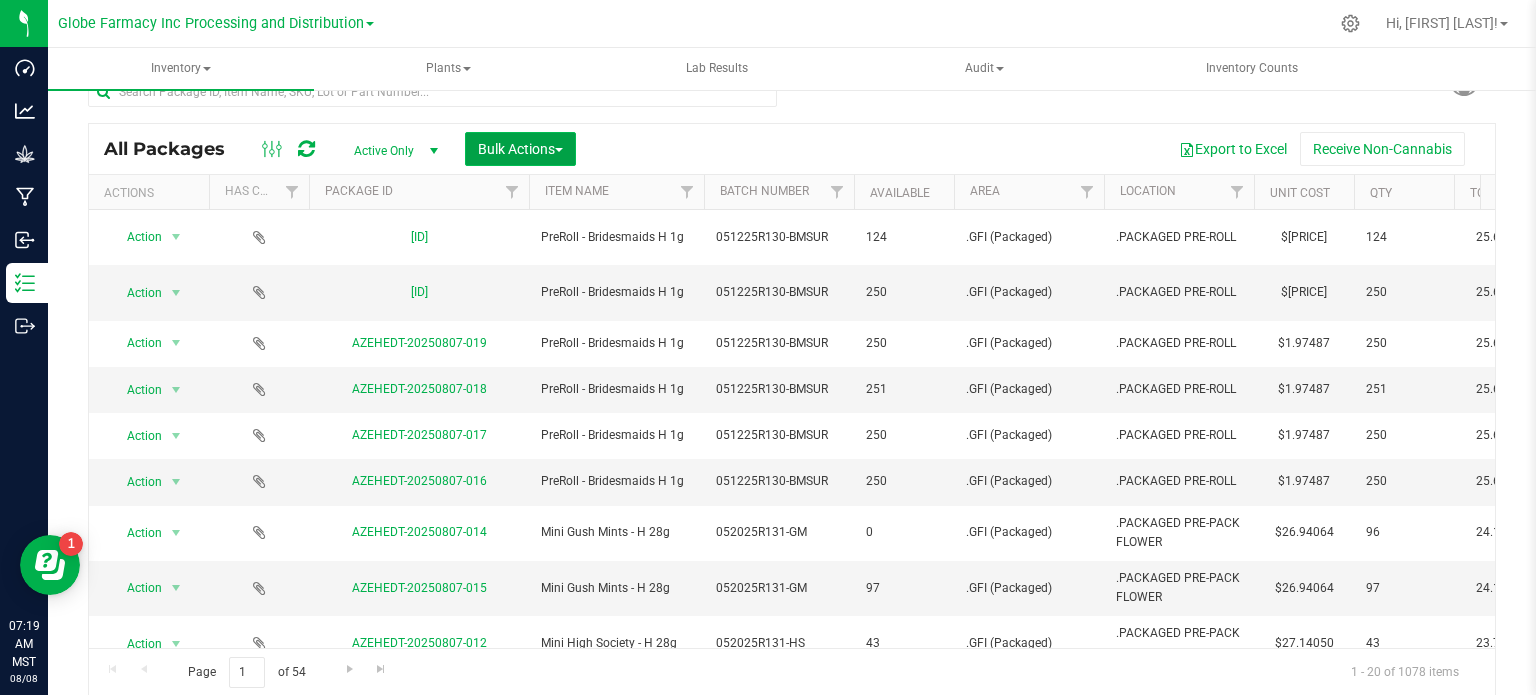 drag, startPoint x: 512, startPoint y: 139, endPoint x: 510, endPoint y: 159, distance: 20.09975 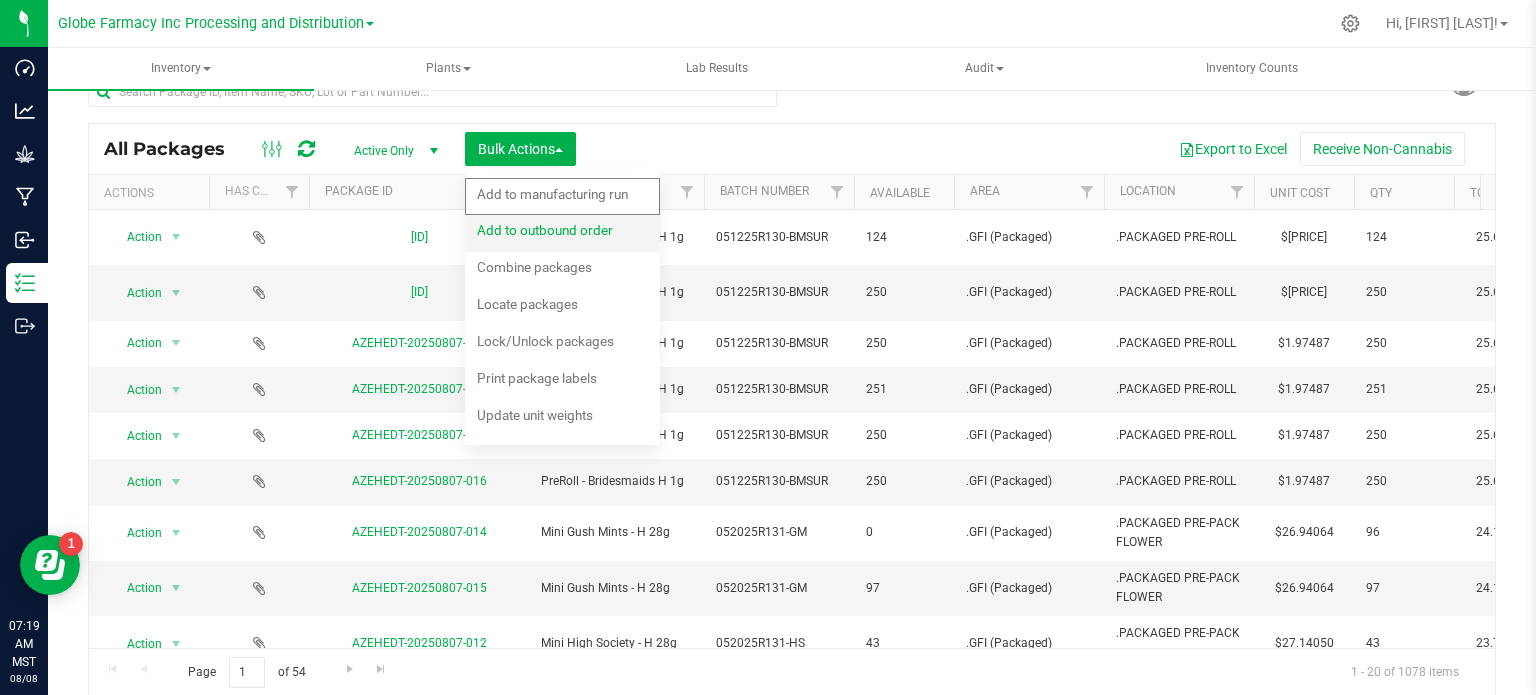 click on "Add to outbound order" at bounding box center [545, 230] 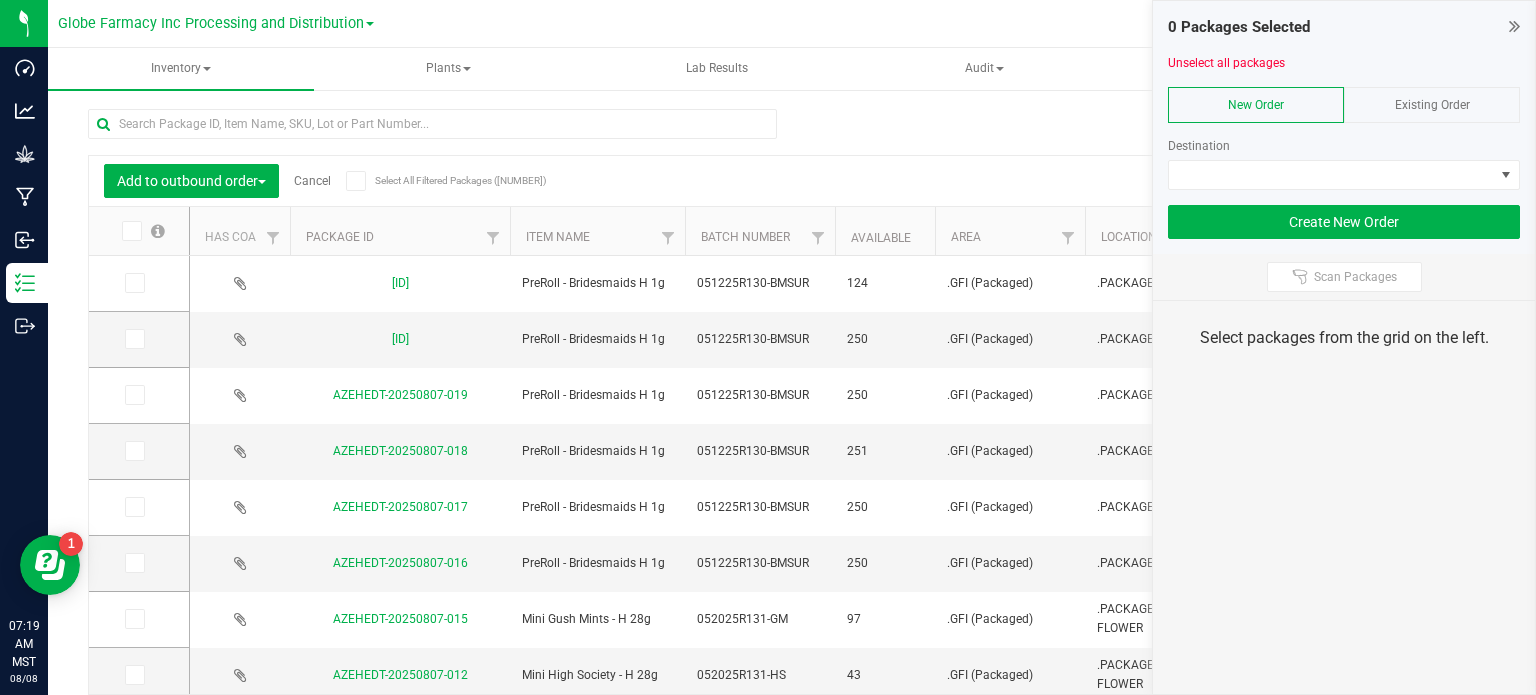 scroll, scrollTop: 35, scrollLeft: 0, axis: vertical 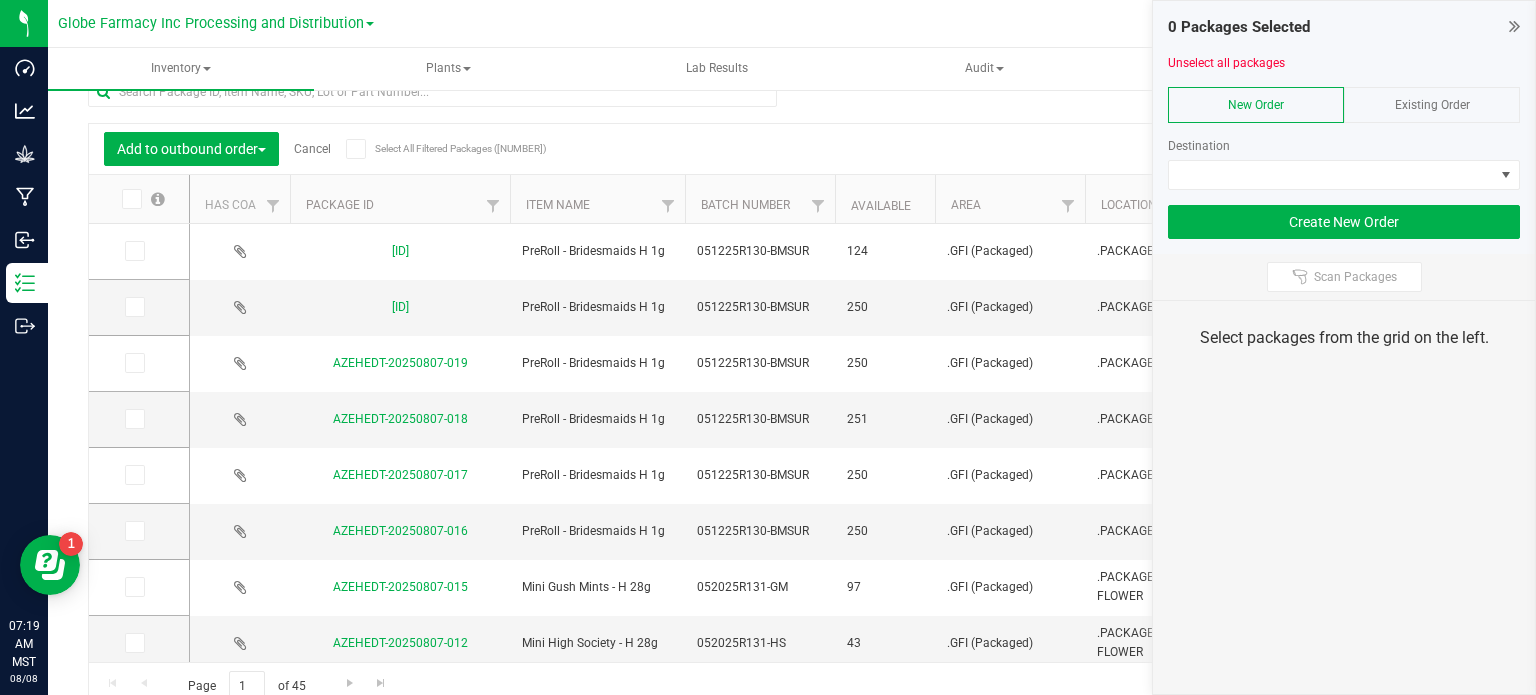 click at bounding box center [1514, 26] 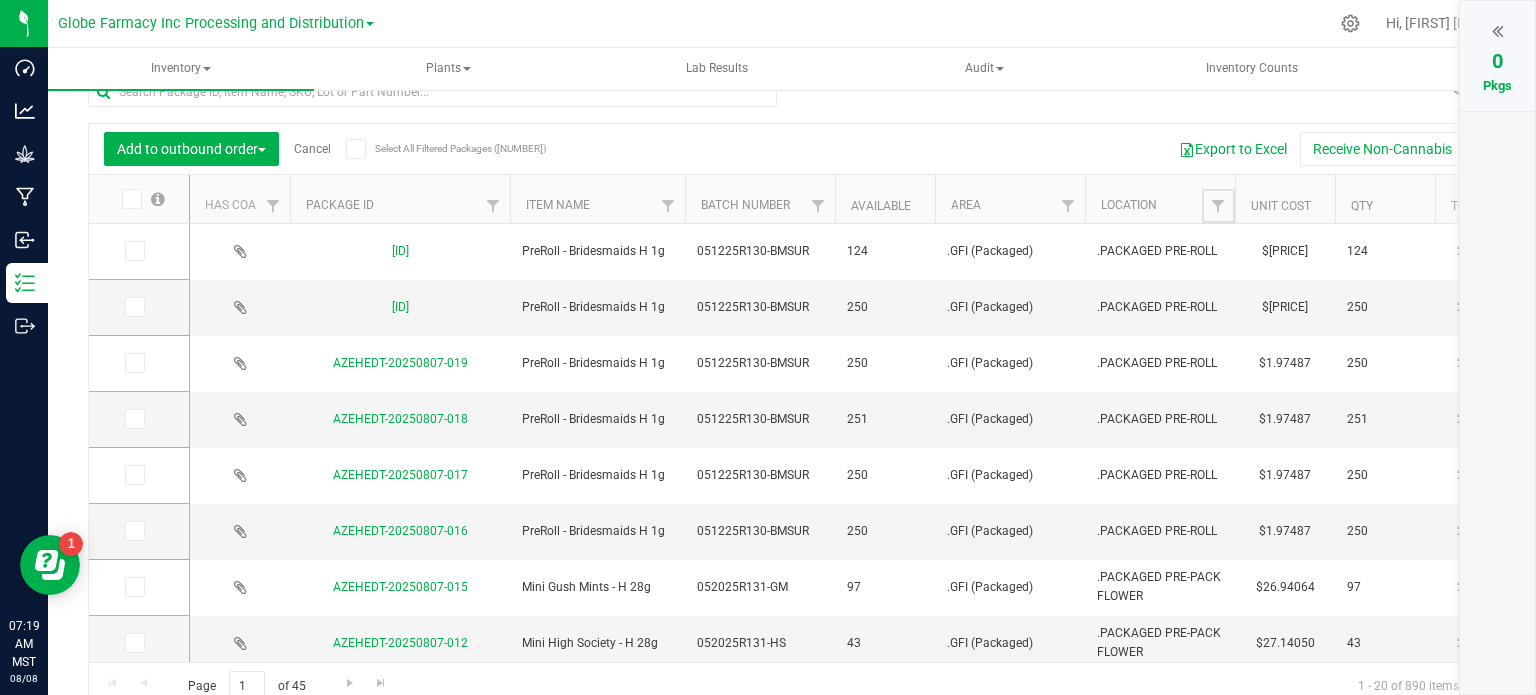 drag, startPoint x: 1208, startPoint y: 206, endPoint x: 1198, endPoint y: 202, distance: 10.770329 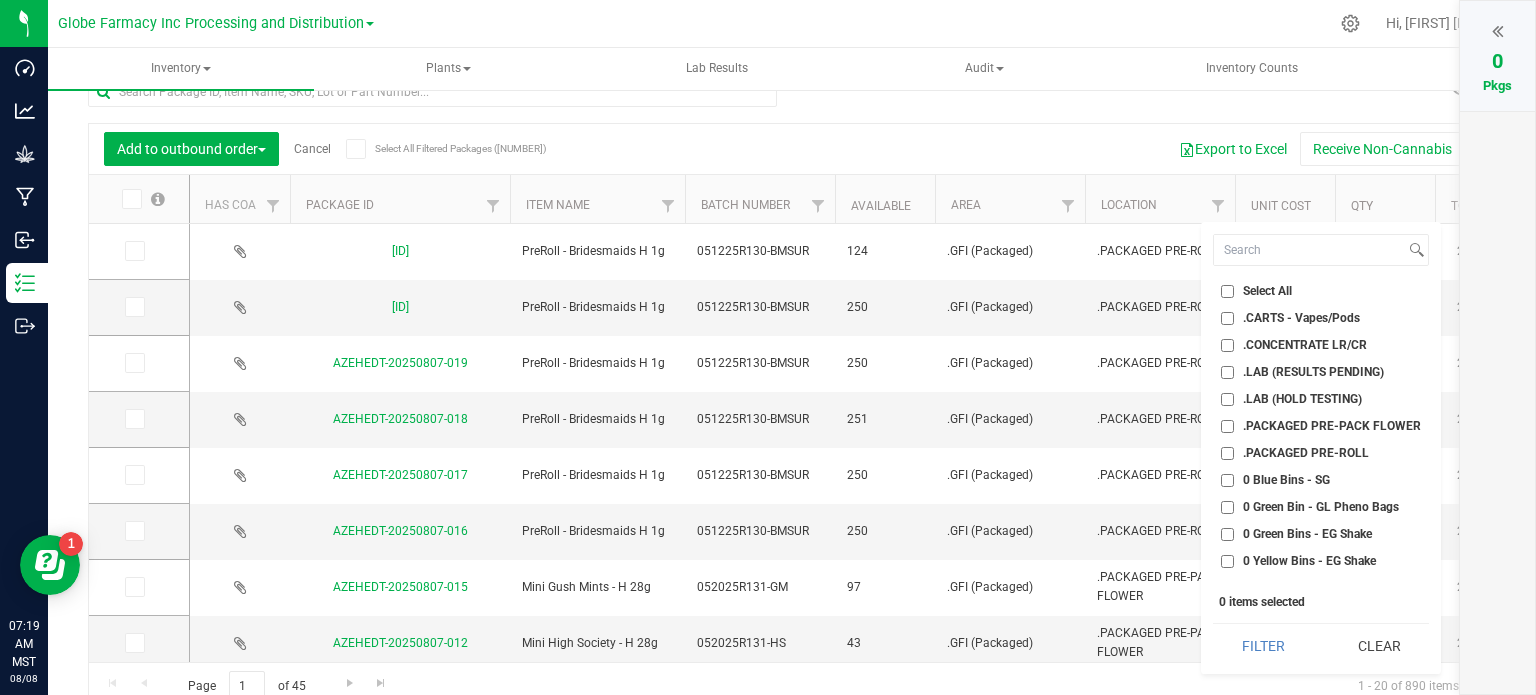 click on ".PACKAGED PRE-PACK FLOWER" at bounding box center [1227, 426] 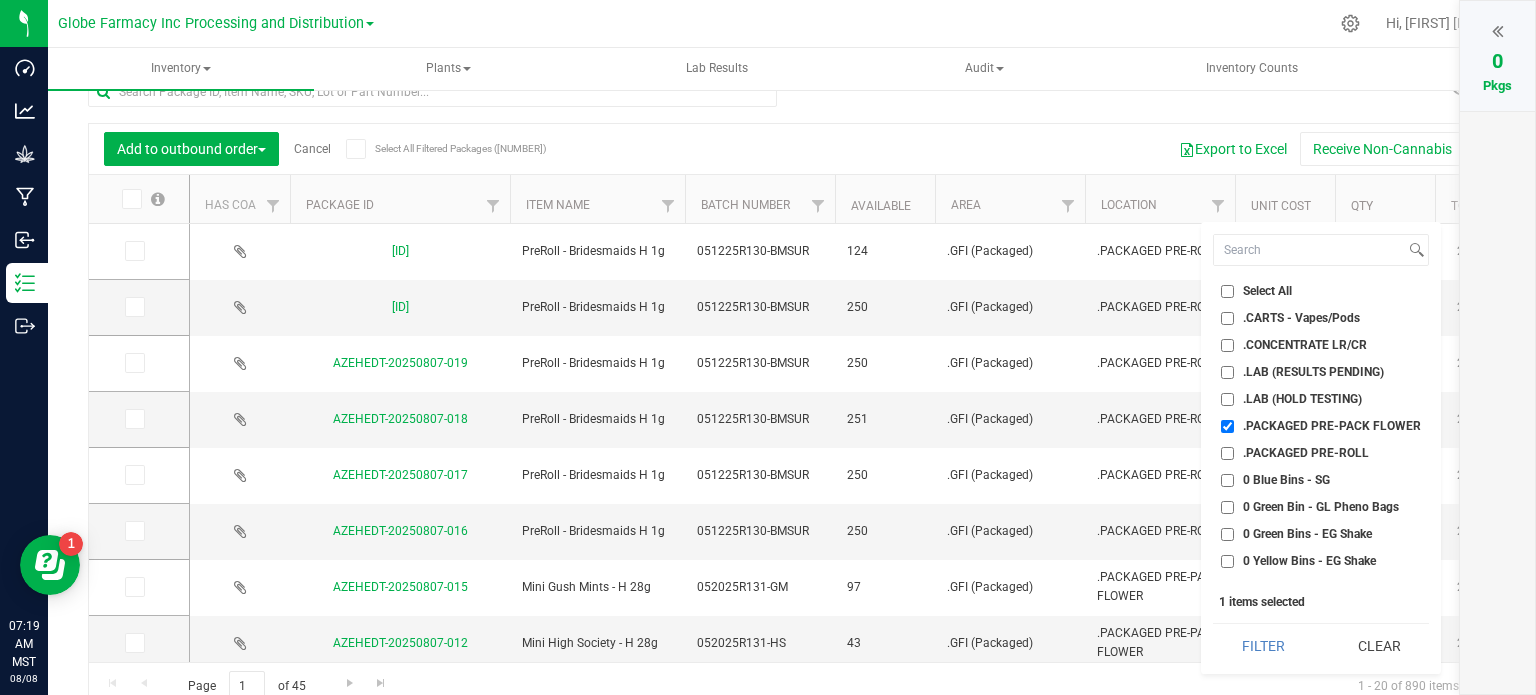 click on ".PACKAGED PRE-ROLL" at bounding box center [1227, 453] 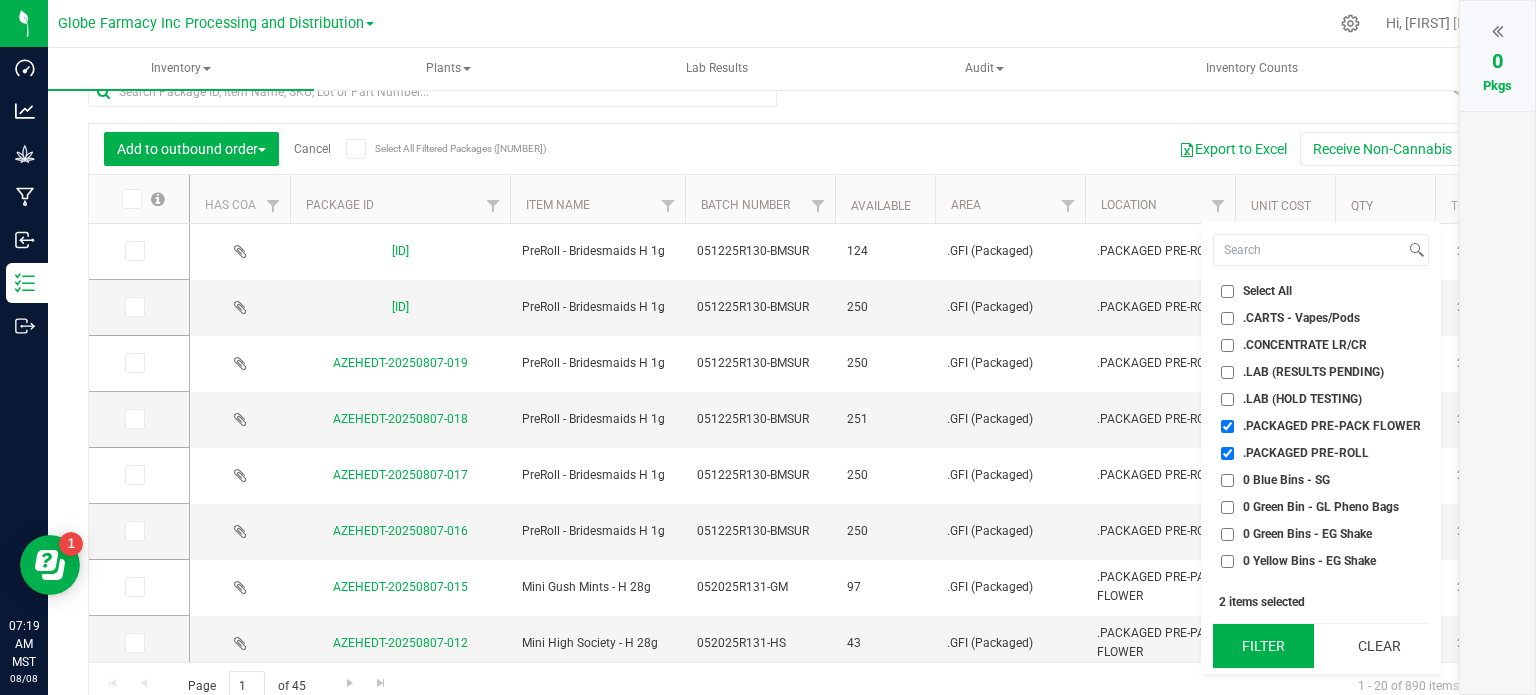 click on "Filter" at bounding box center [1263, 646] 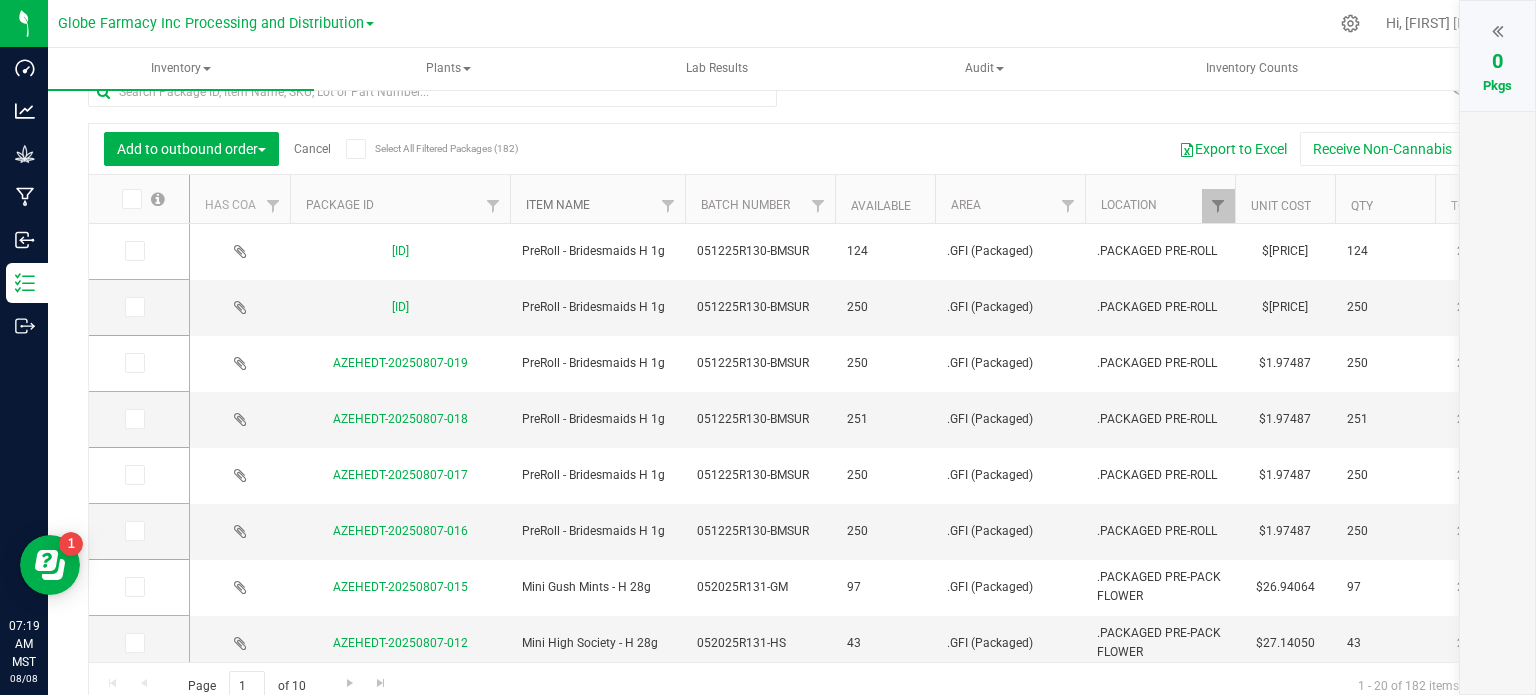 click on "Item Name" at bounding box center [558, 205] 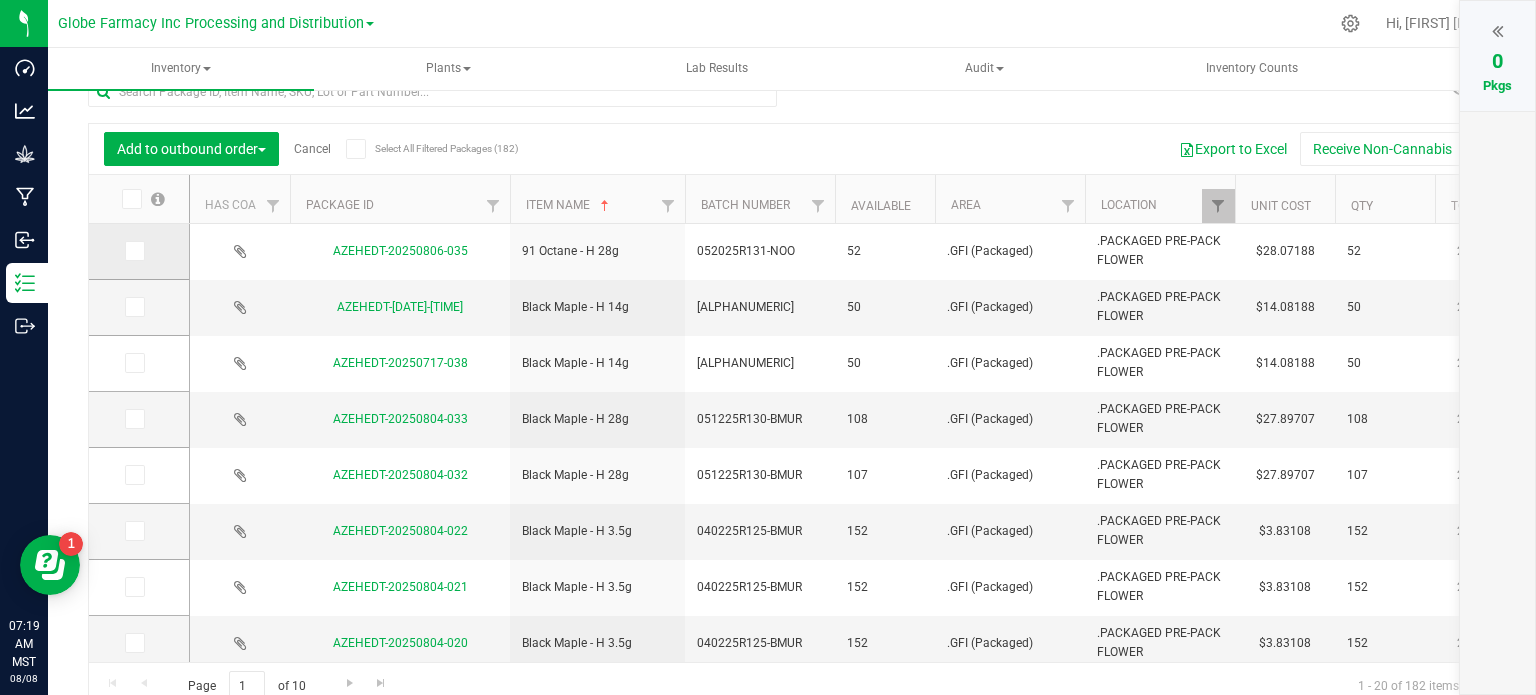 click at bounding box center [133, 251] 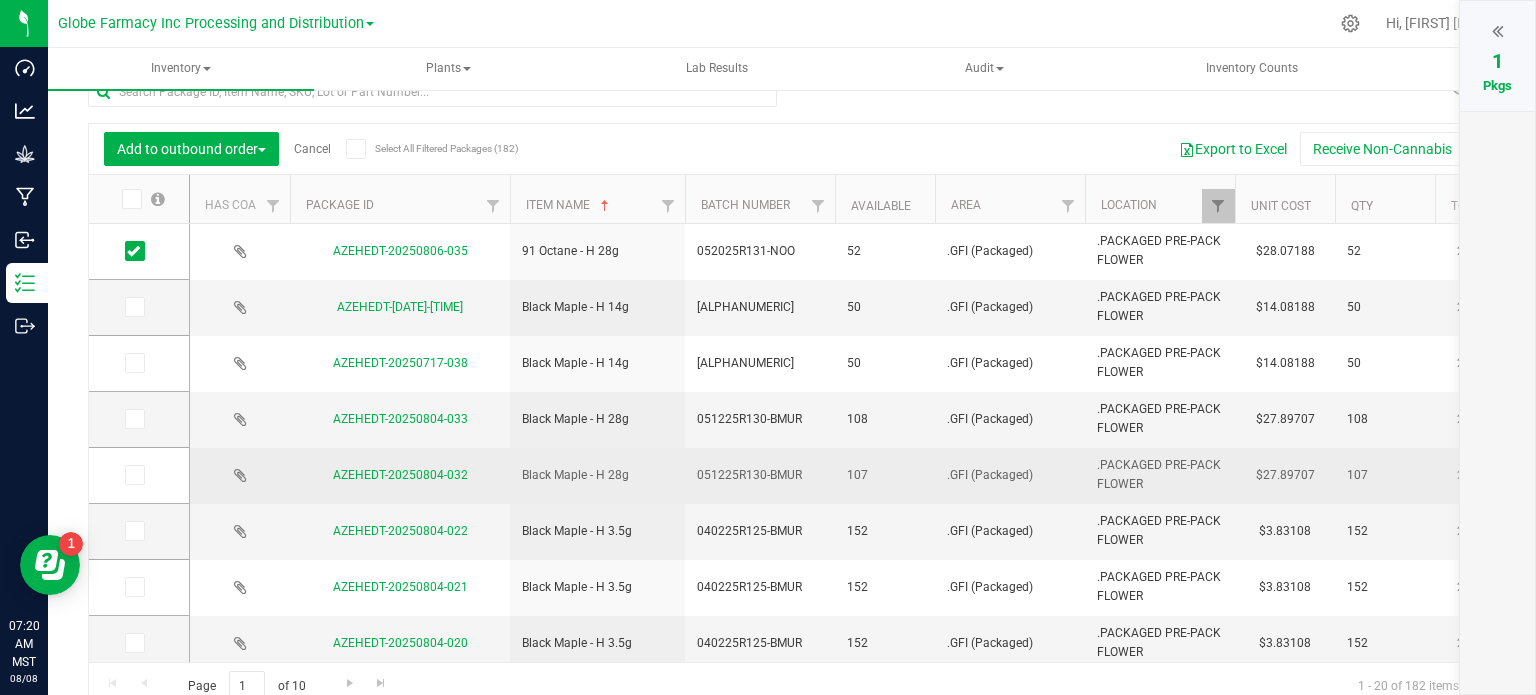 scroll, scrollTop: 102, scrollLeft: 0, axis: vertical 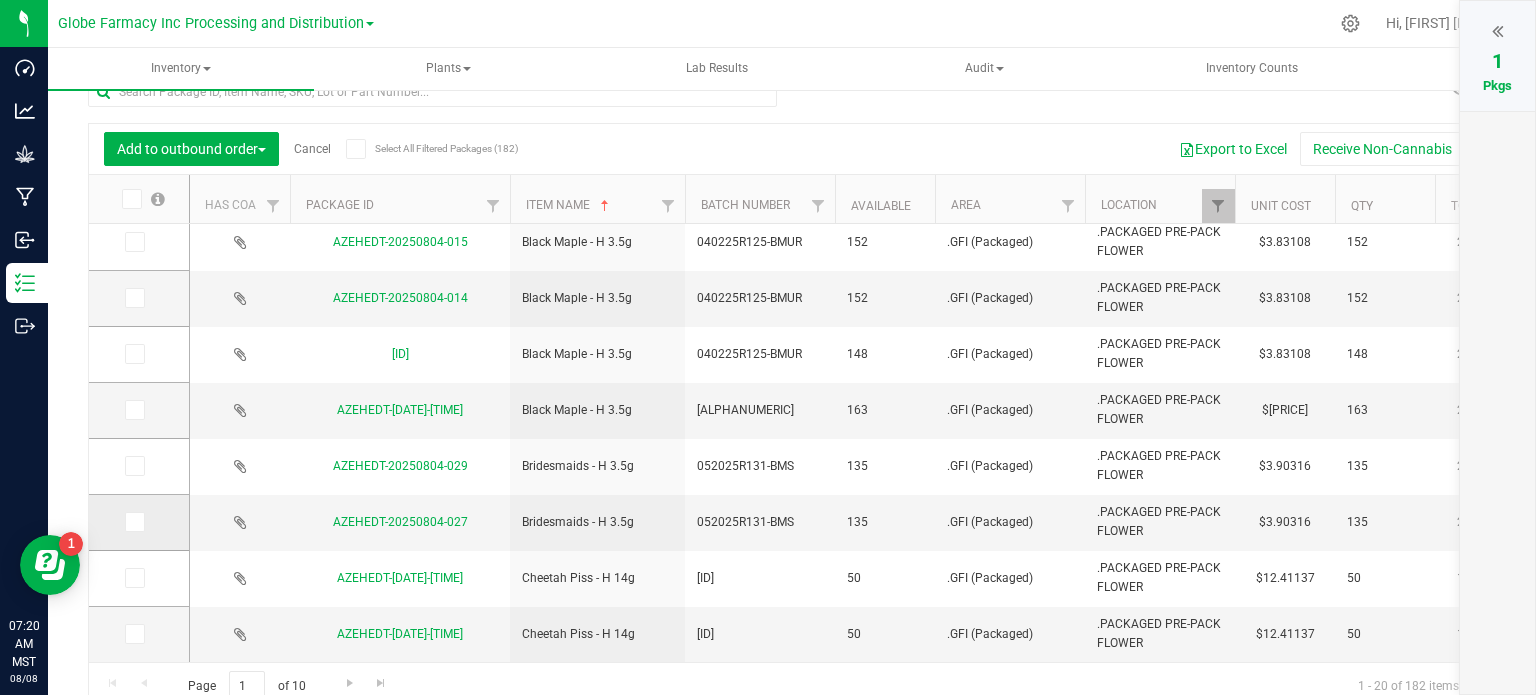 click at bounding box center [133, 522] 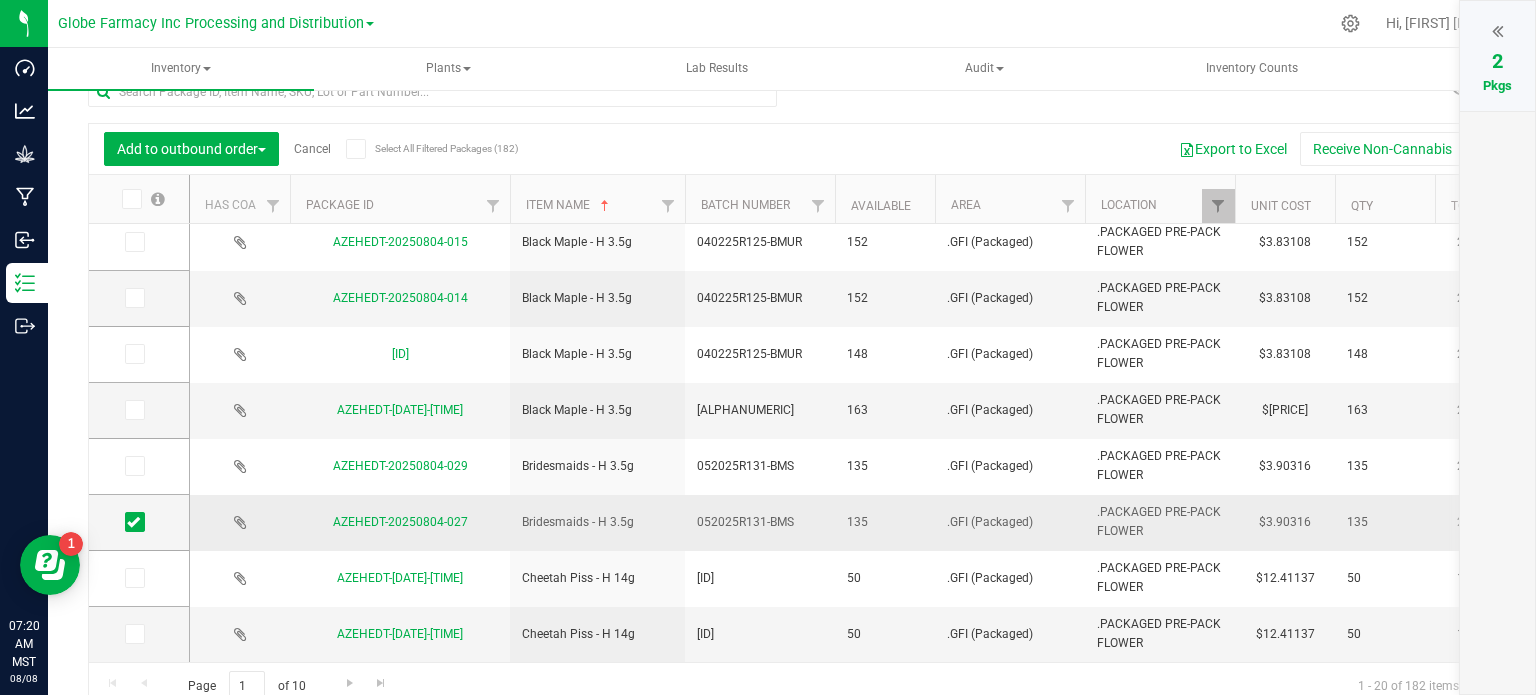 scroll, scrollTop: 49, scrollLeft: 0, axis: vertical 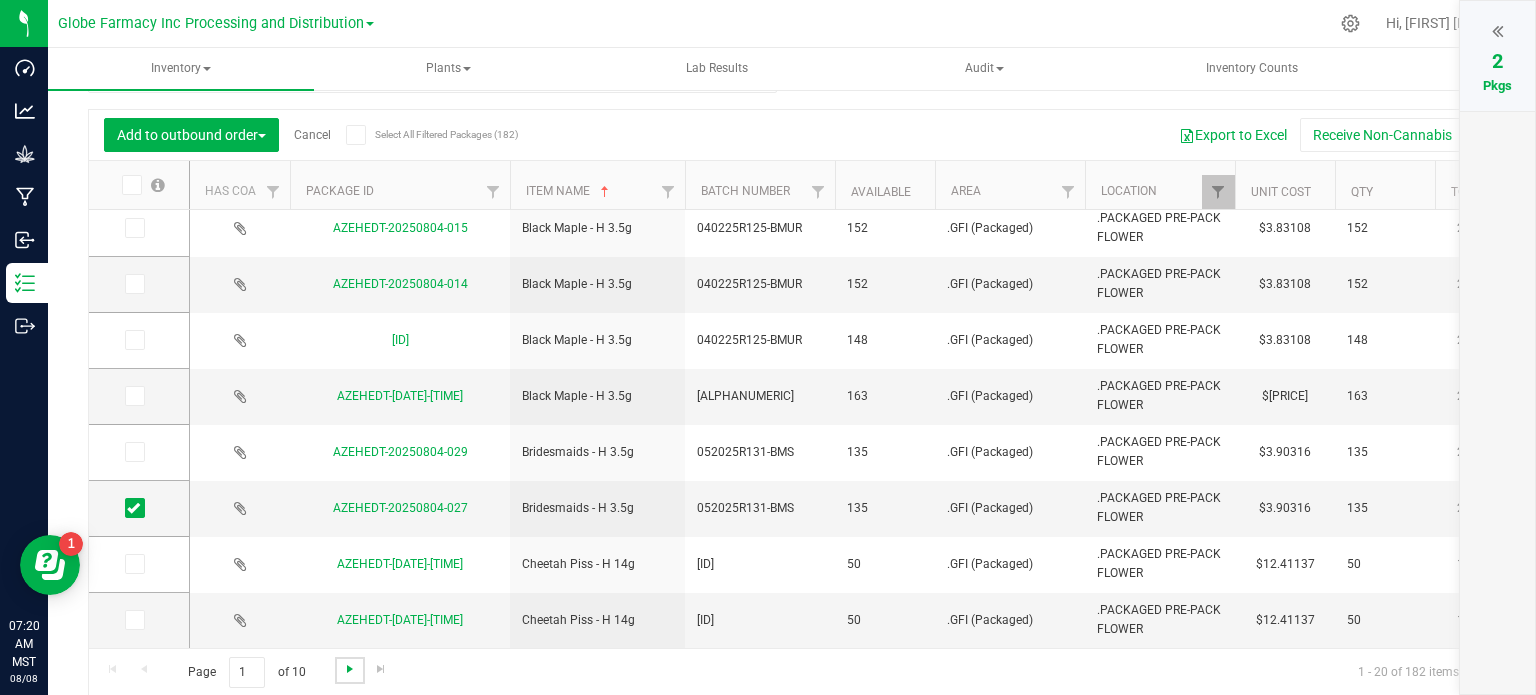 click at bounding box center [350, 669] 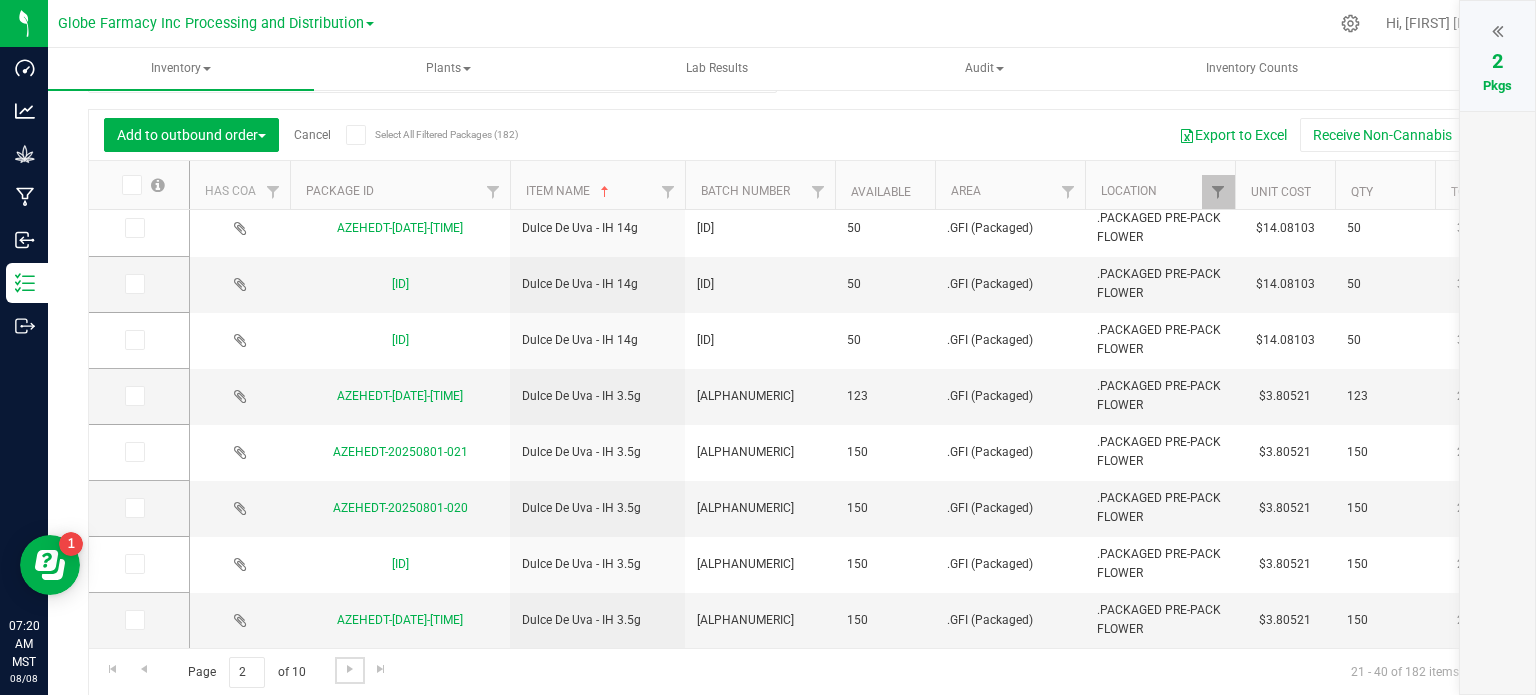 scroll, scrollTop: 0, scrollLeft: 0, axis: both 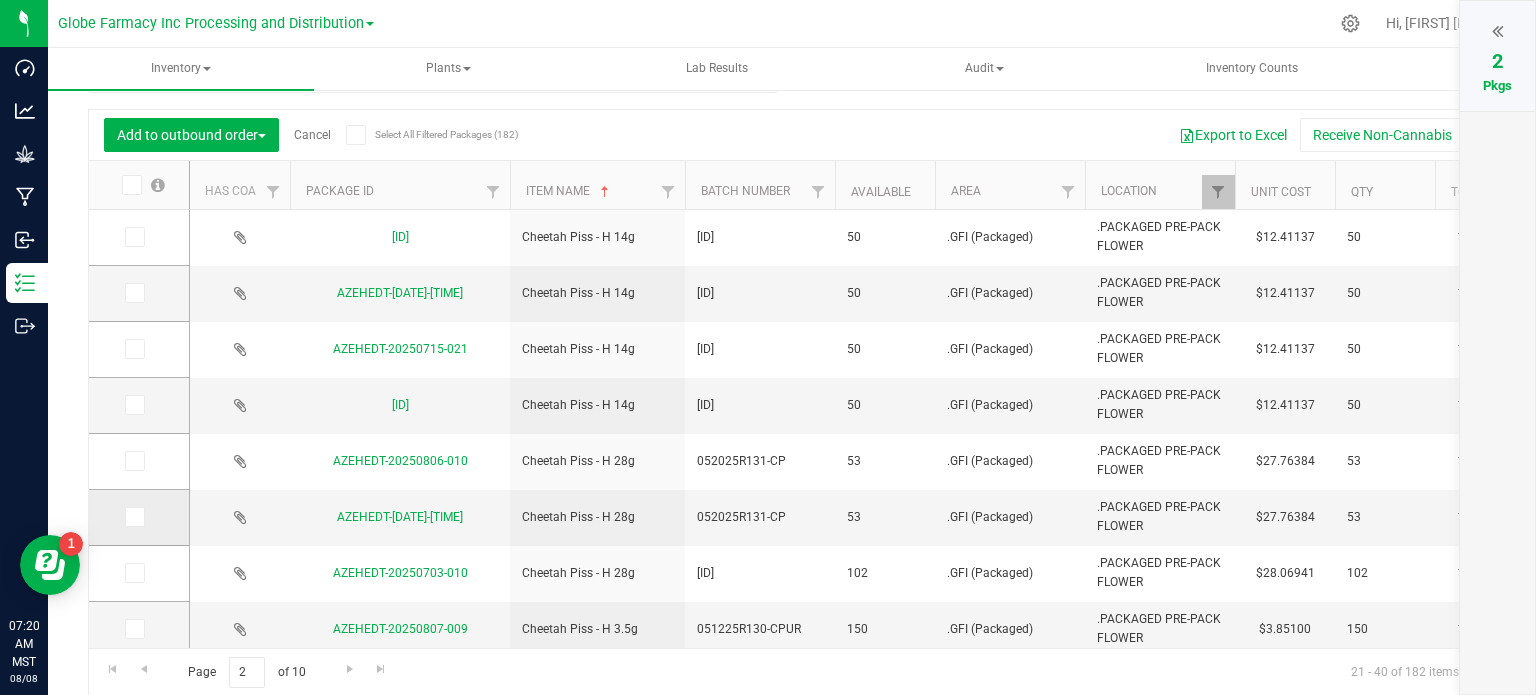 click at bounding box center [133, 517] 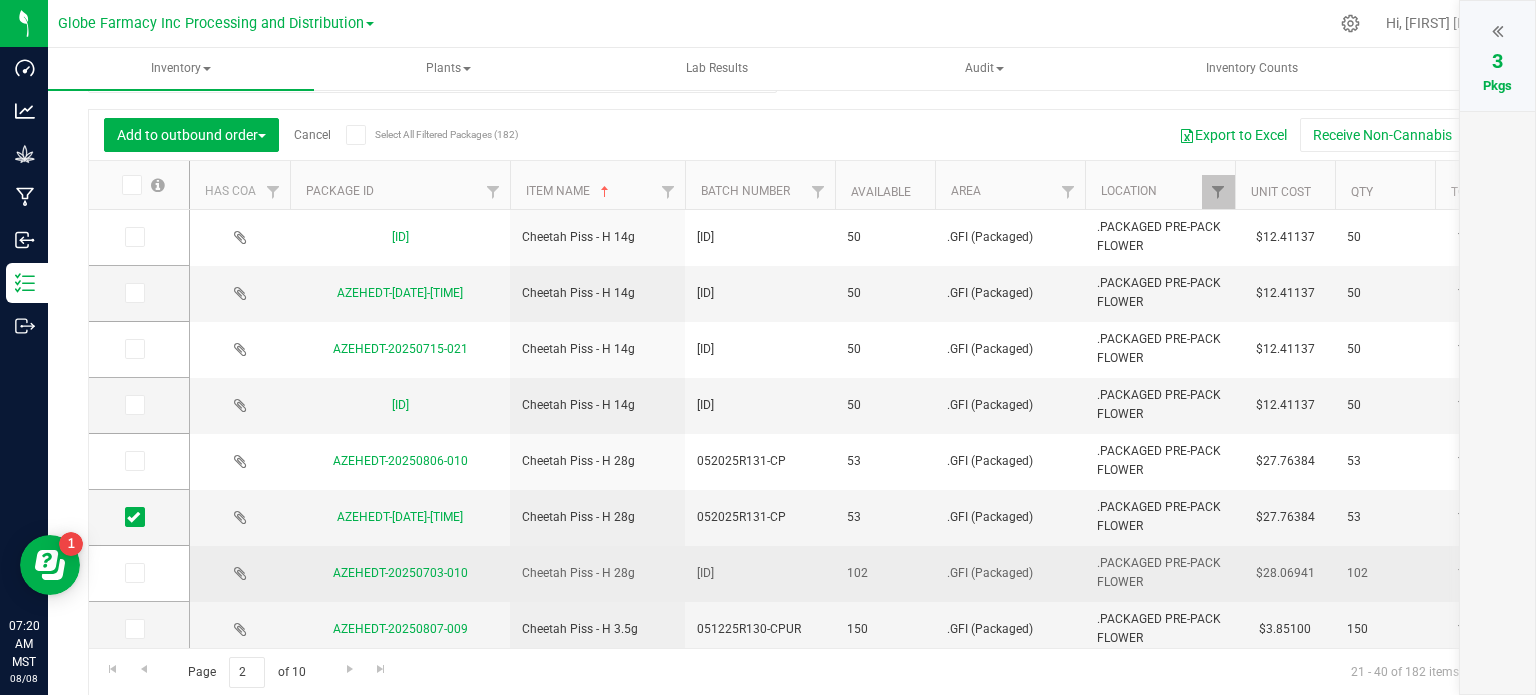 scroll, scrollTop: 67, scrollLeft: 0, axis: vertical 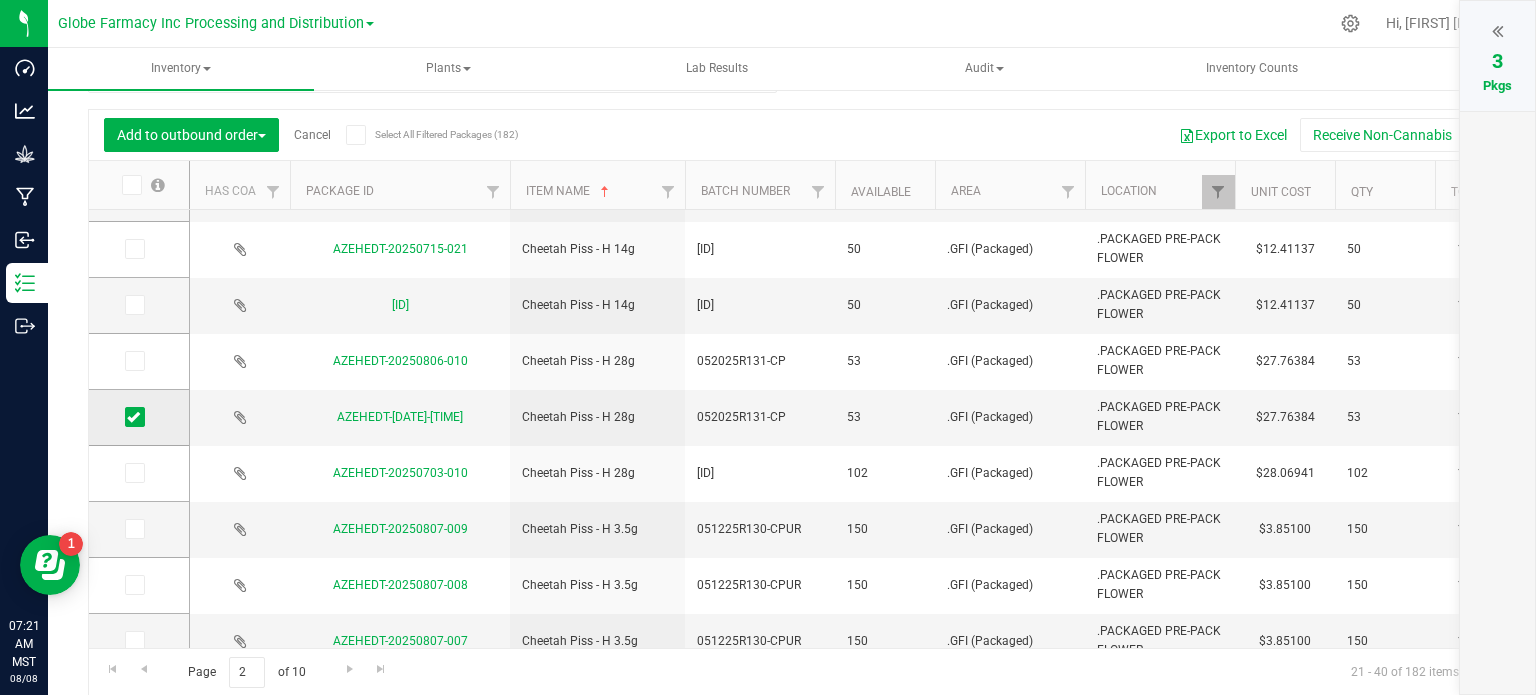 click at bounding box center [133, 417] 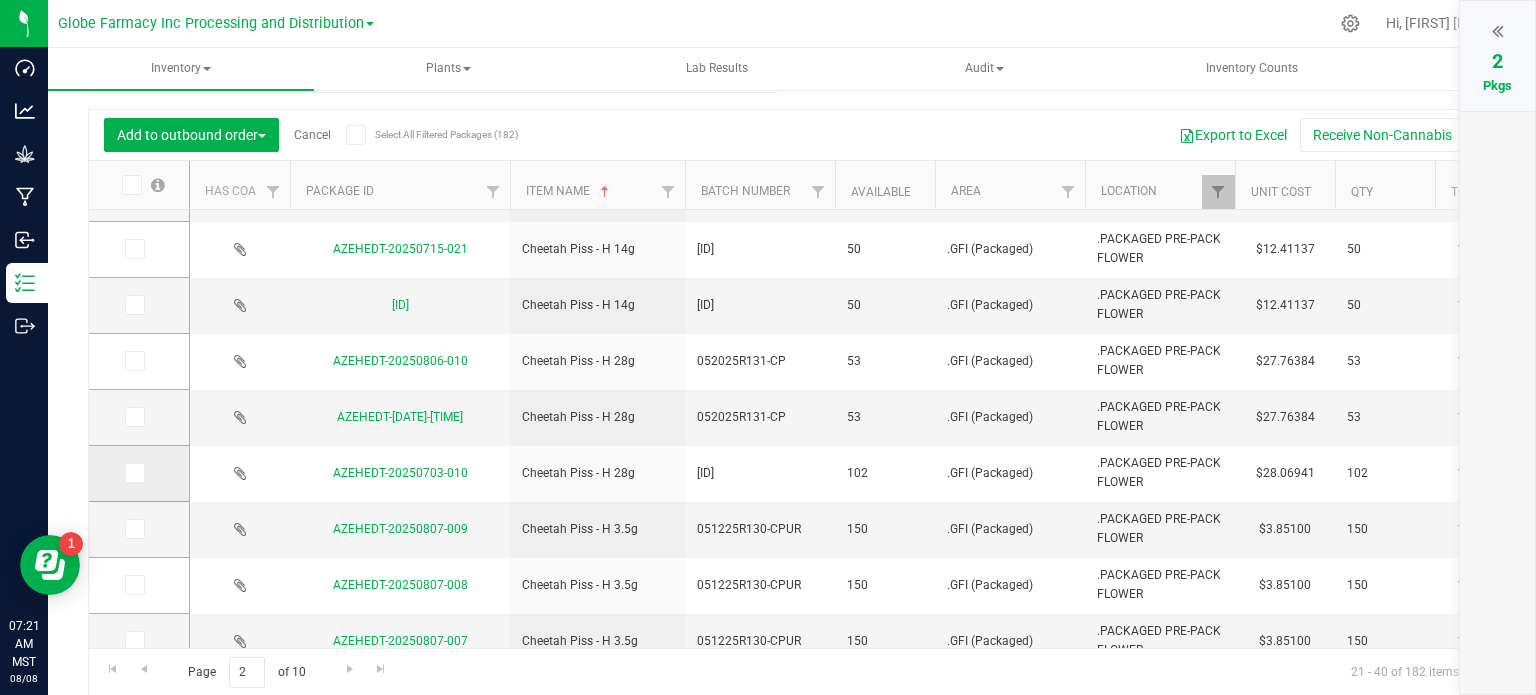 click at bounding box center [133, 473] 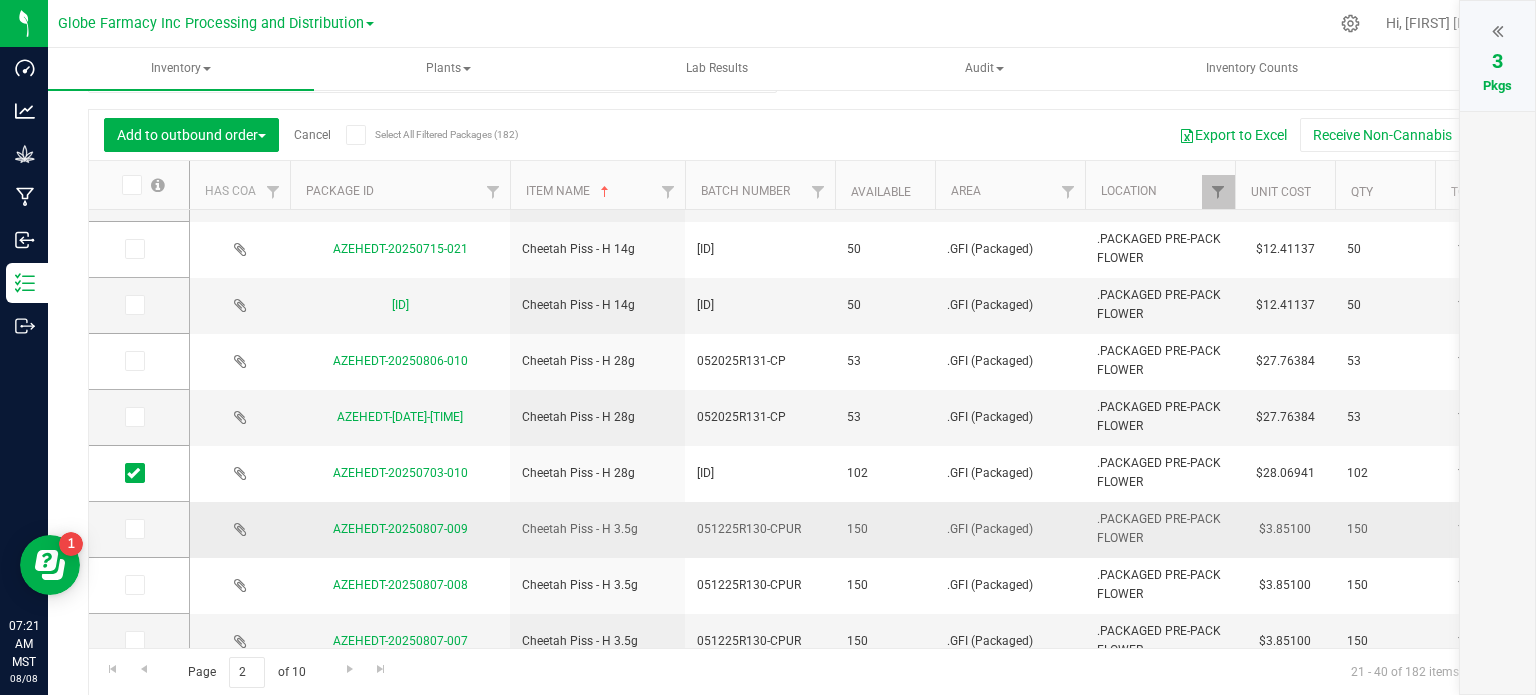 scroll, scrollTop: 182, scrollLeft: 0, axis: vertical 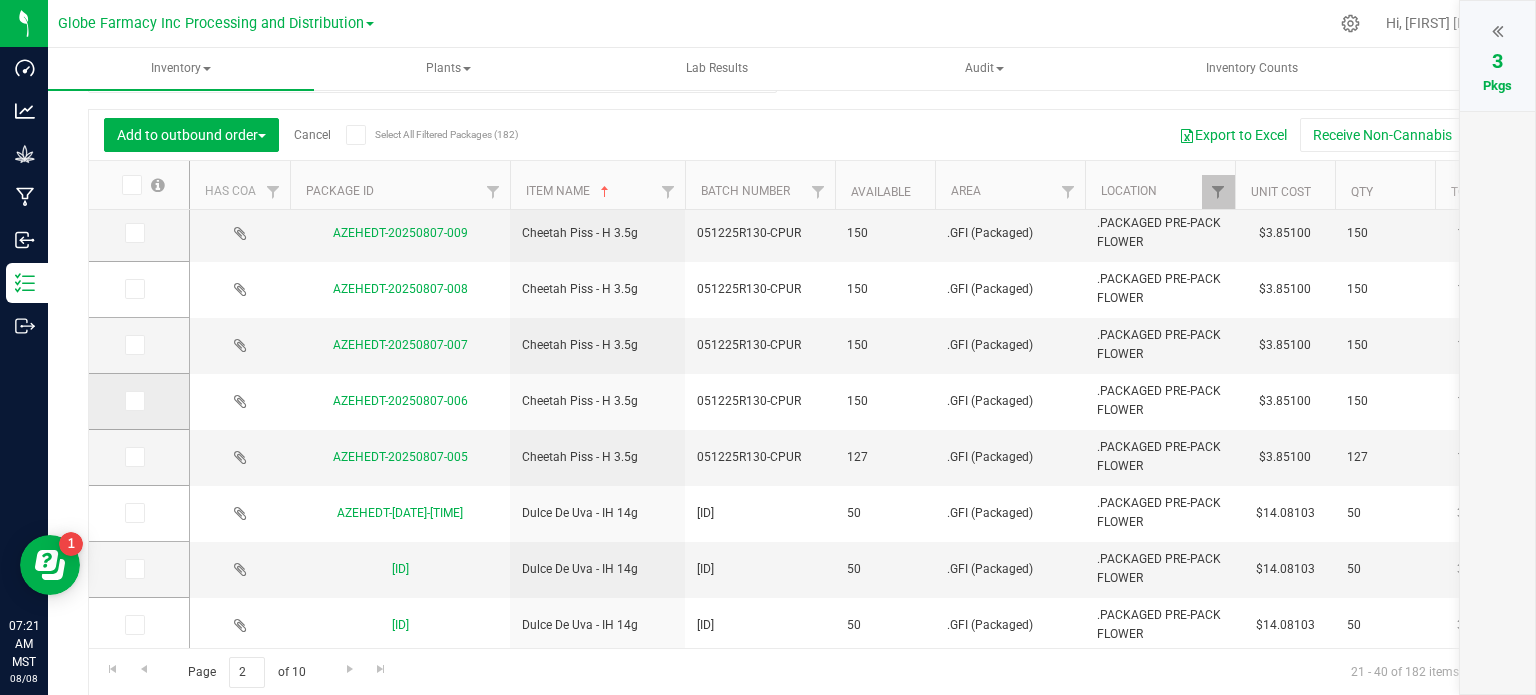 click at bounding box center [133, 401] 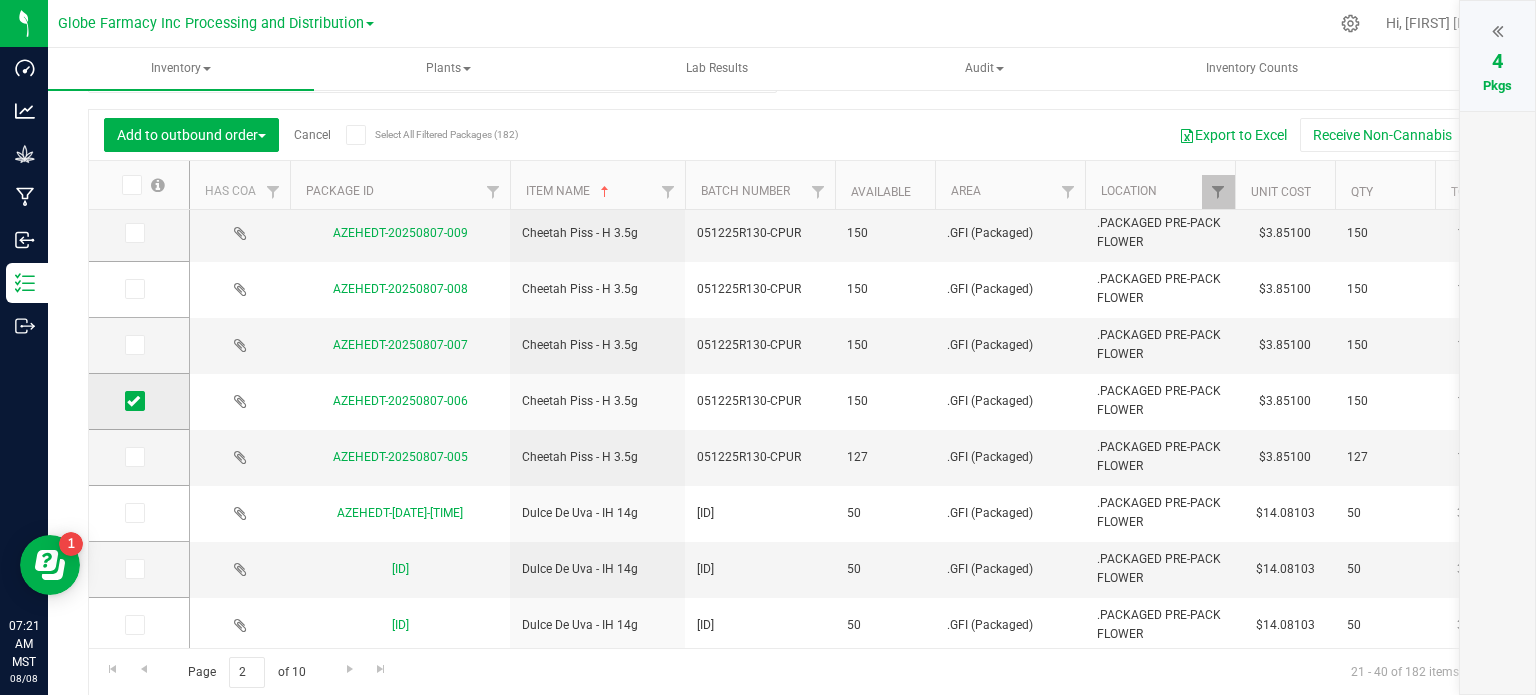 click at bounding box center [133, 401] 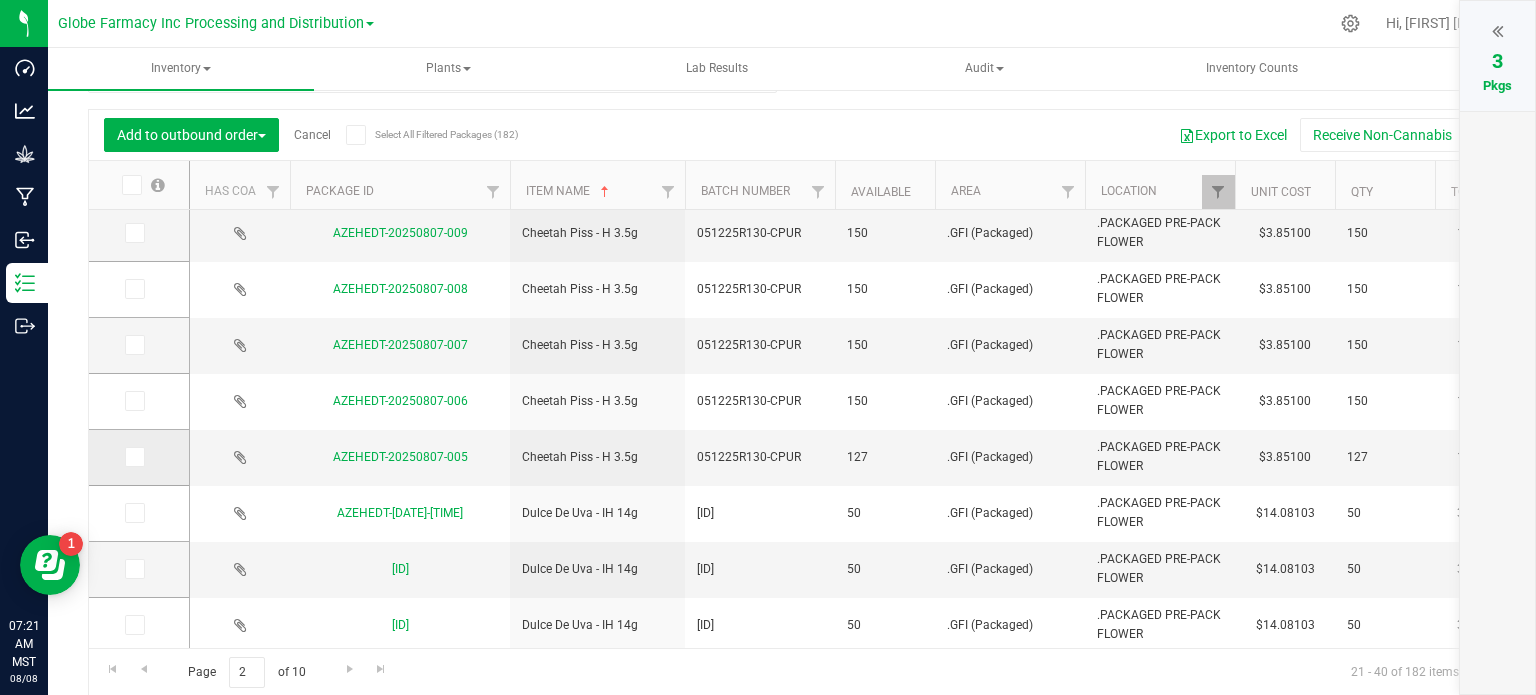 click at bounding box center [133, 457] 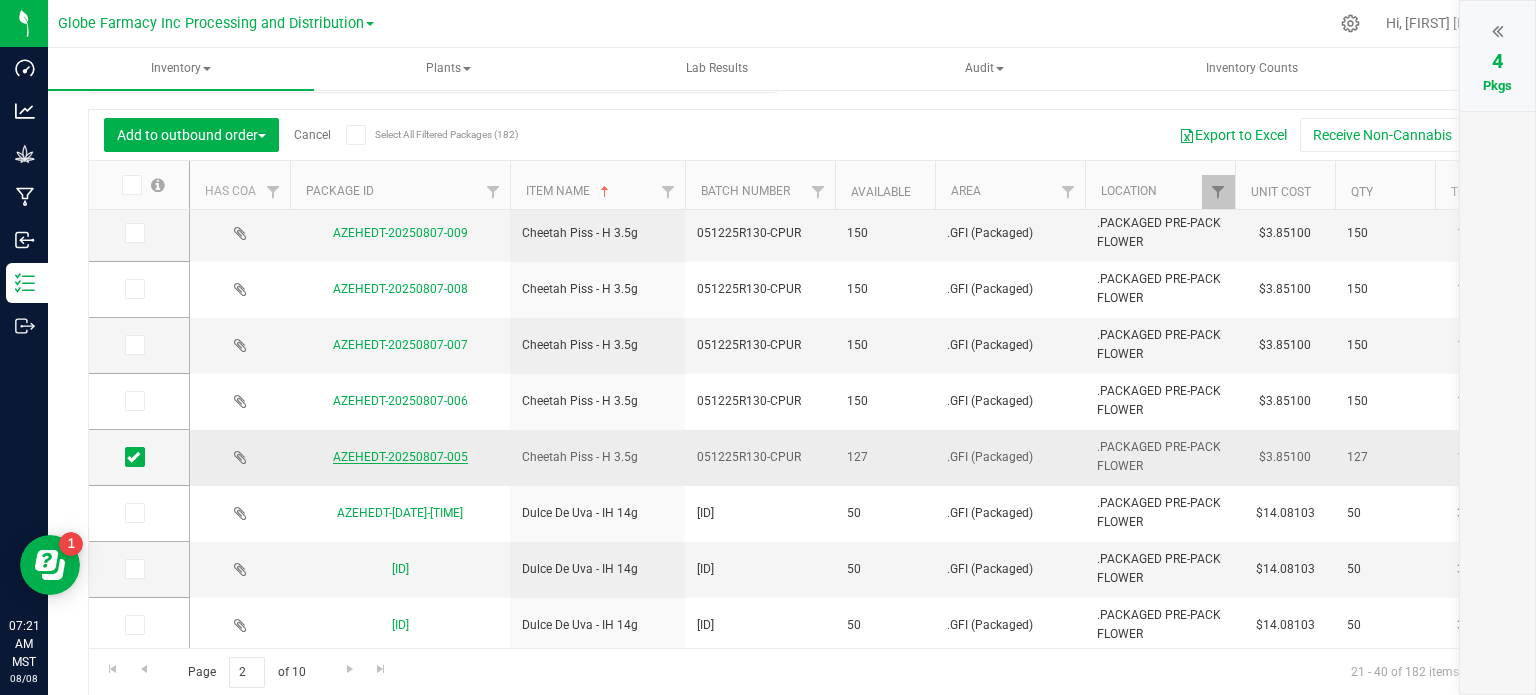 scroll, scrollTop: 465, scrollLeft: 0, axis: vertical 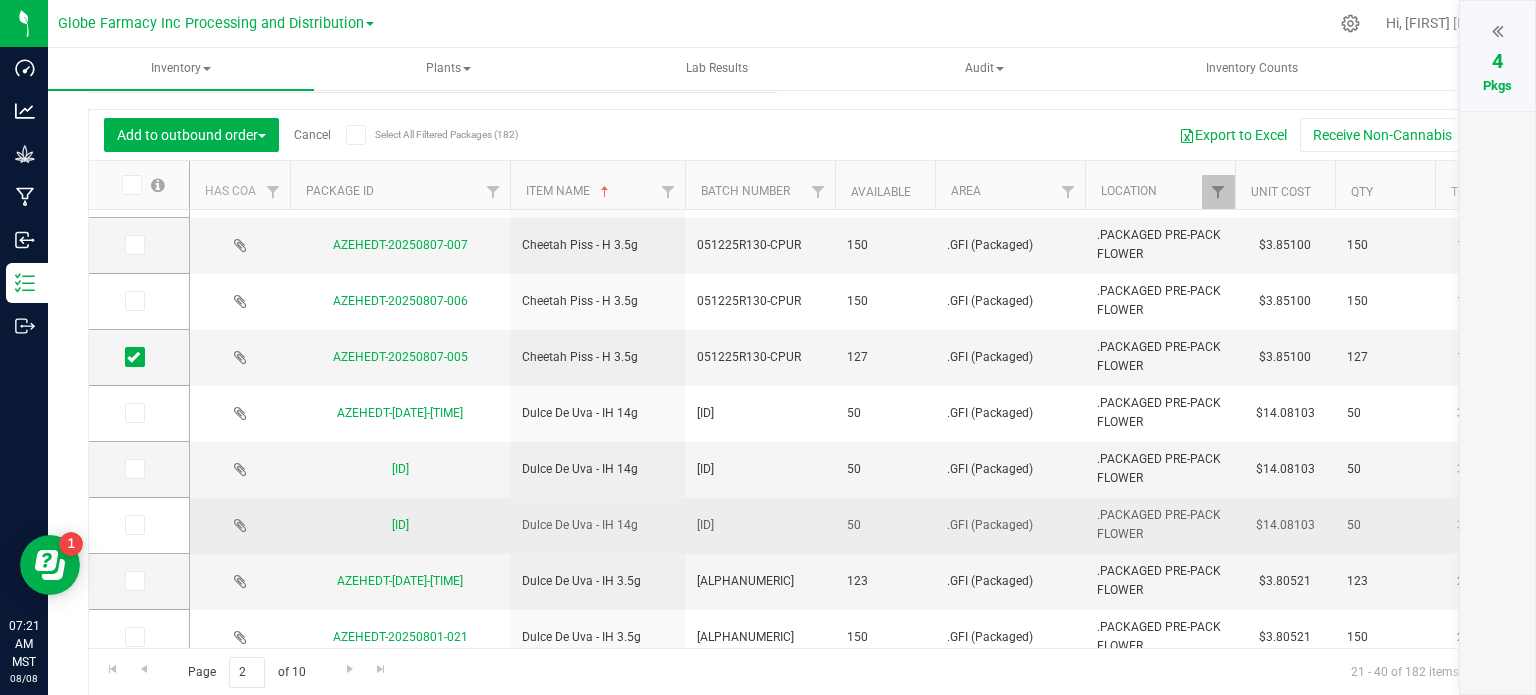drag, startPoint x: 132, startPoint y: 528, endPoint x: 192, endPoint y: 543, distance: 61.846584 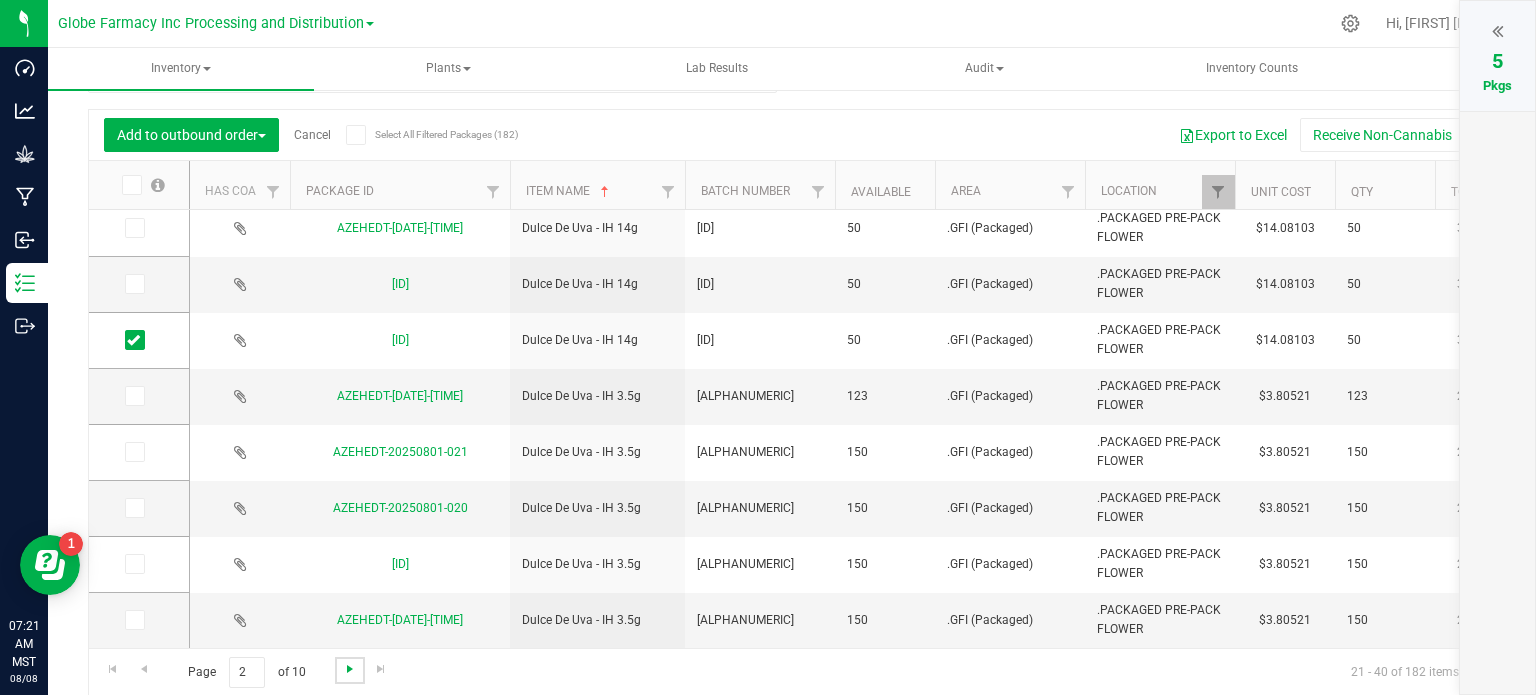 click at bounding box center (350, 669) 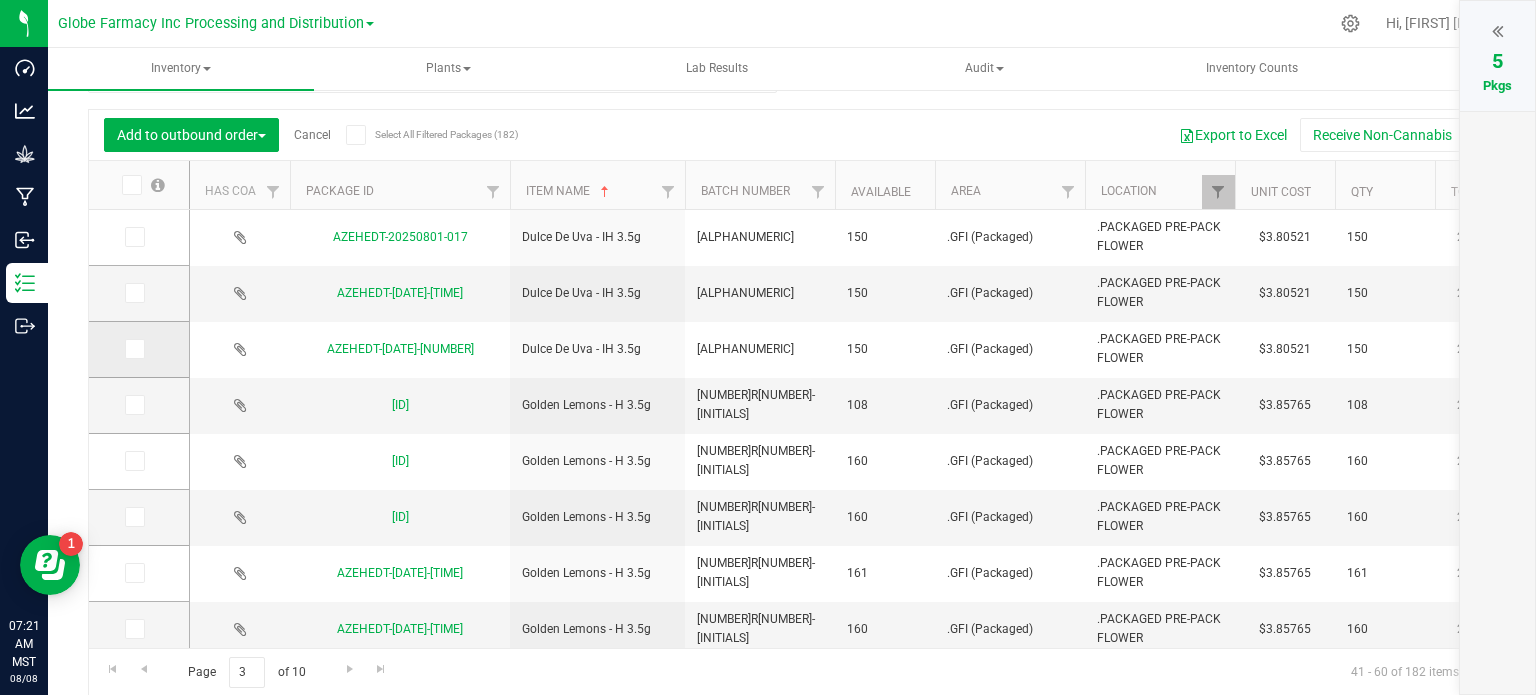 click at bounding box center [133, 349] 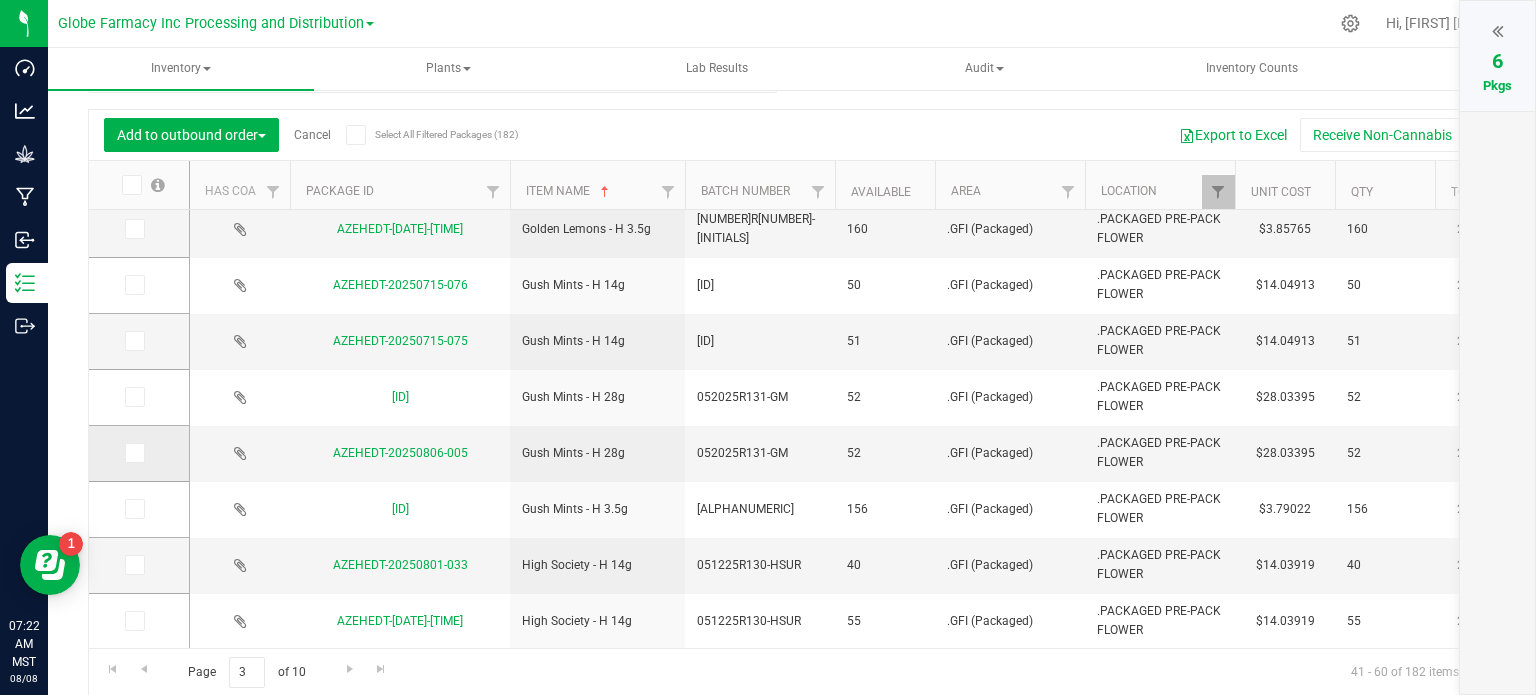 drag, startPoint x: 140, startPoint y: 447, endPoint x: 168, endPoint y: 450, distance: 28.160255 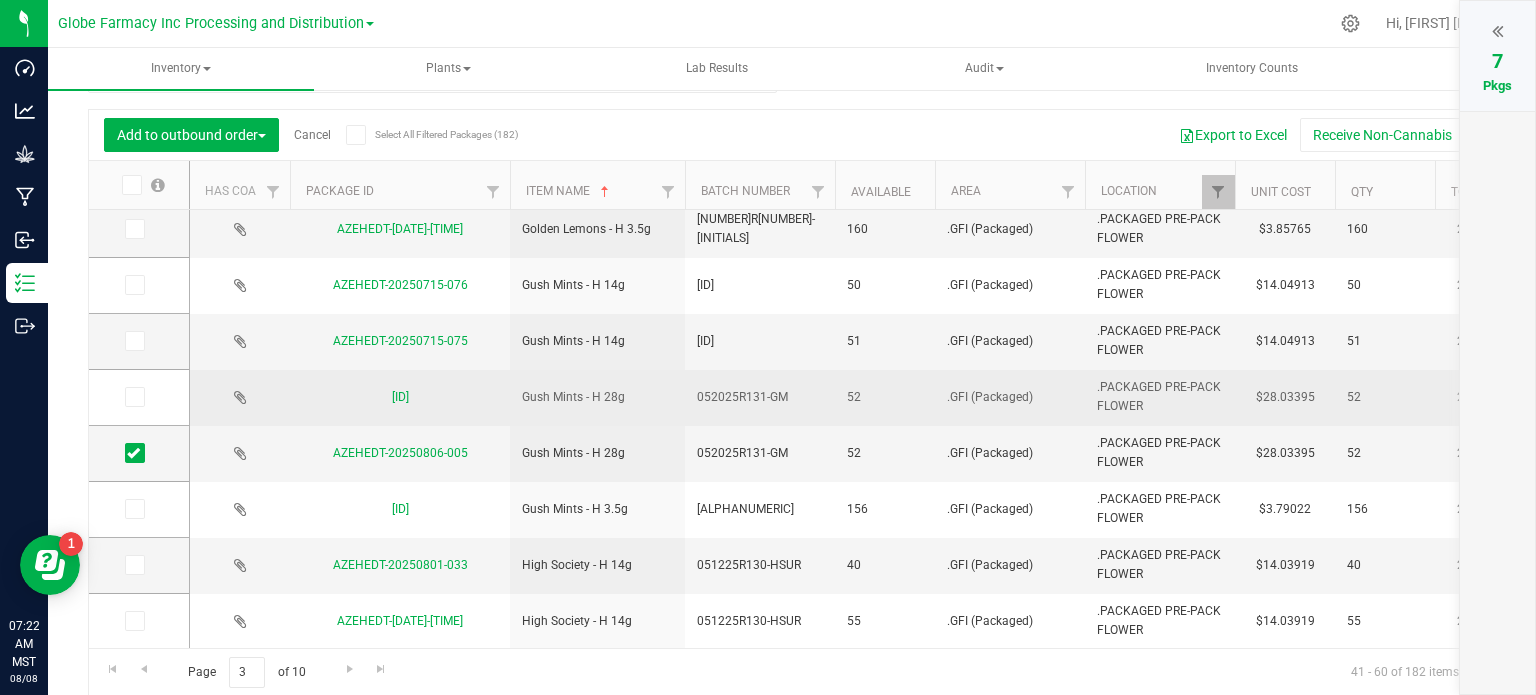 scroll, scrollTop: 500, scrollLeft: 0, axis: vertical 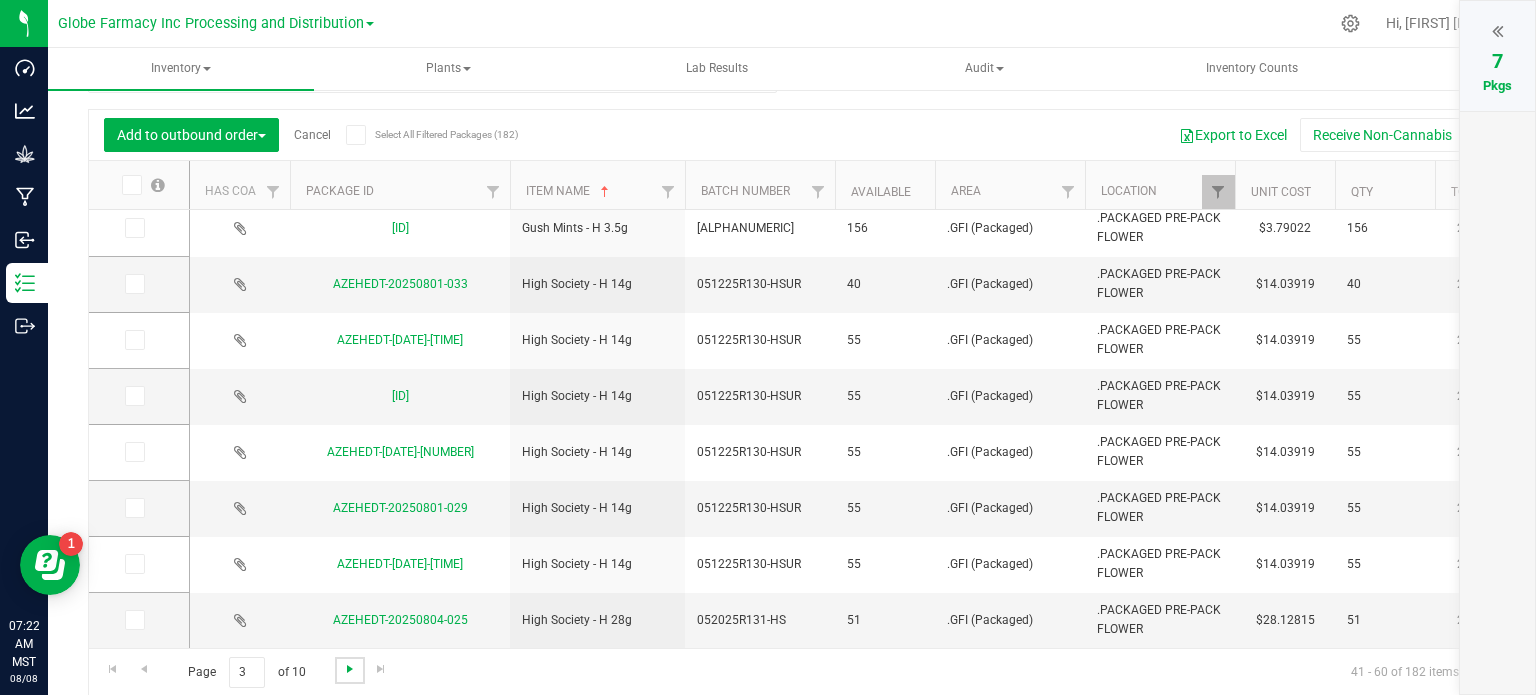 click at bounding box center (350, 669) 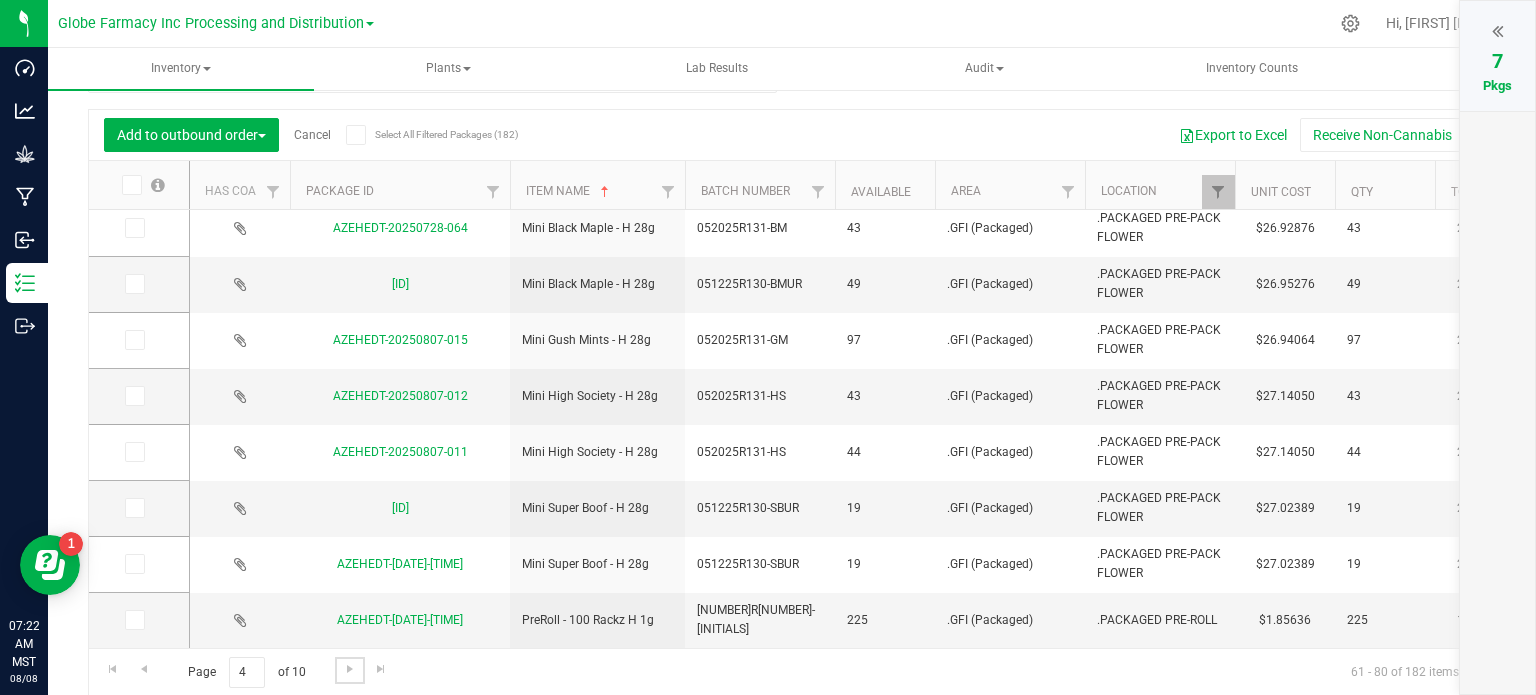 scroll, scrollTop: 0, scrollLeft: 0, axis: both 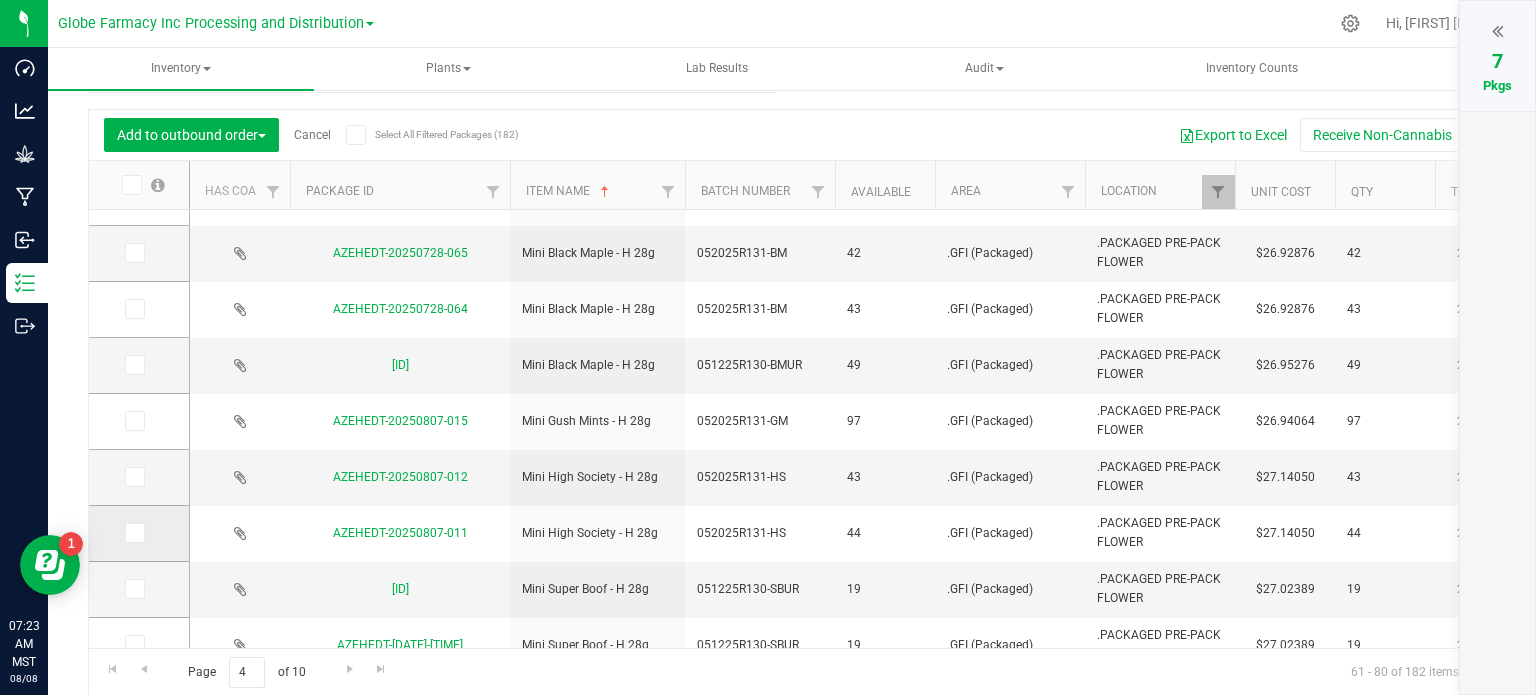 drag, startPoint x: 136, startPoint y: 529, endPoint x: 156, endPoint y: 529, distance: 20 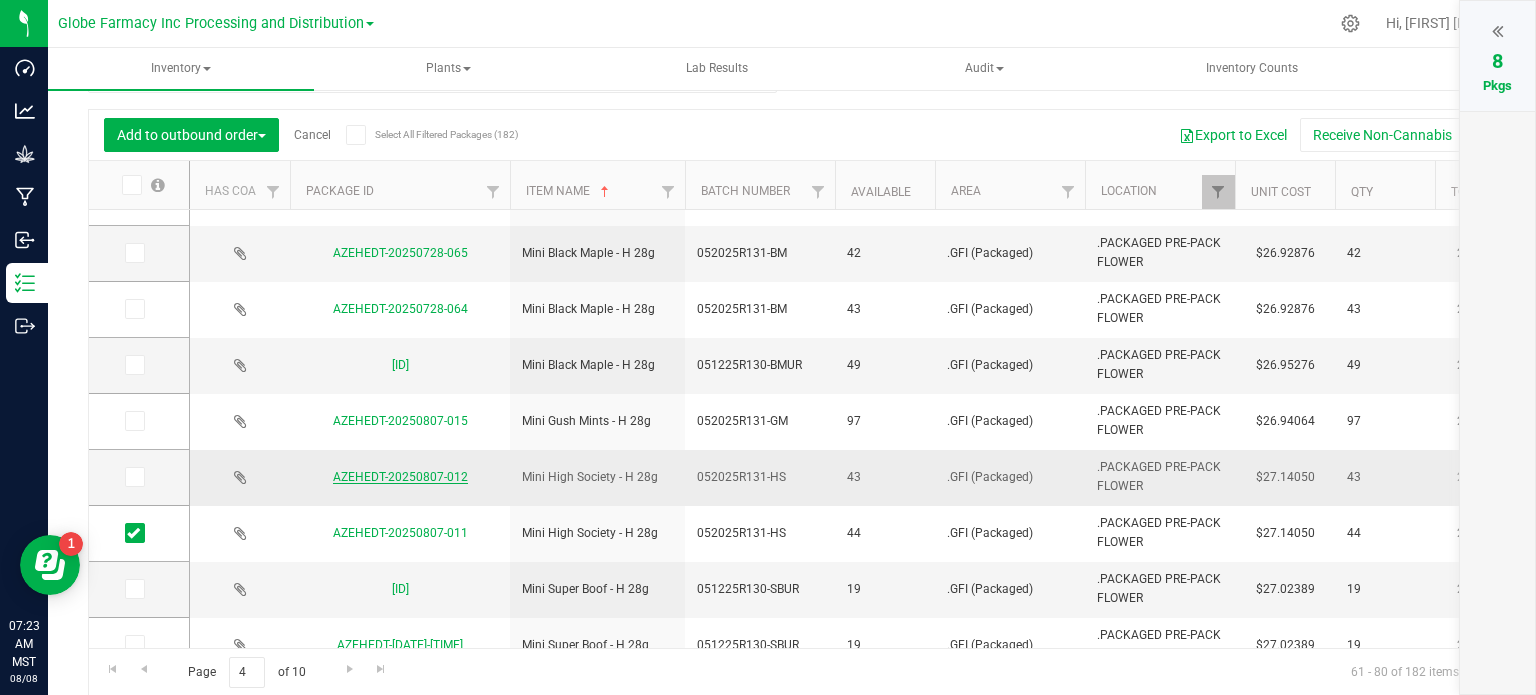 scroll, scrollTop: 696, scrollLeft: 0, axis: vertical 